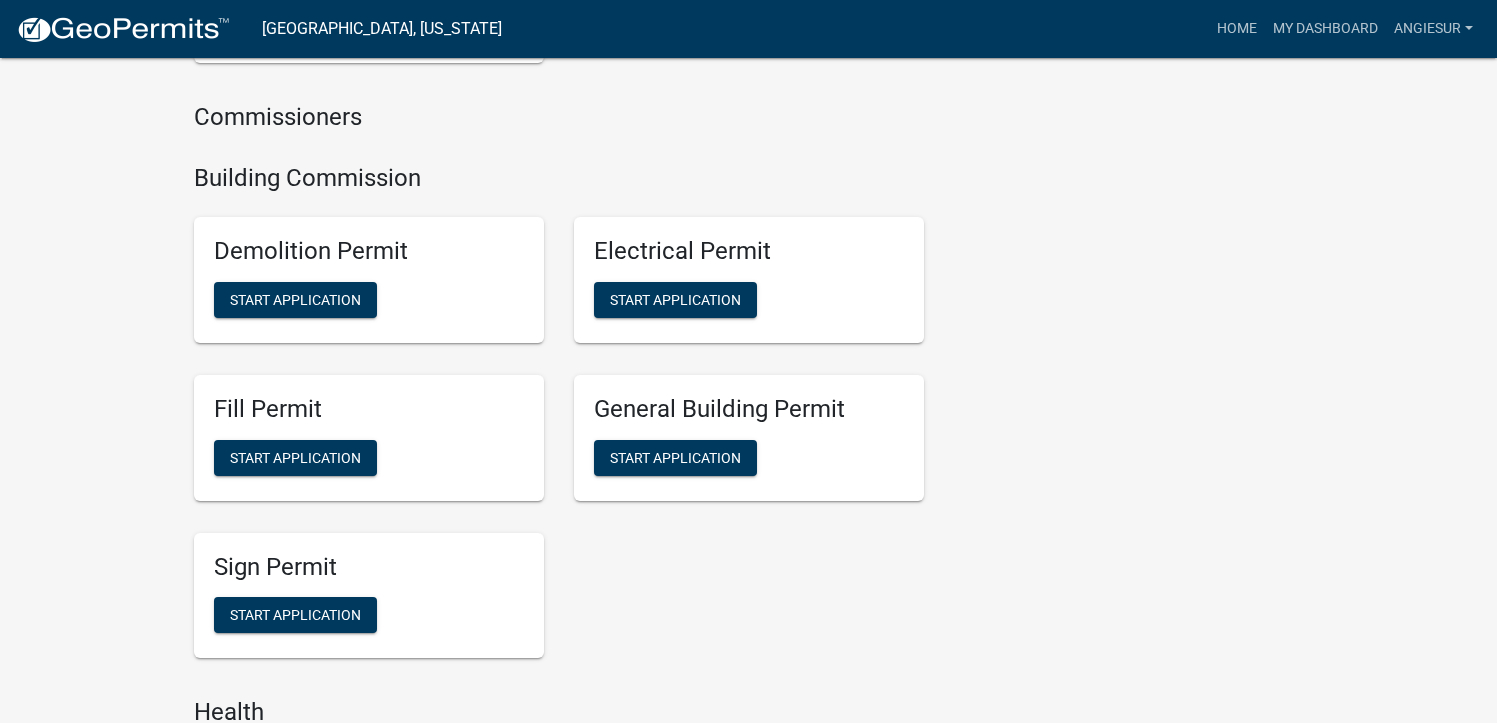 scroll, scrollTop: 933, scrollLeft: 0, axis: vertical 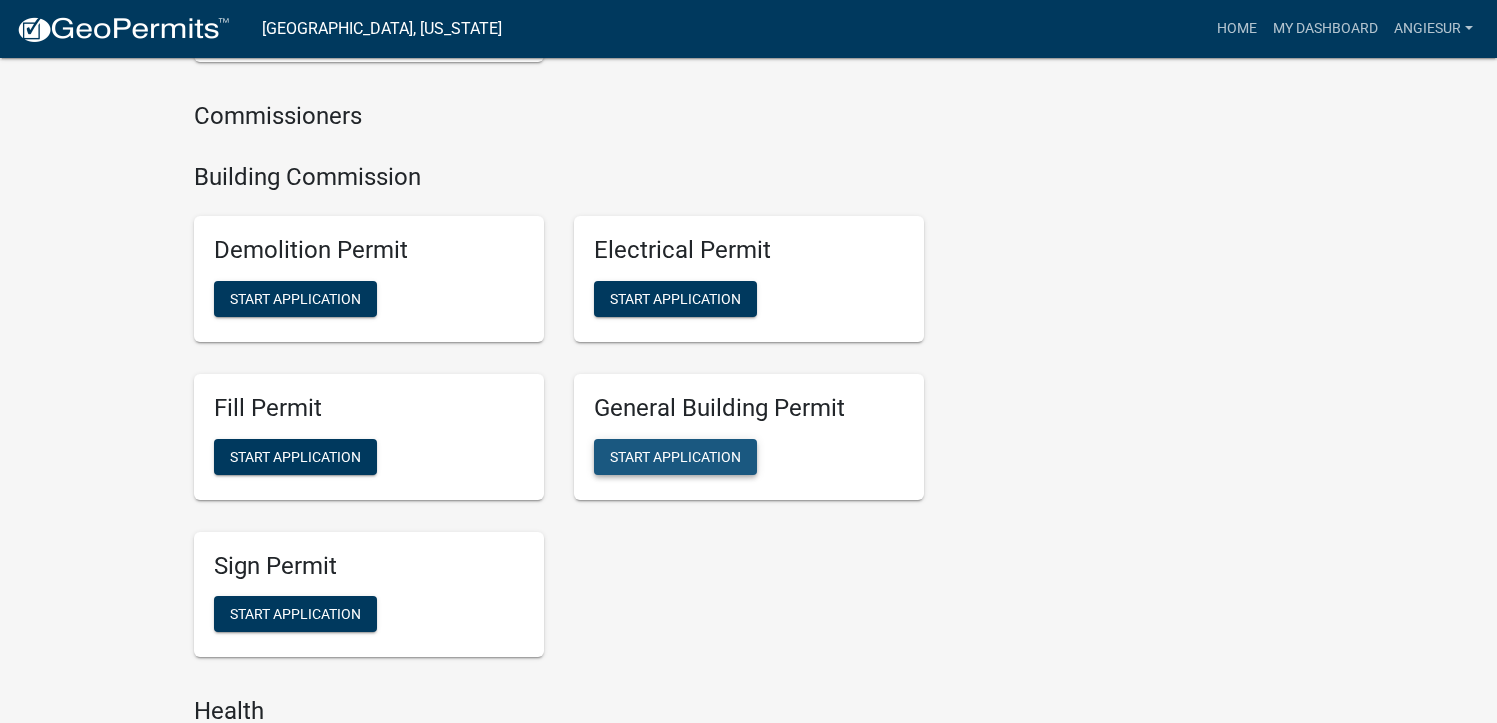 click on "Start Application" at bounding box center (675, 457) 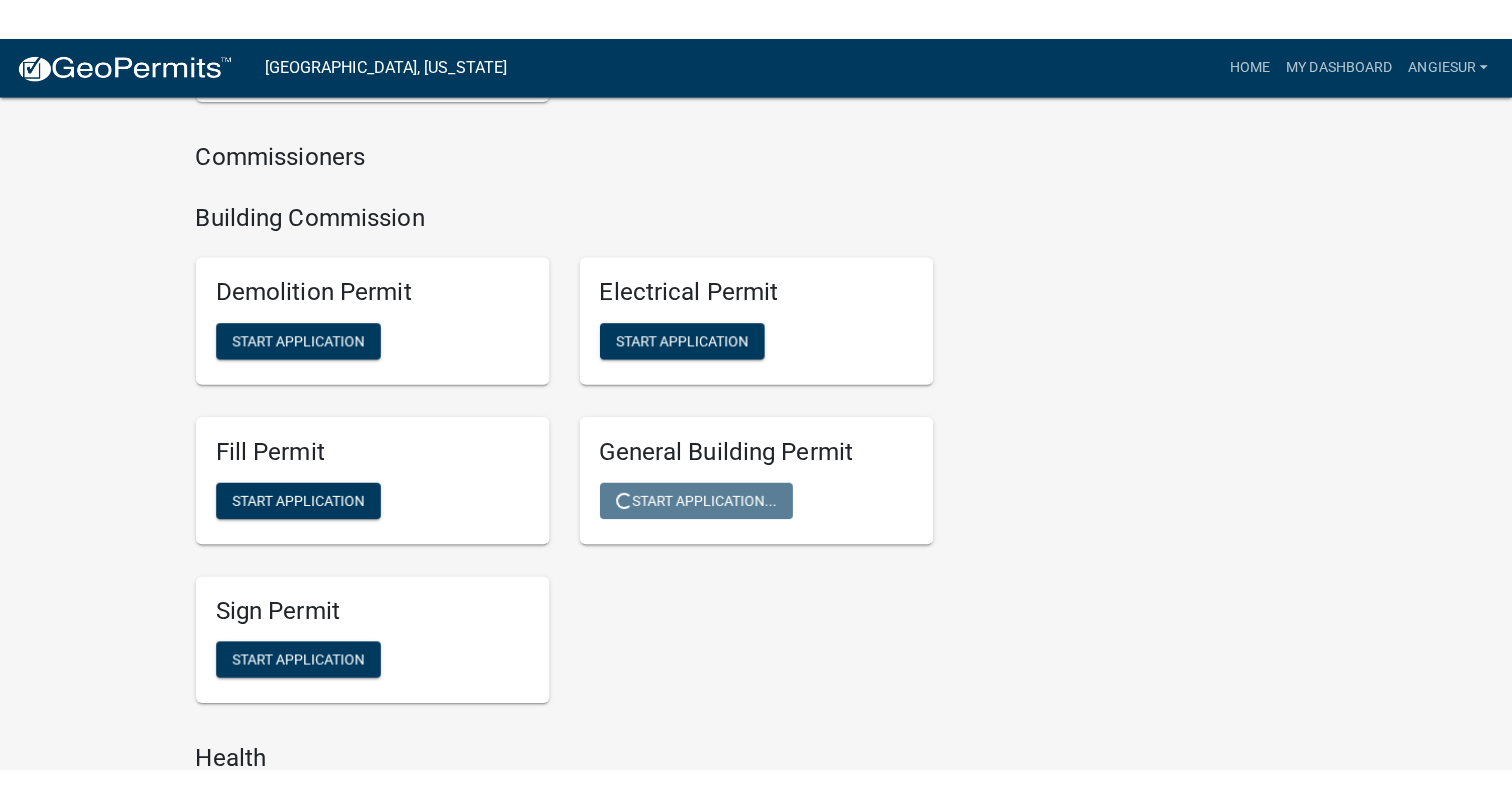 scroll, scrollTop: 0, scrollLeft: 0, axis: both 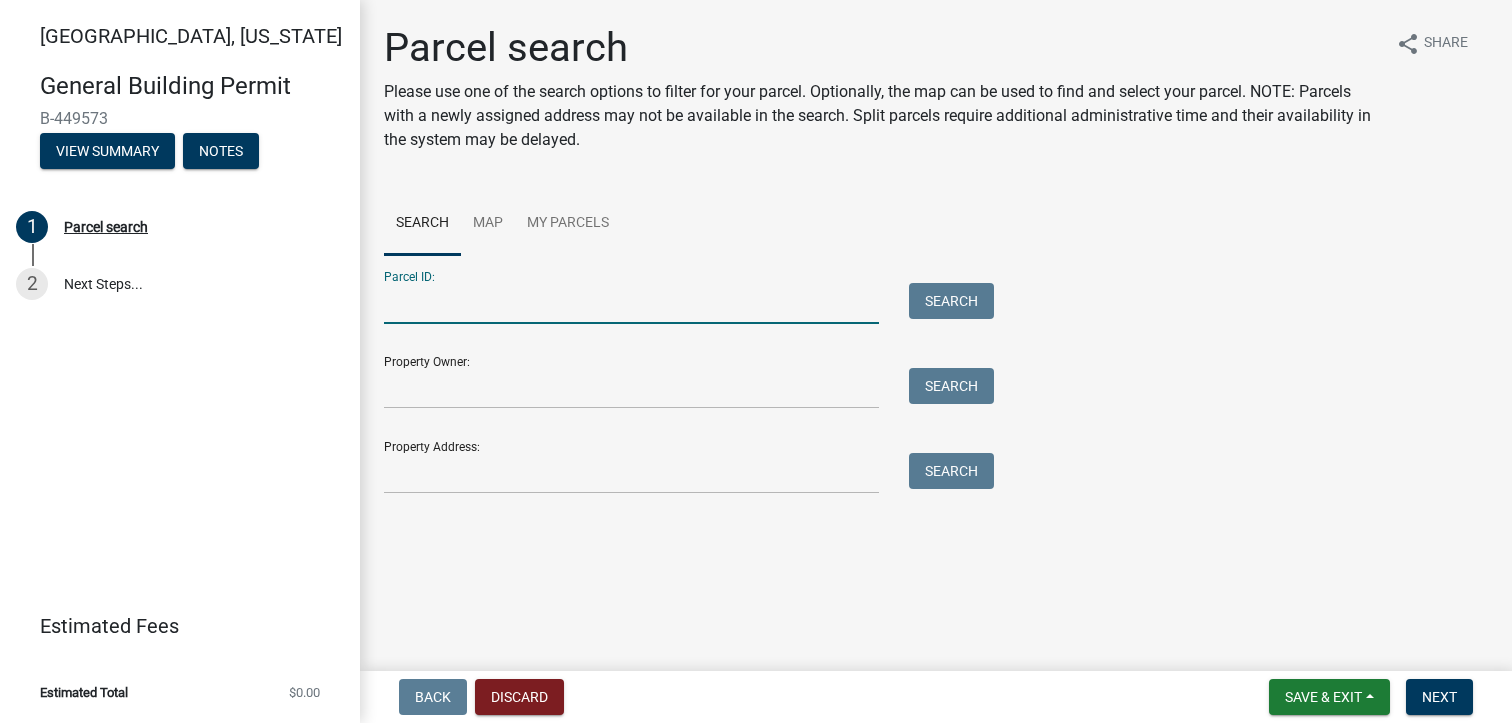 click on "Parcel ID:" at bounding box center (631, 303) 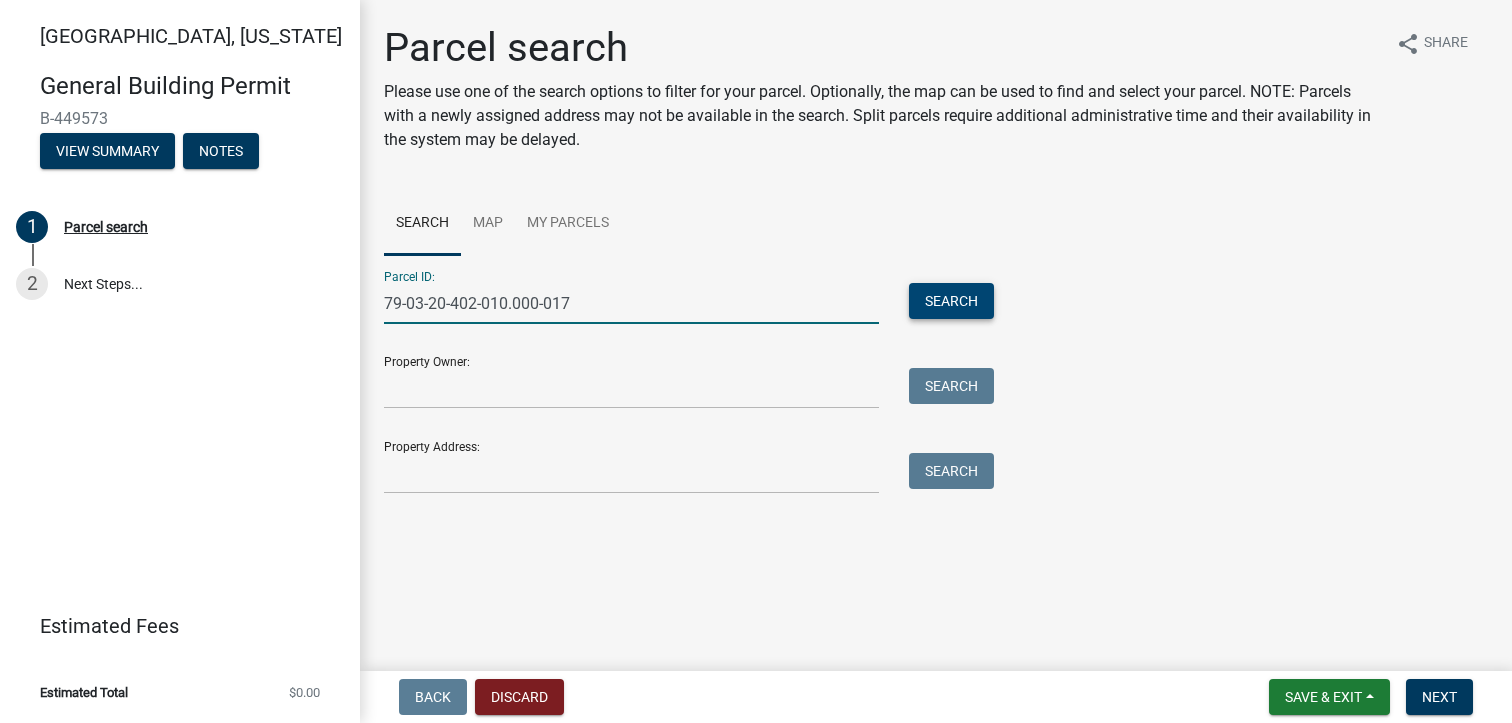 type on "79-03-20-402-010.000-017" 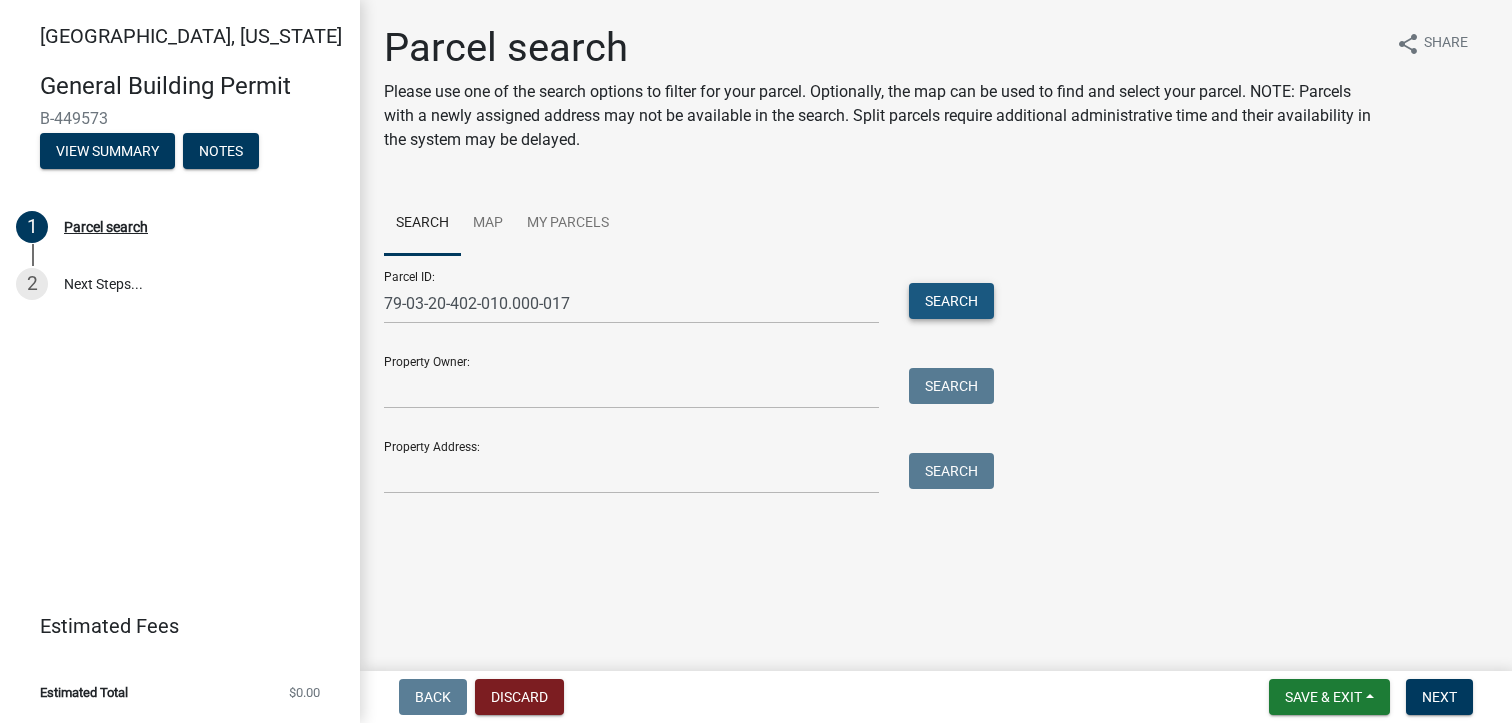 click on "Search" at bounding box center [951, 301] 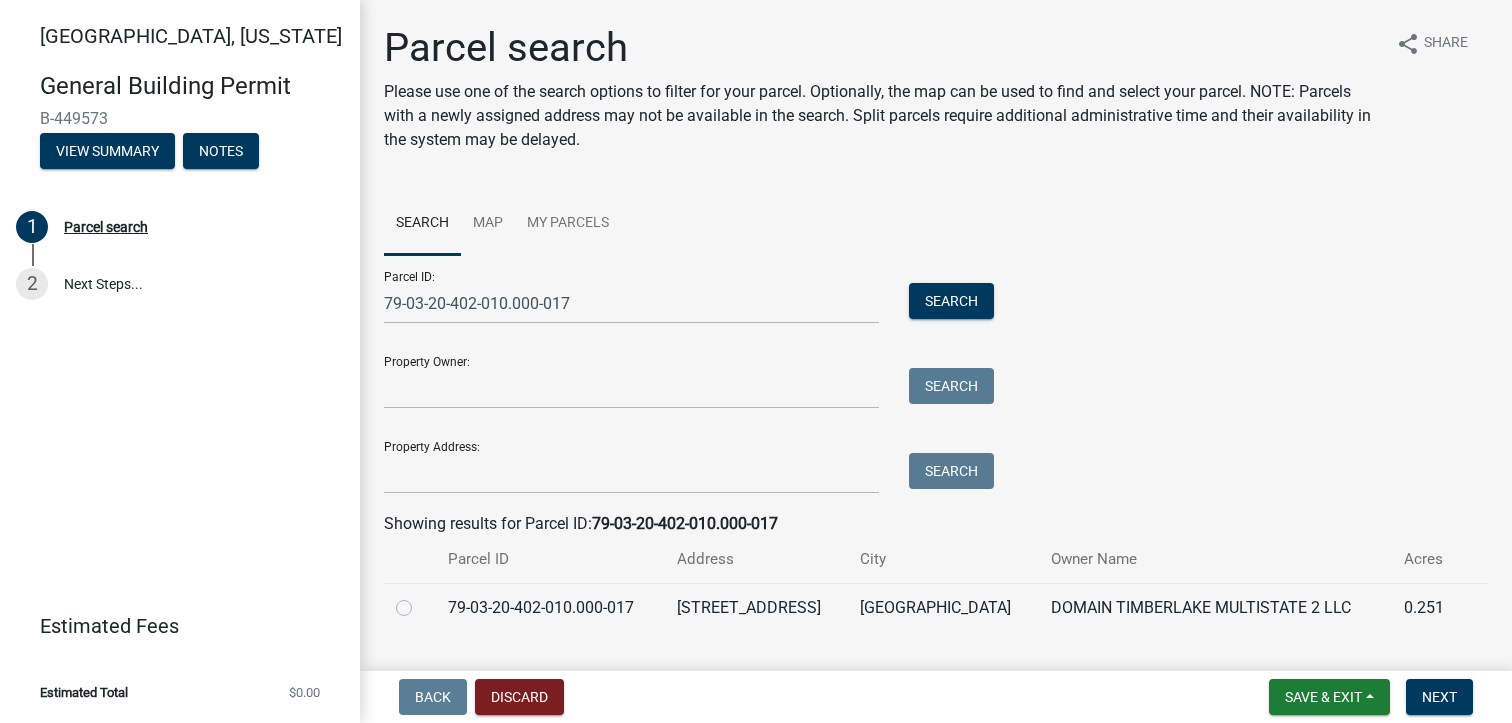 click 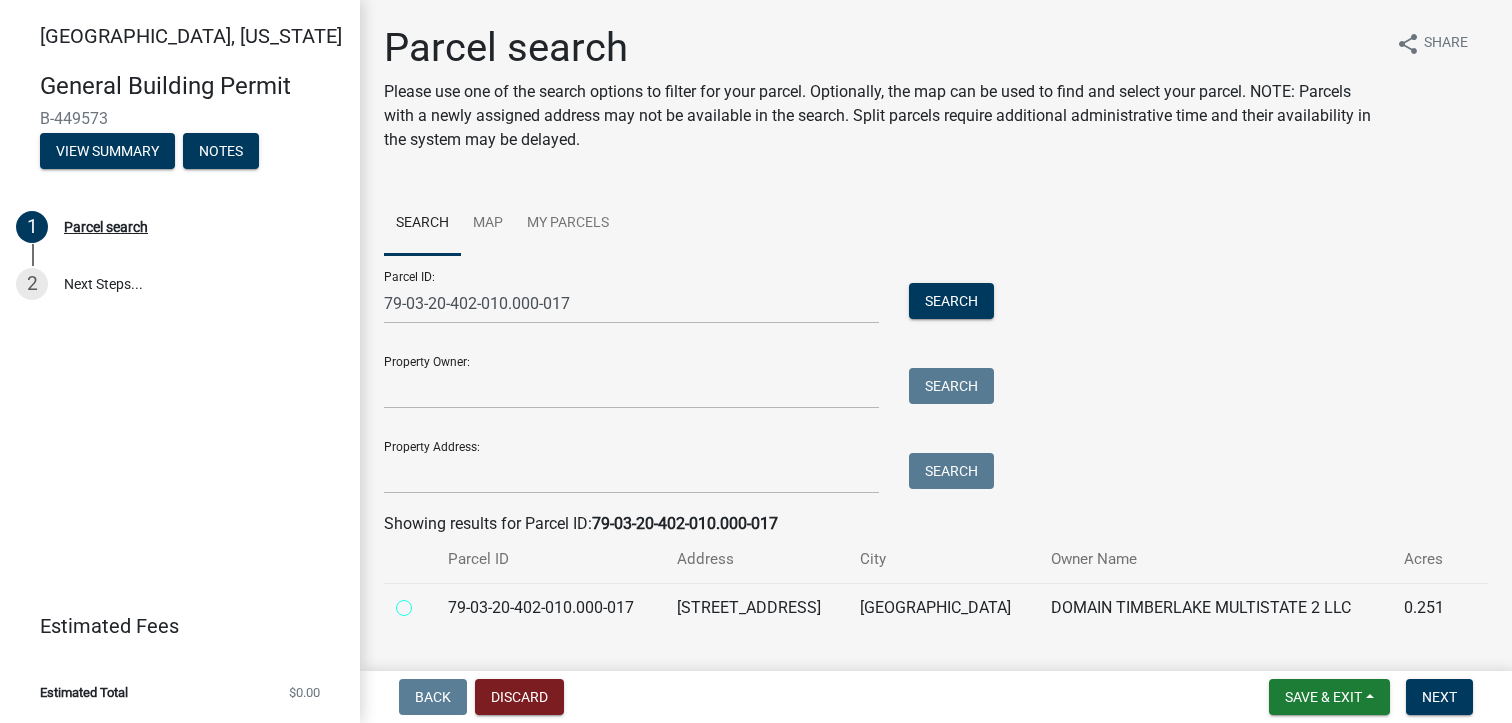 click at bounding box center [426, 602] 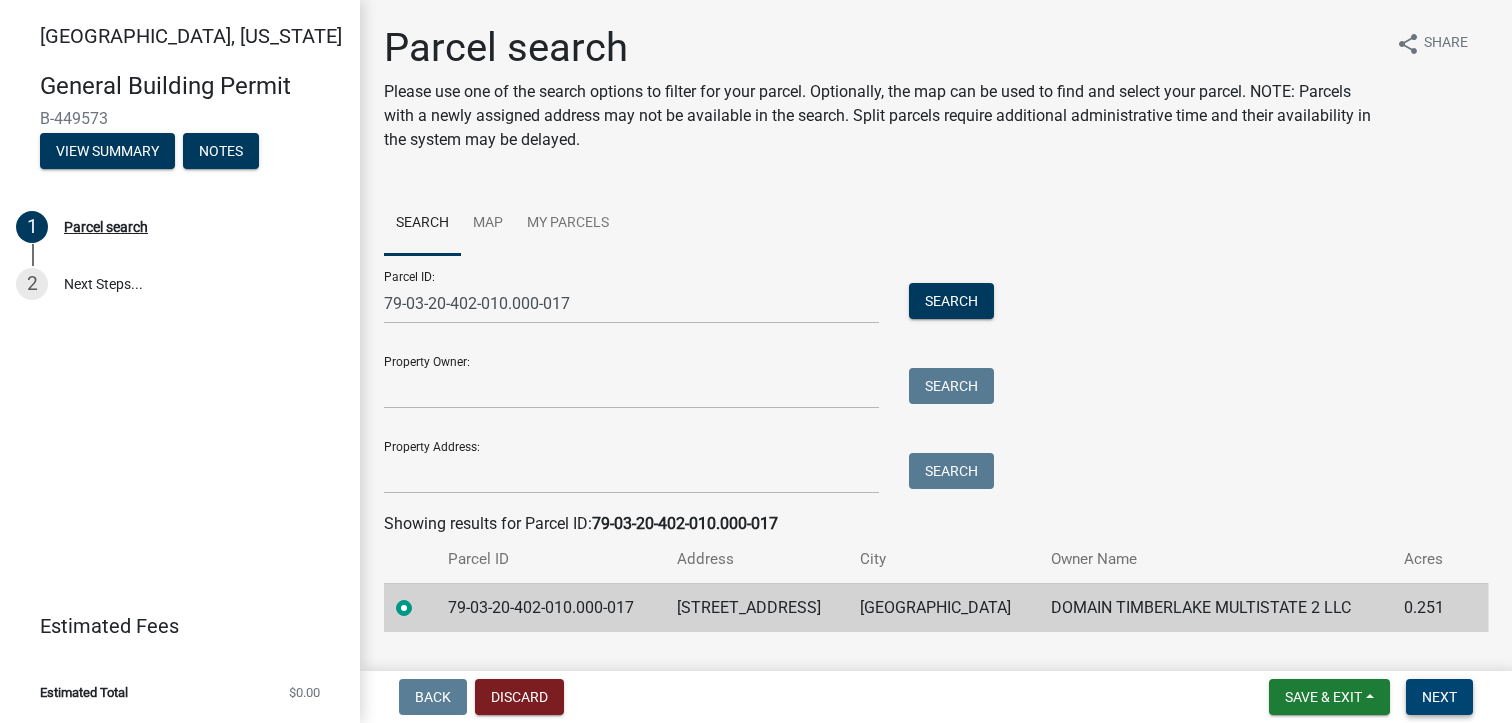 click on "Next" at bounding box center (1439, 697) 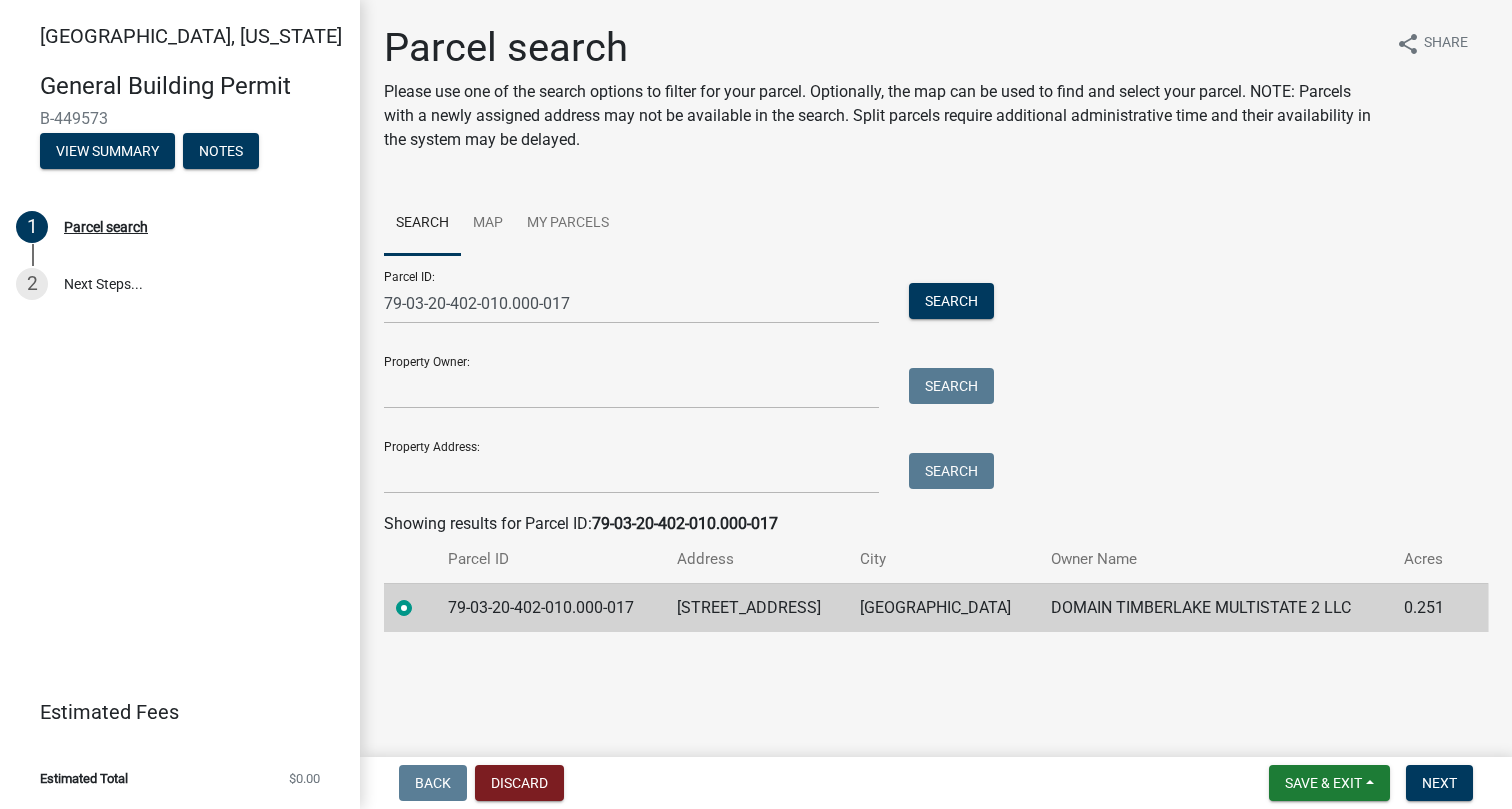 click on "Parcel search Please use one of the search options to filter for your parcel. Optionally, the map can be used to find and select your parcel. NOTE: Parcels with a newly assigned address may not be available in the search. Split parcels require additional administrative time and their availability in the system may be delayed.  share Share Search Map My Parcels  Parcel ID:  79-03-20-402-010.000-017  Search   Property Owner:   Search   Property Address:   Search  Showing results for Parcel ID:  79-03-20-402-010.000-017 Parcel ID Address City Owner Name Acres 79-03-20-402-010.000-017 6294 [GEOGRAPHIC_DATA] DOMAIN TIMBERLAKE MULTISTATE 2 LLC  0.251" 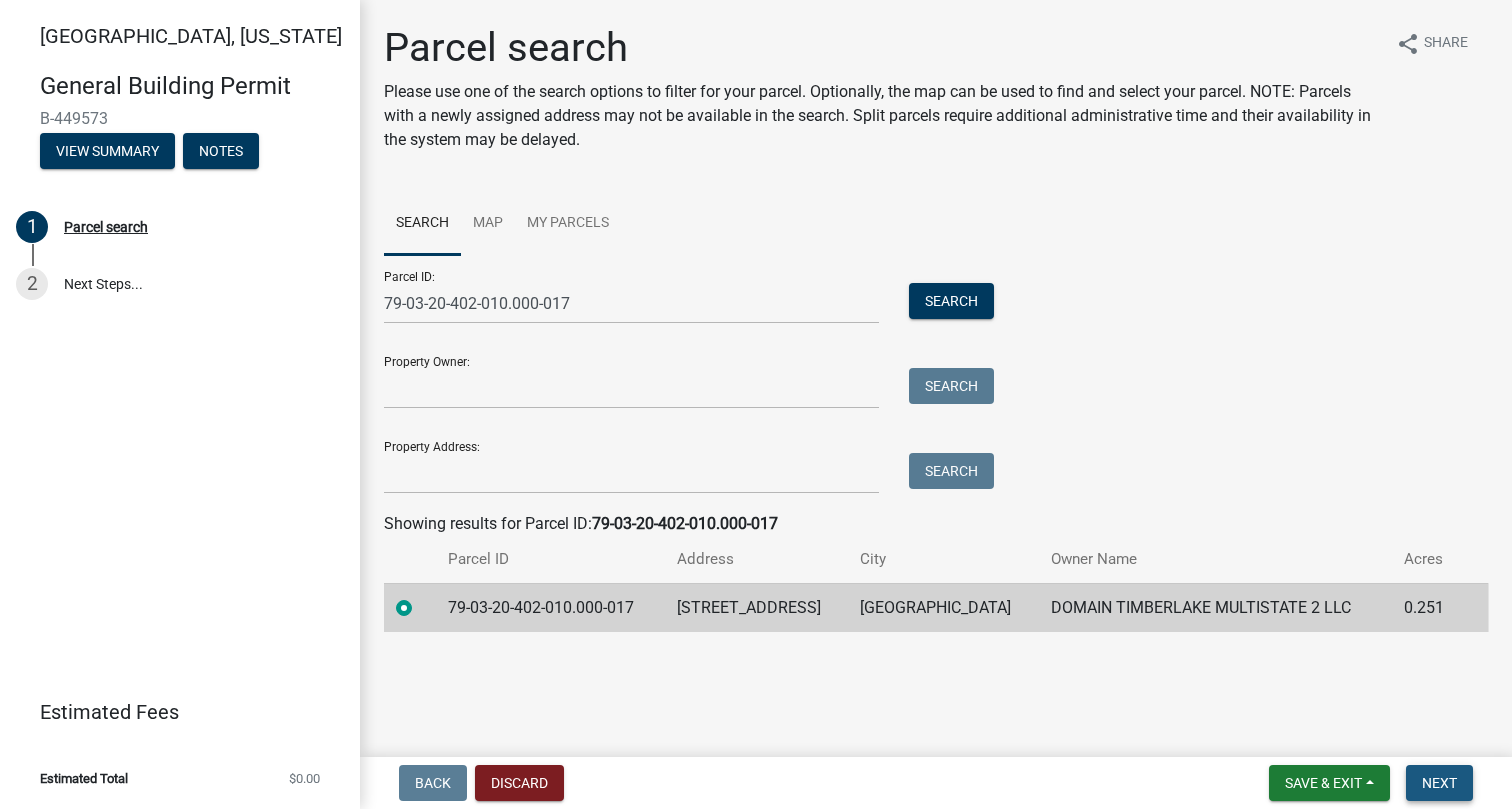 click on "Next" at bounding box center [1439, 783] 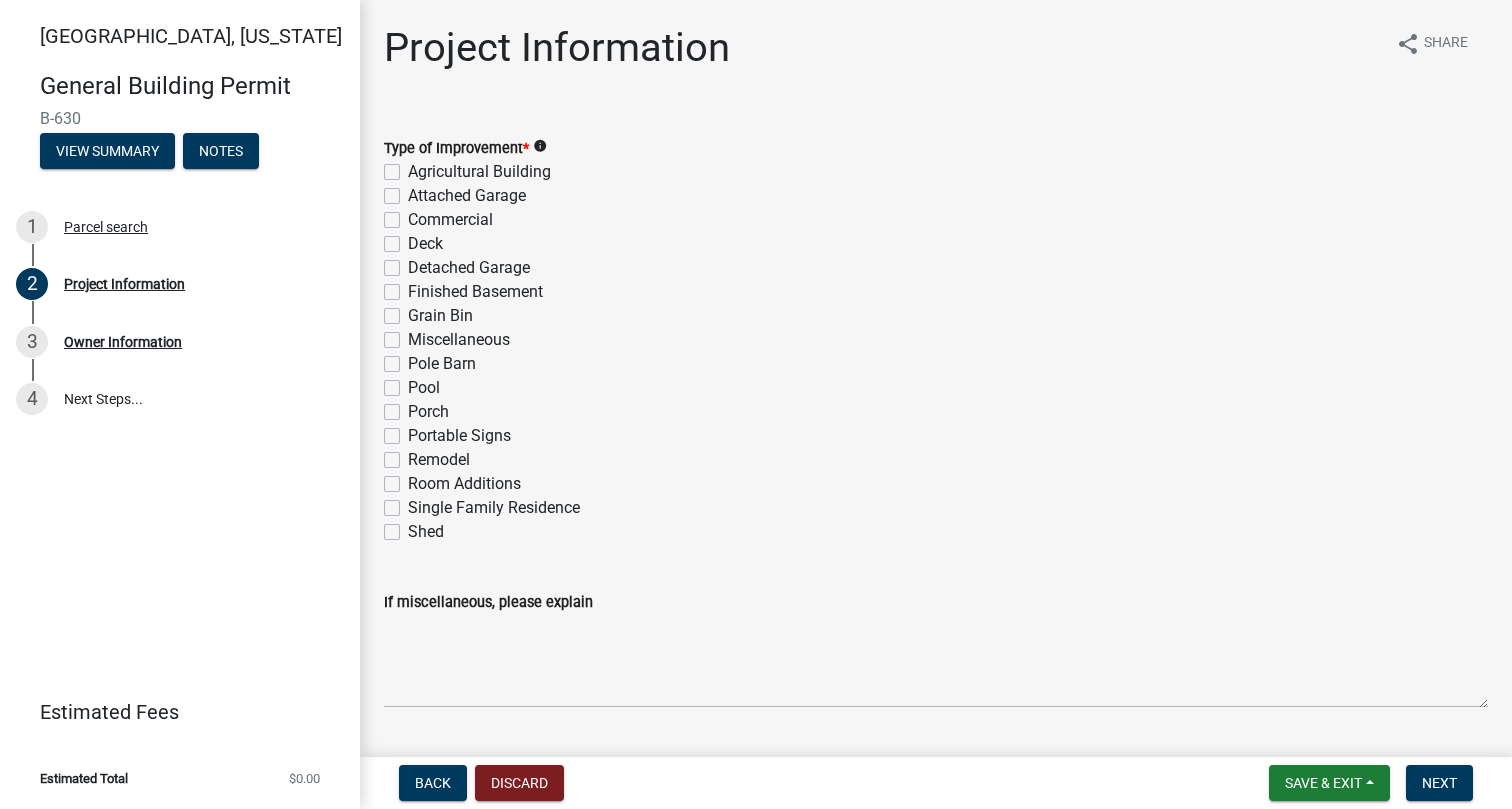 click on "Single Family Residence" 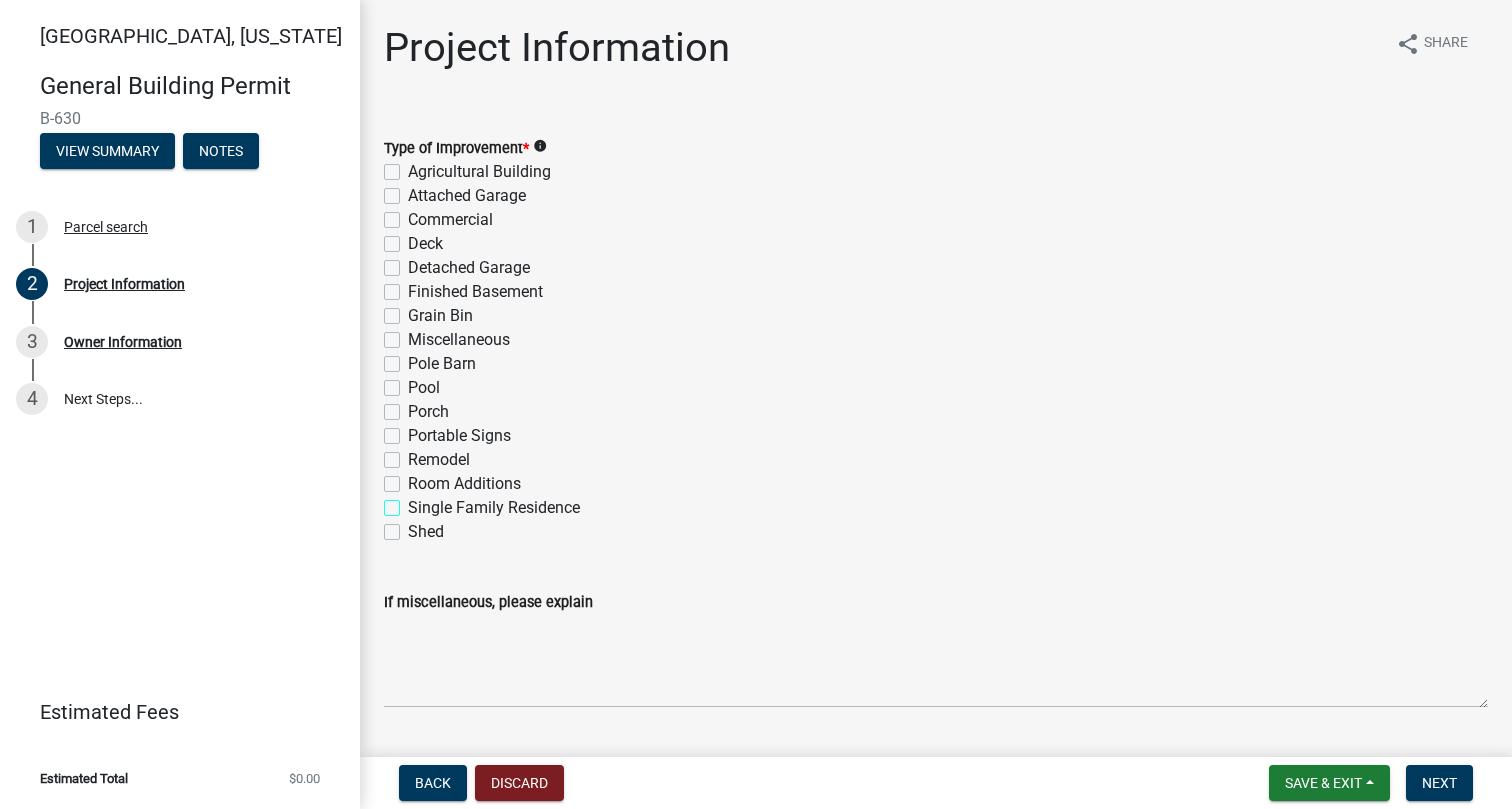 click on "Single Family Residence" at bounding box center (414, 502) 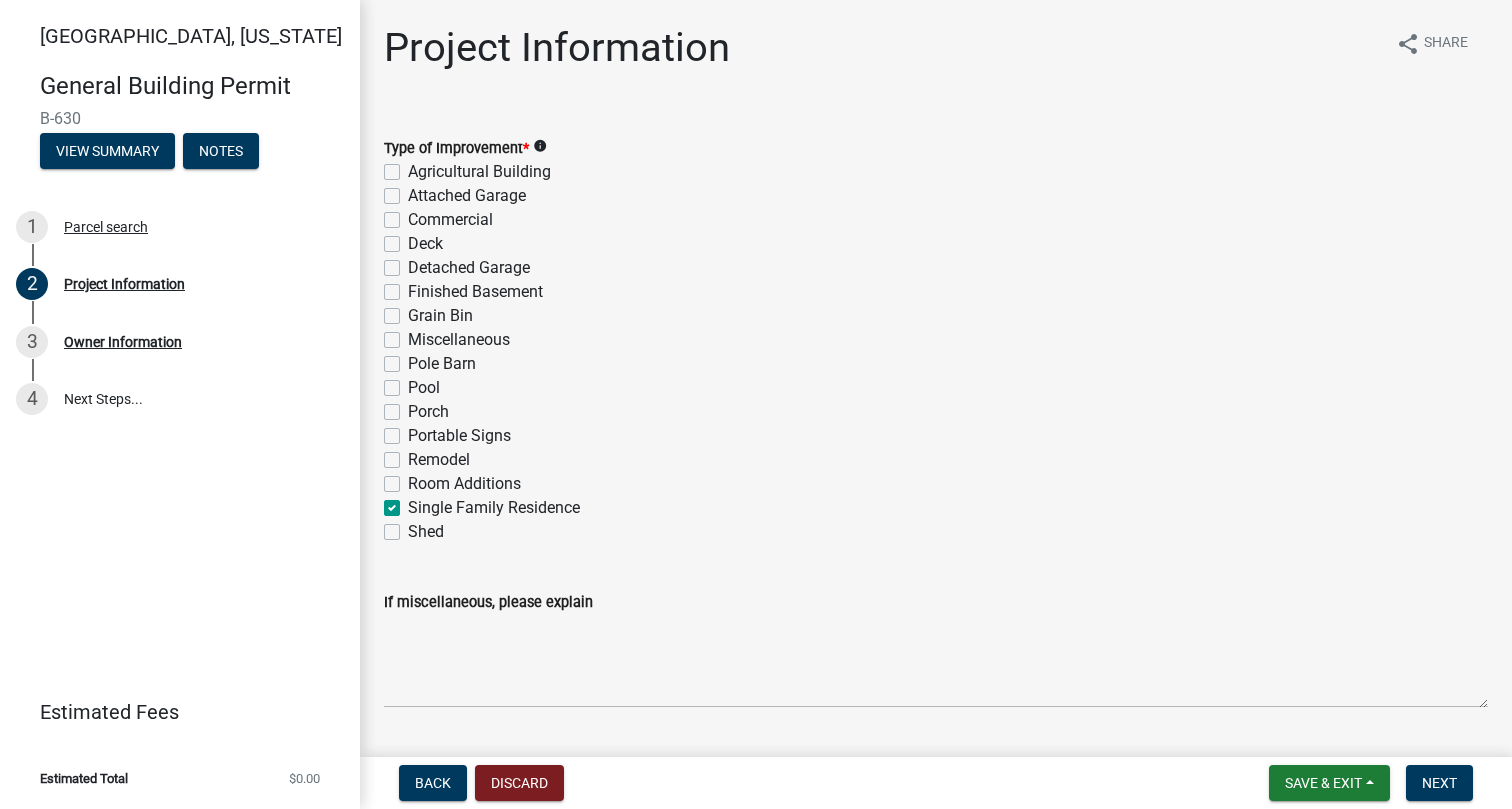 checkbox on "false" 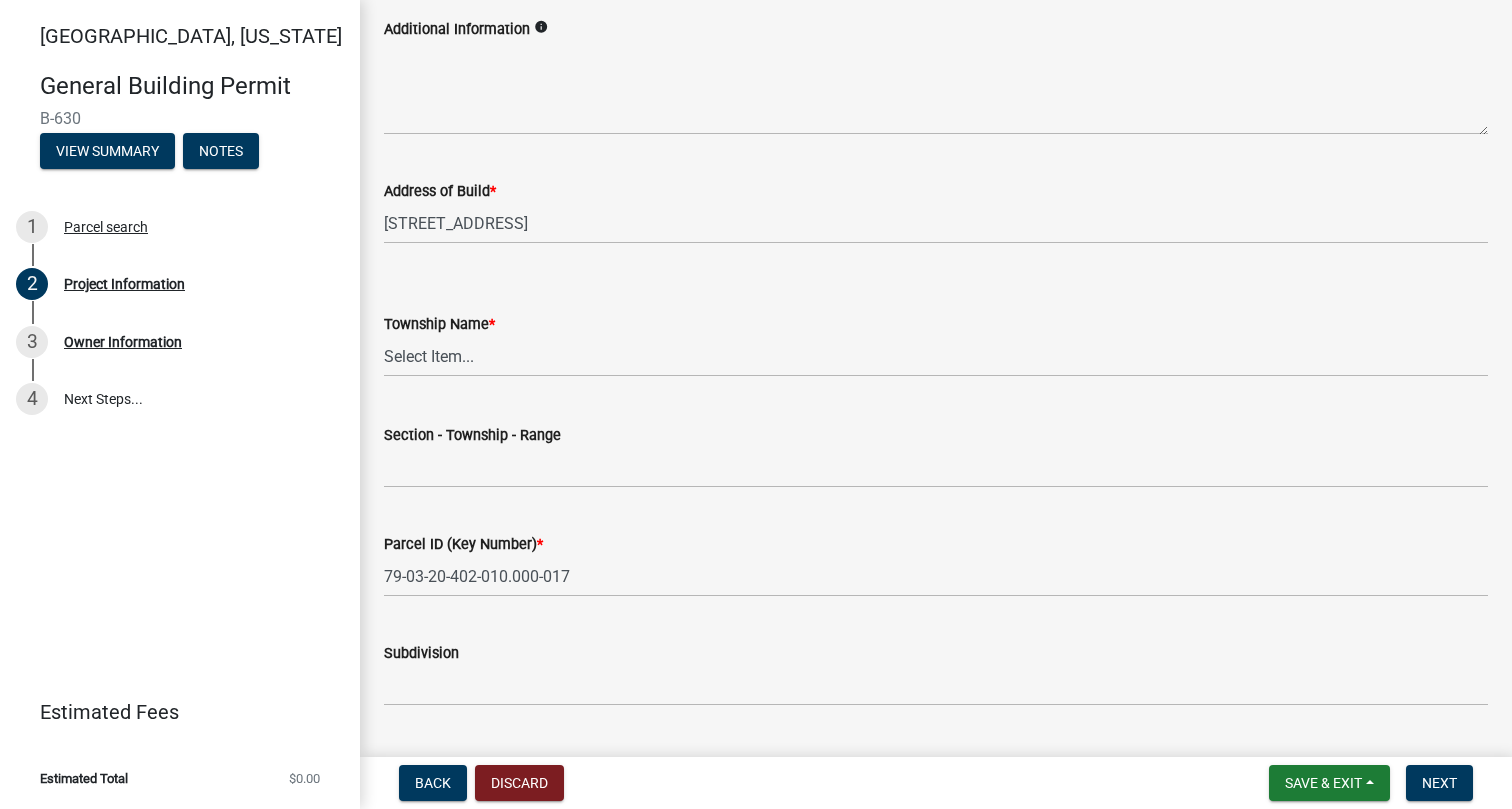 scroll, scrollTop: 740, scrollLeft: 0, axis: vertical 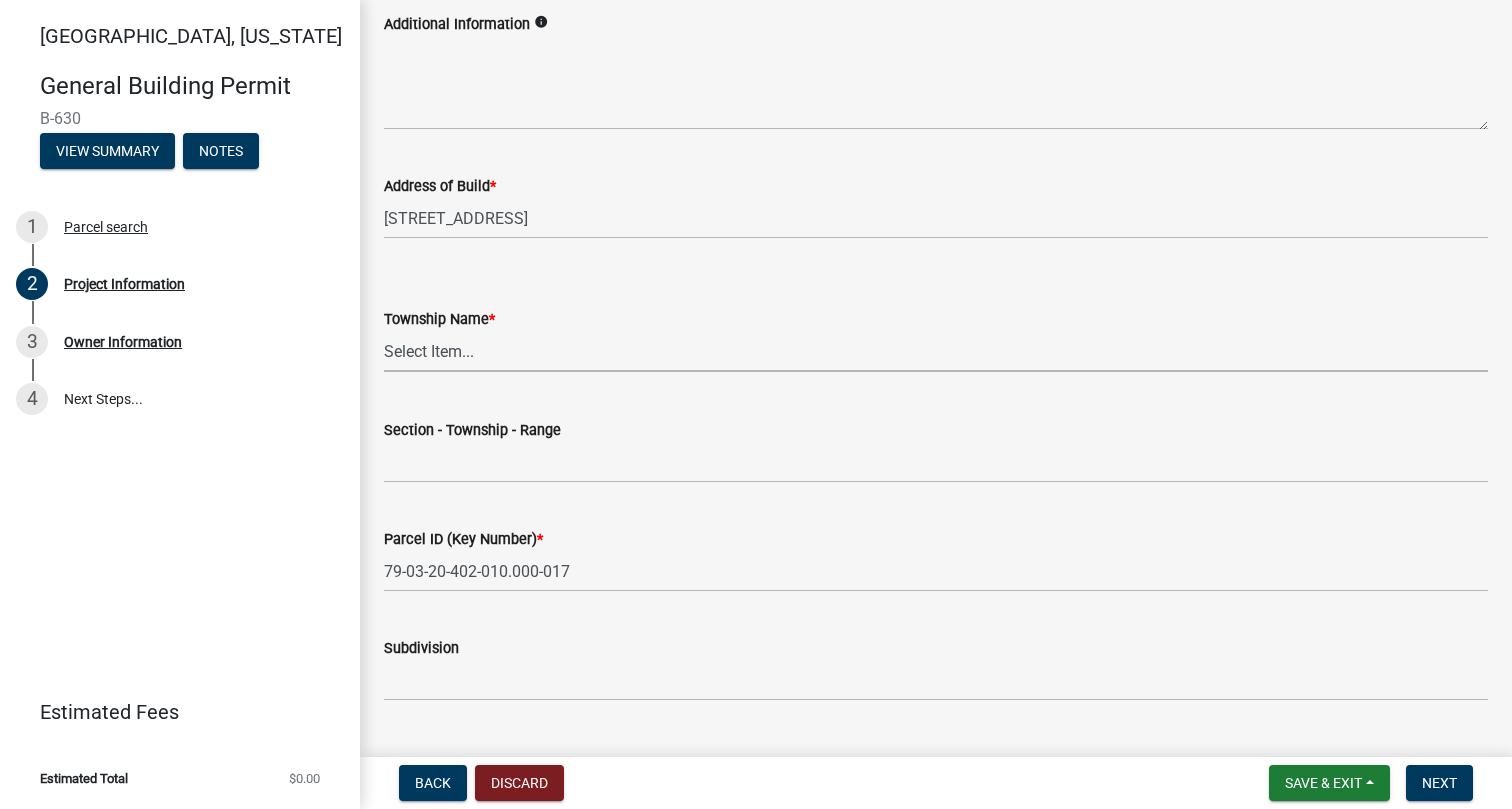 click on "Select Item...   [PERSON_NAME]   [PERSON_NAME]   [GEOGRAPHIC_DATA][PERSON_NAME]   Tippecanoe   Wabash   [US_STATE][PERSON_NAME]   Wea   Union" at bounding box center [936, 351] 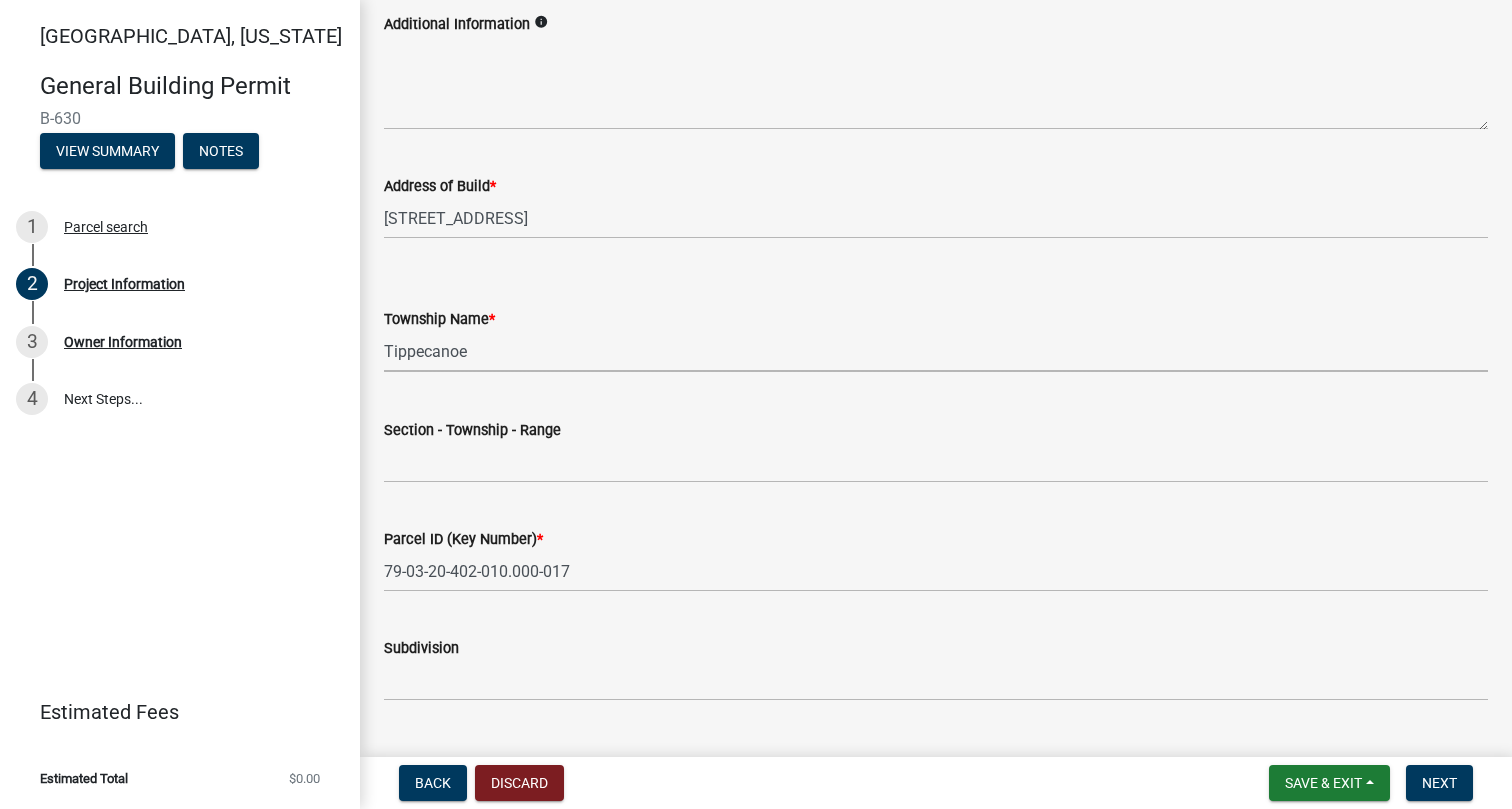 click on "Select Item...   [PERSON_NAME]   [PERSON_NAME]   [GEOGRAPHIC_DATA][PERSON_NAME]   Tippecanoe   Wabash   [US_STATE][PERSON_NAME]   Wea   Union" at bounding box center (936, 351) 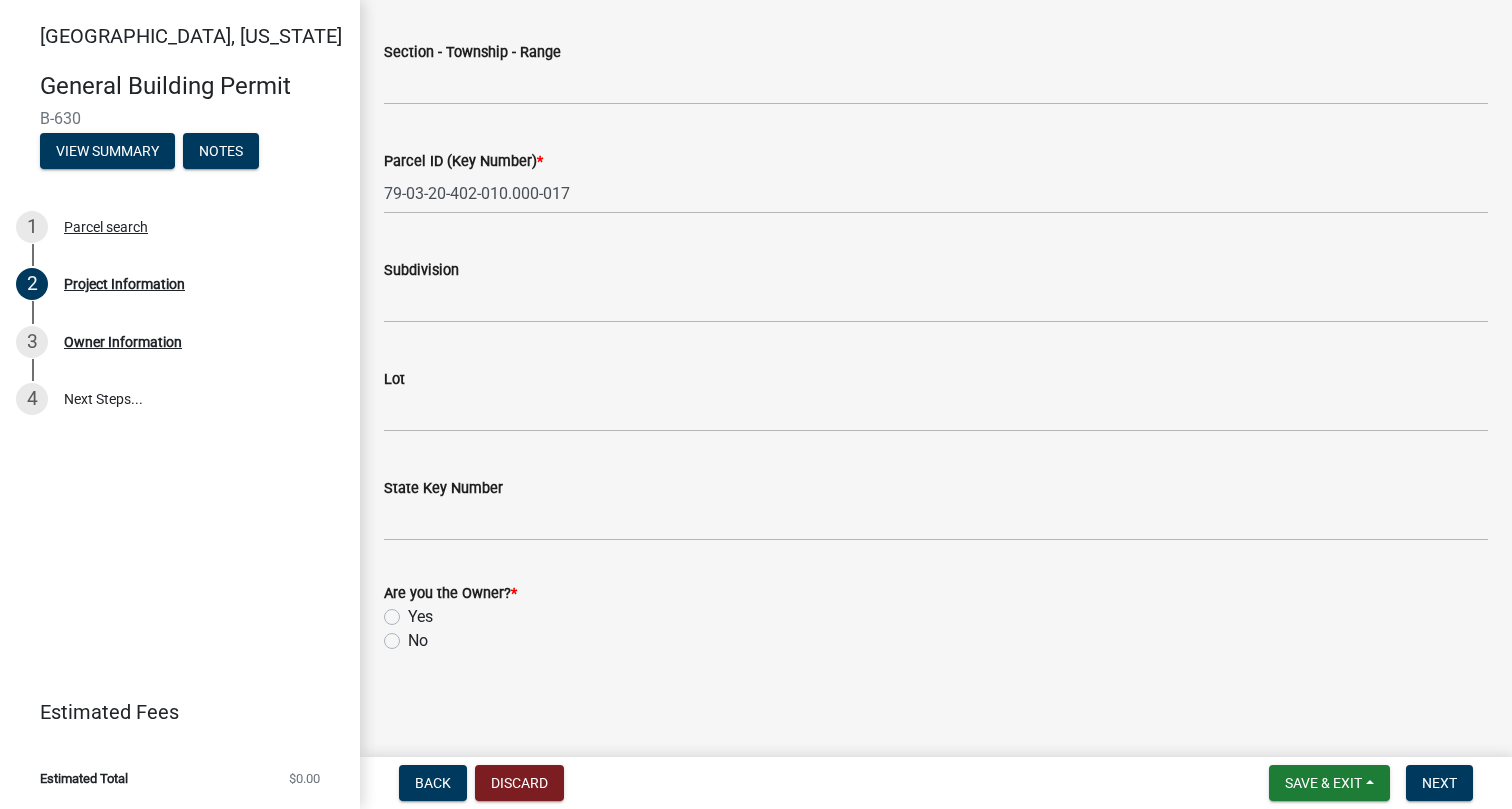 scroll, scrollTop: 1117, scrollLeft: 0, axis: vertical 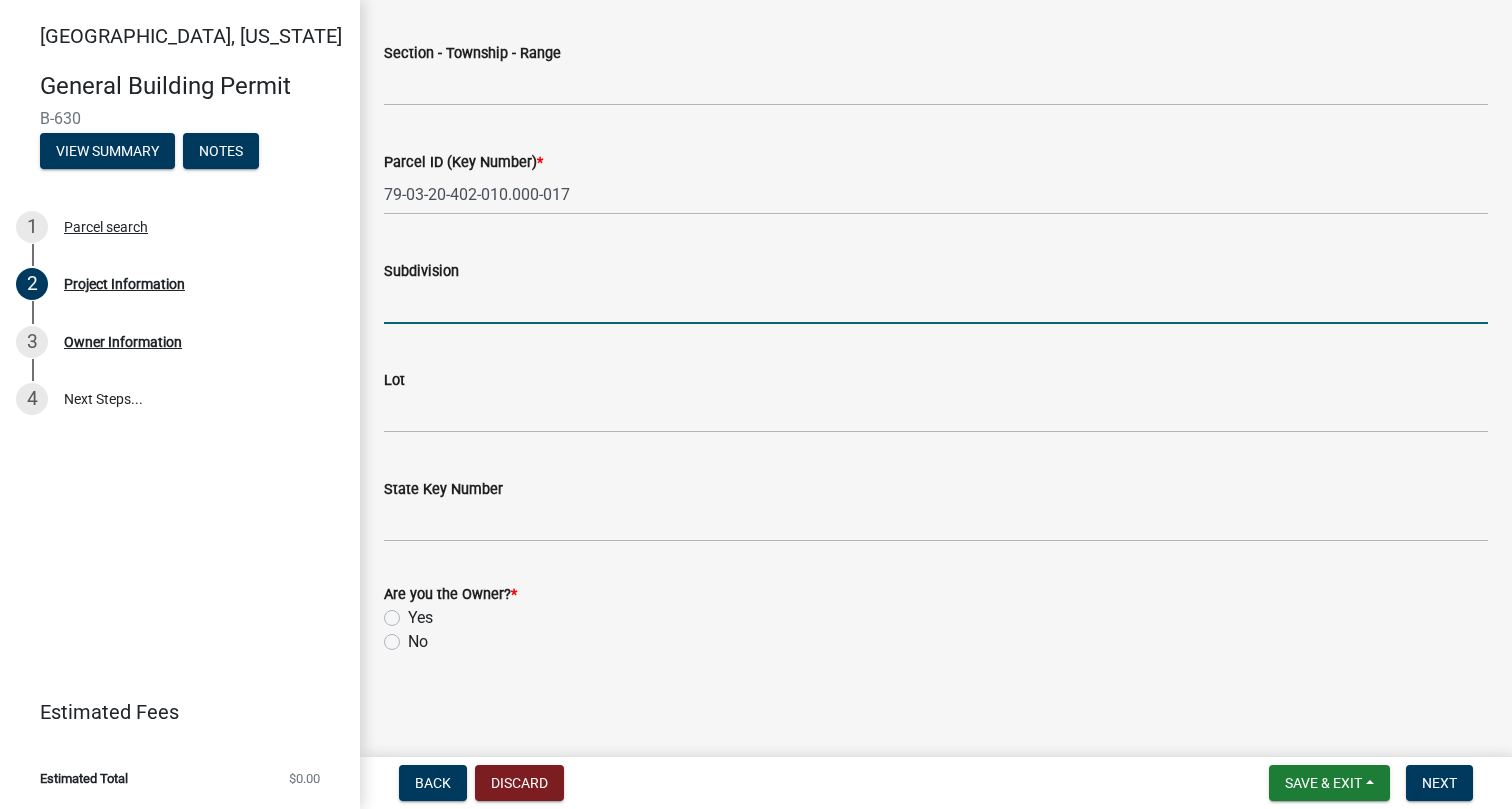 click on "Subdivision" at bounding box center (936, 303) 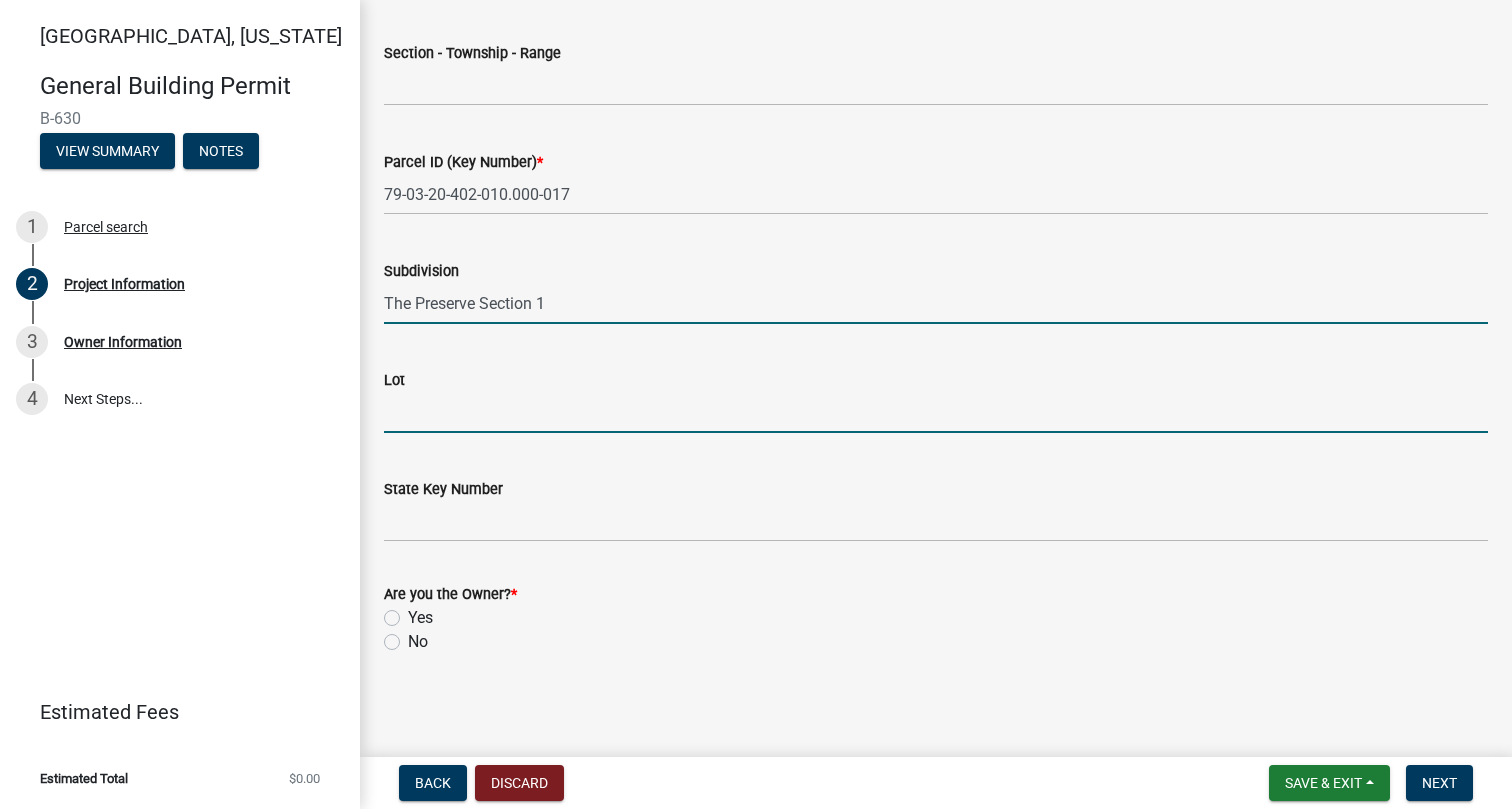 type on "1" 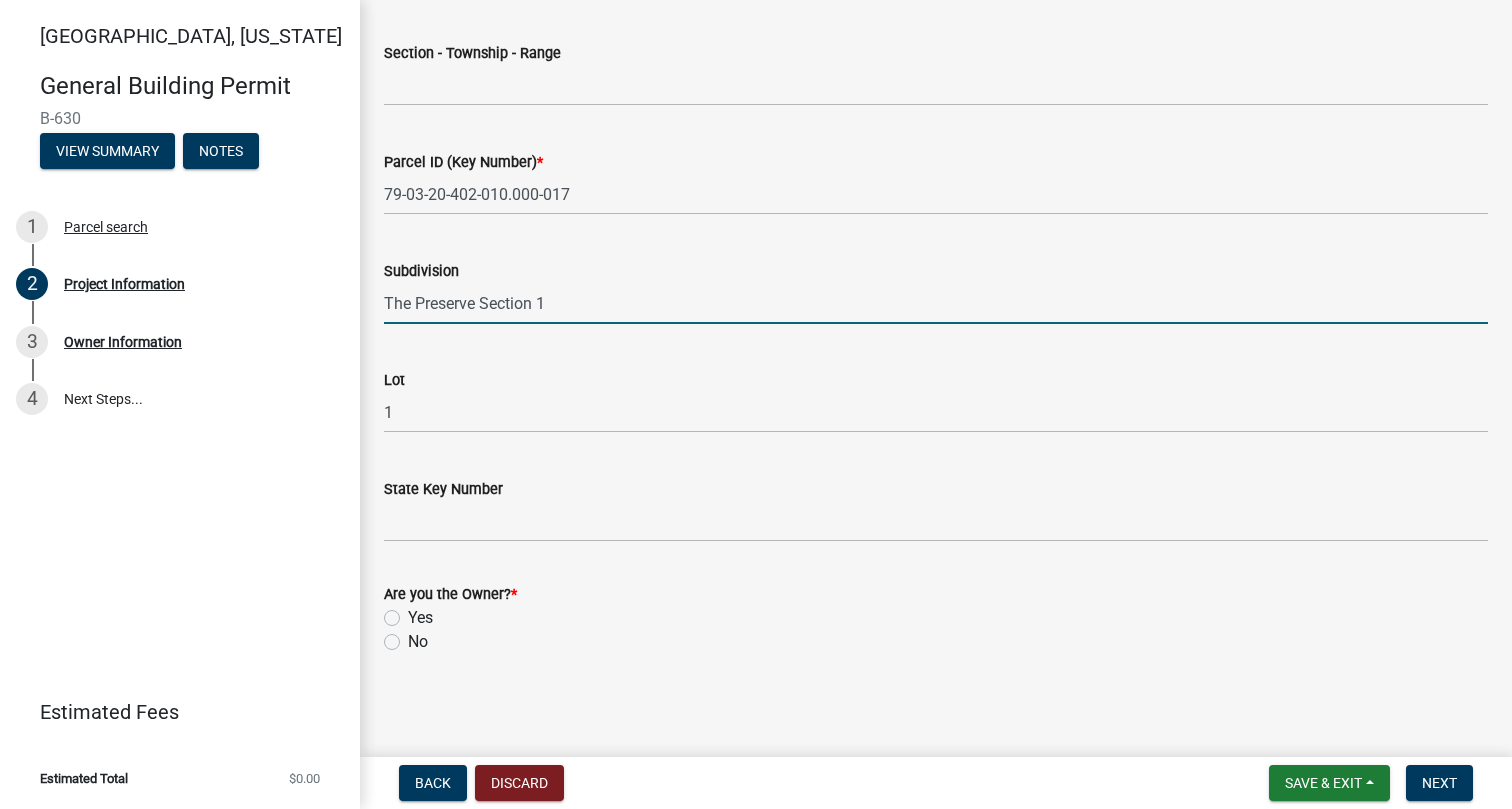 click on "The Preserve Section 1" at bounding box center [936, 303] 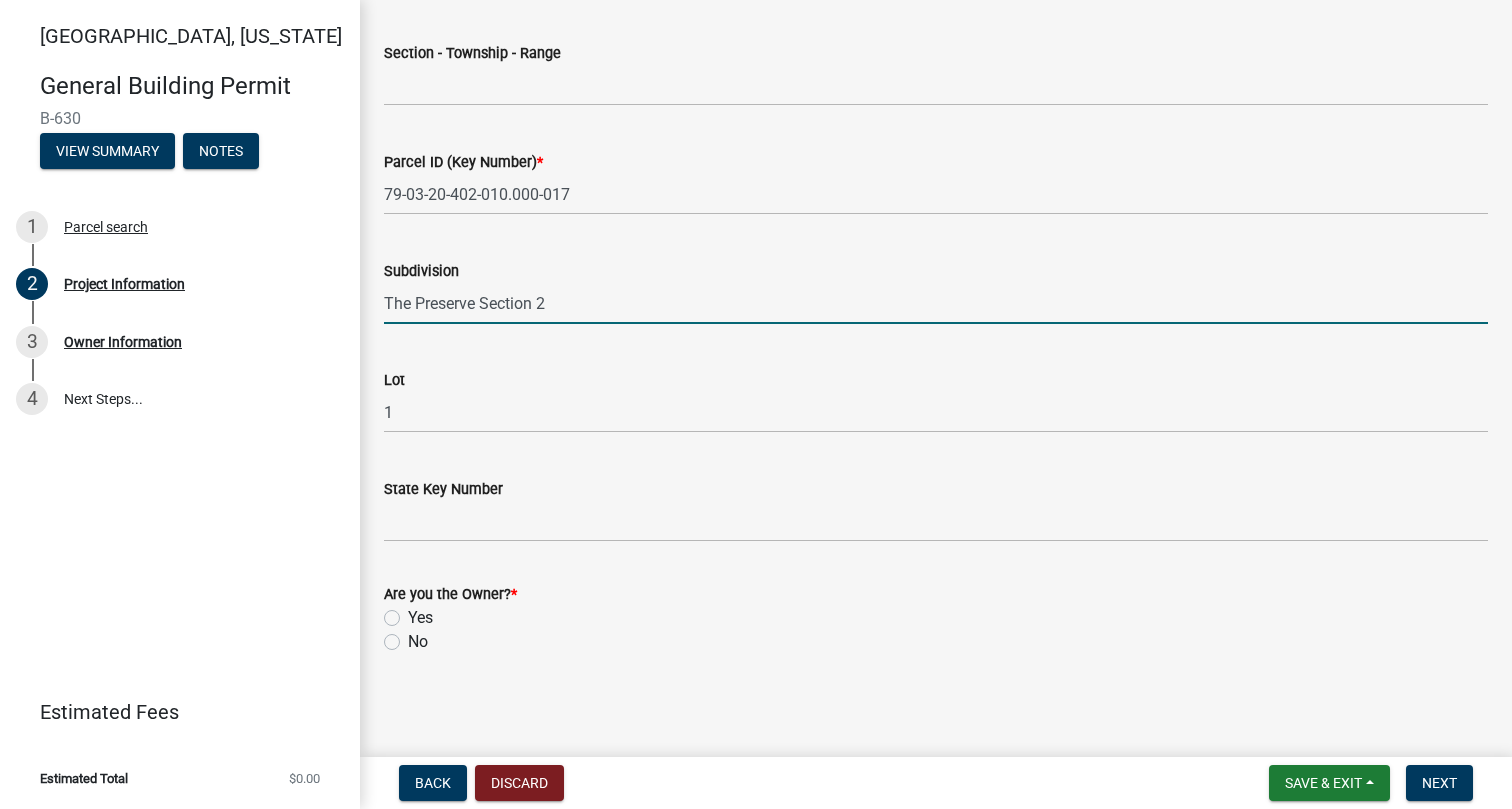type on "The Preserve Section 2" 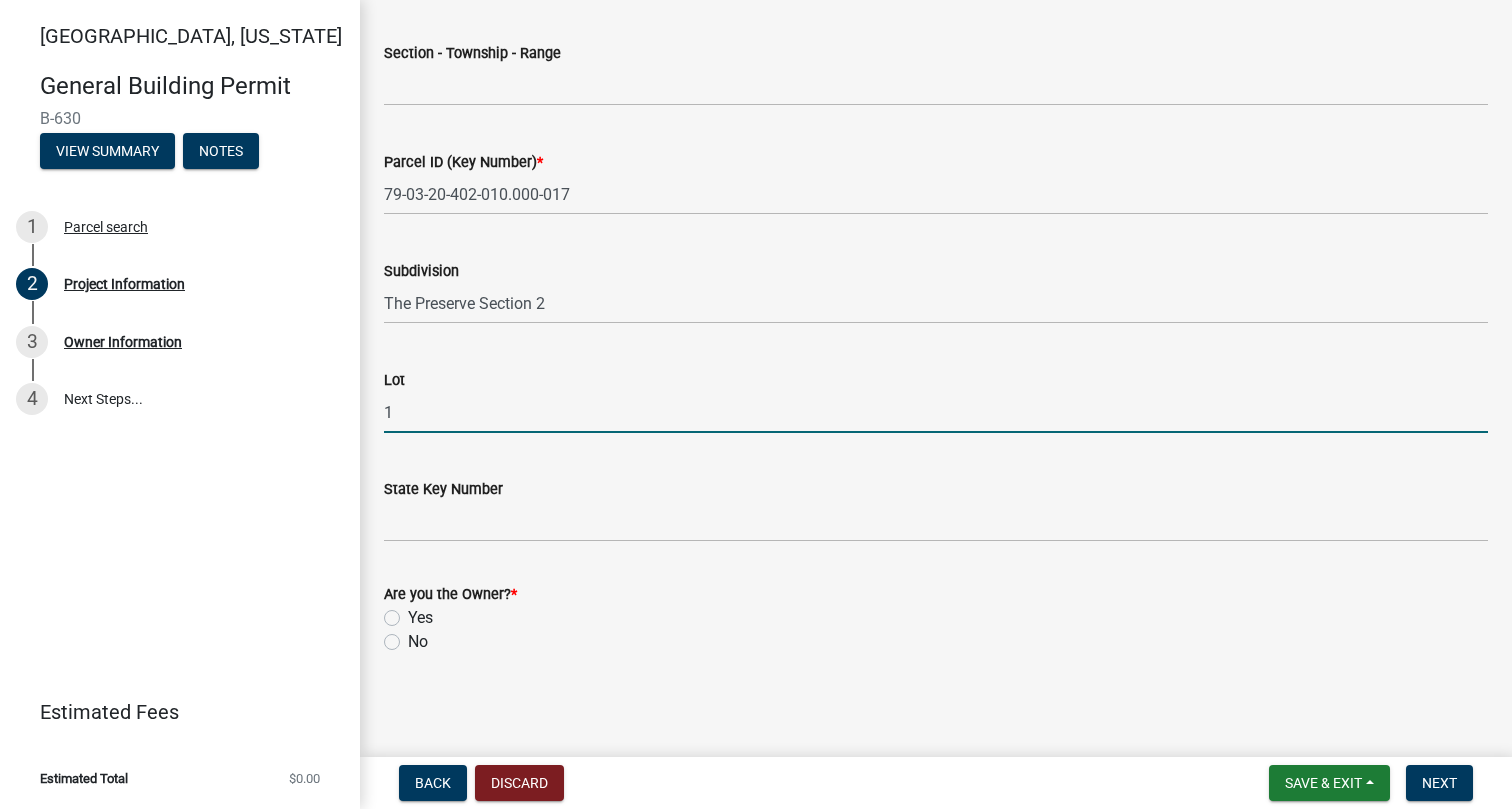 click on "1" at bounding box center (936, 412) 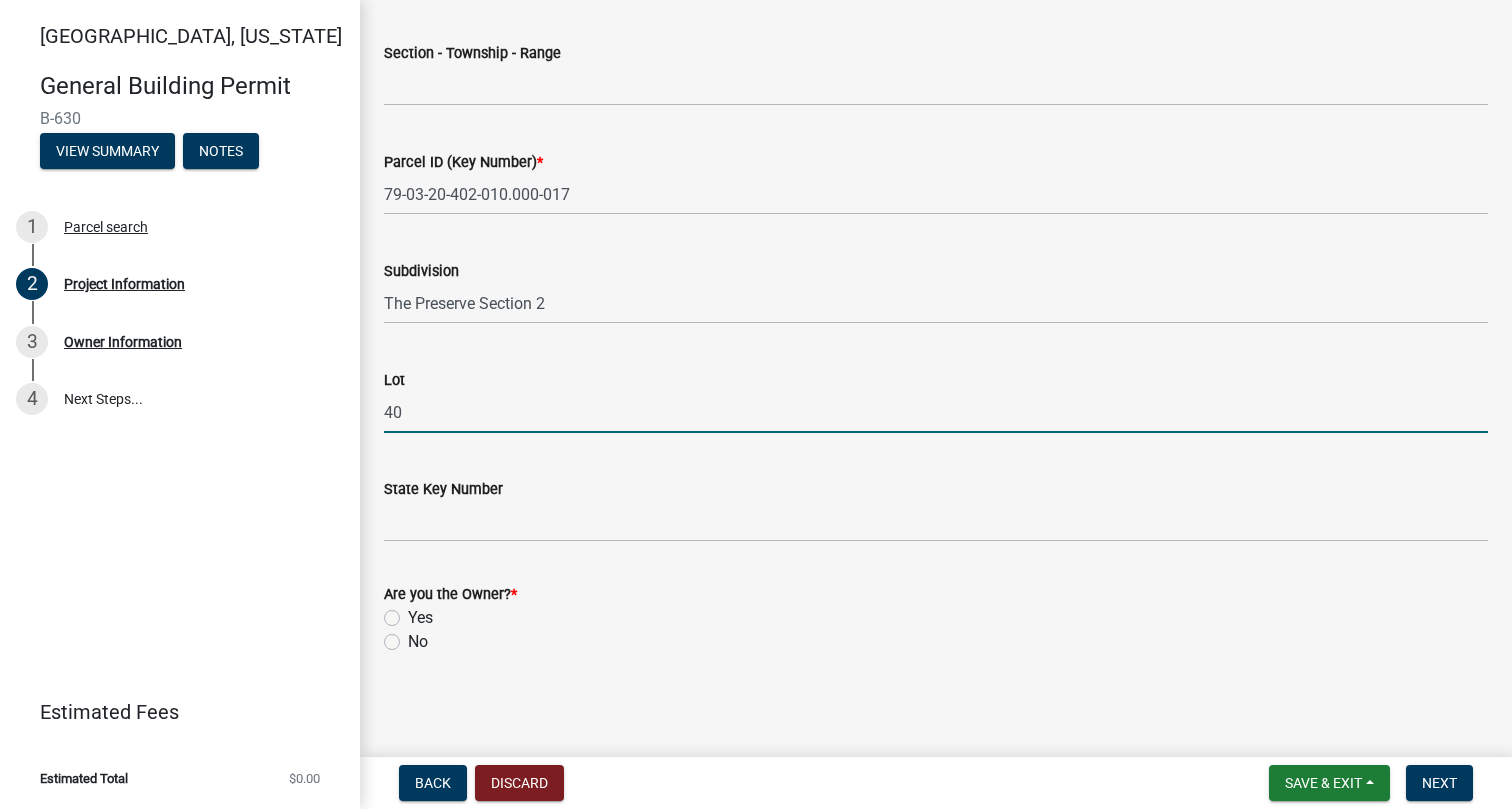 scroll, scrollTop: 1118, scrollLeft: 0, axis: vertical 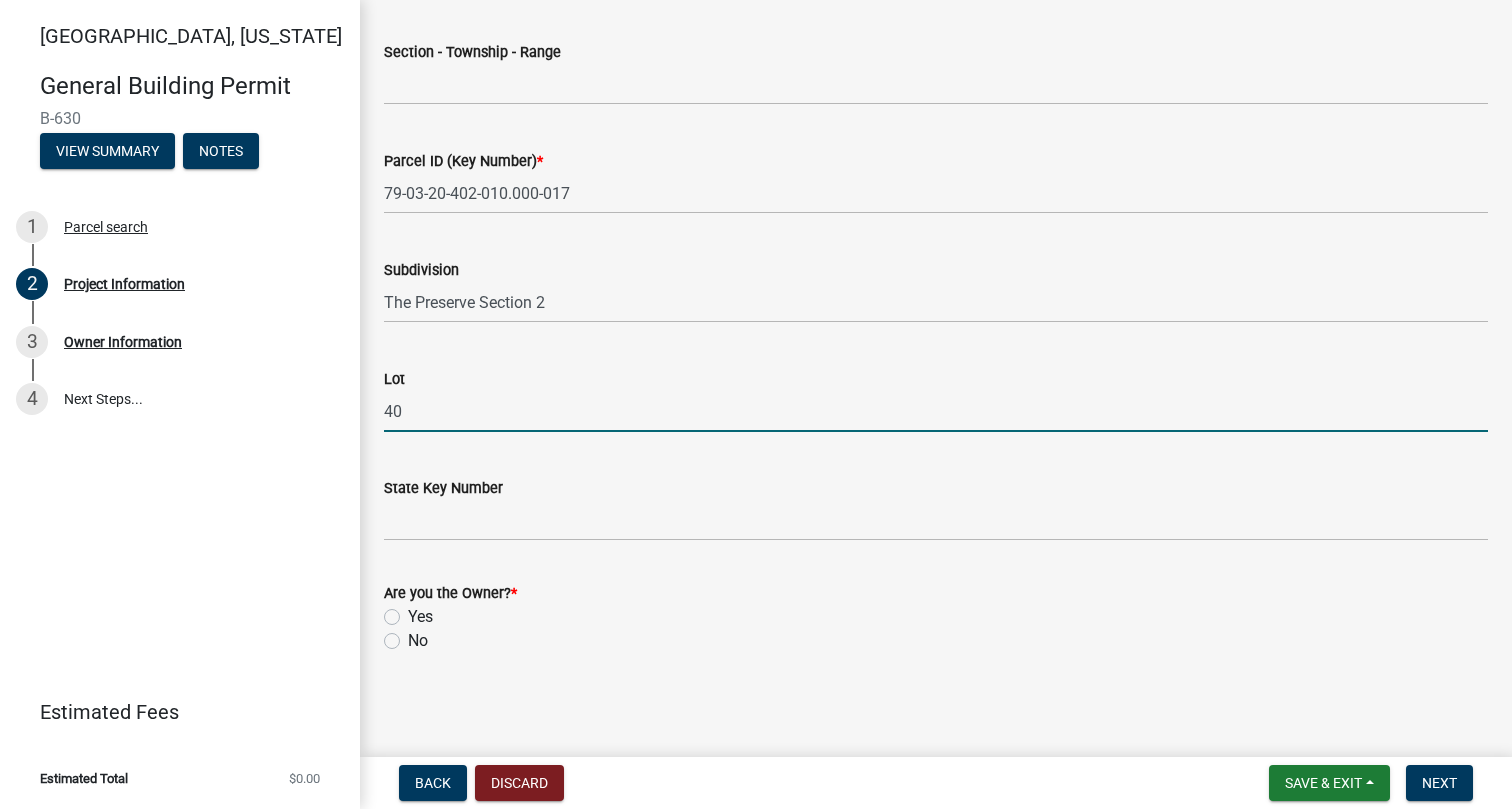 type on "40" 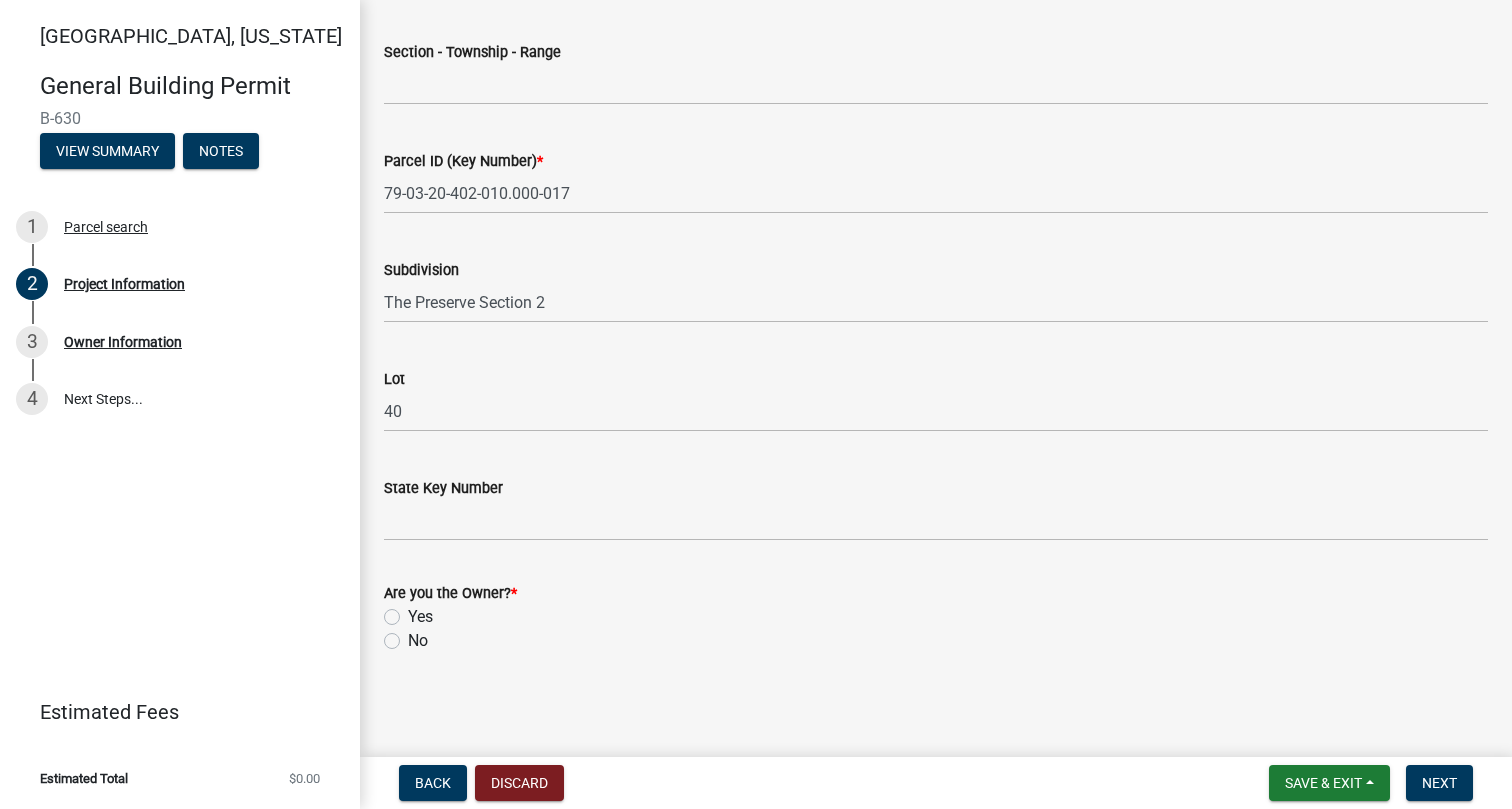 click on "Yes" 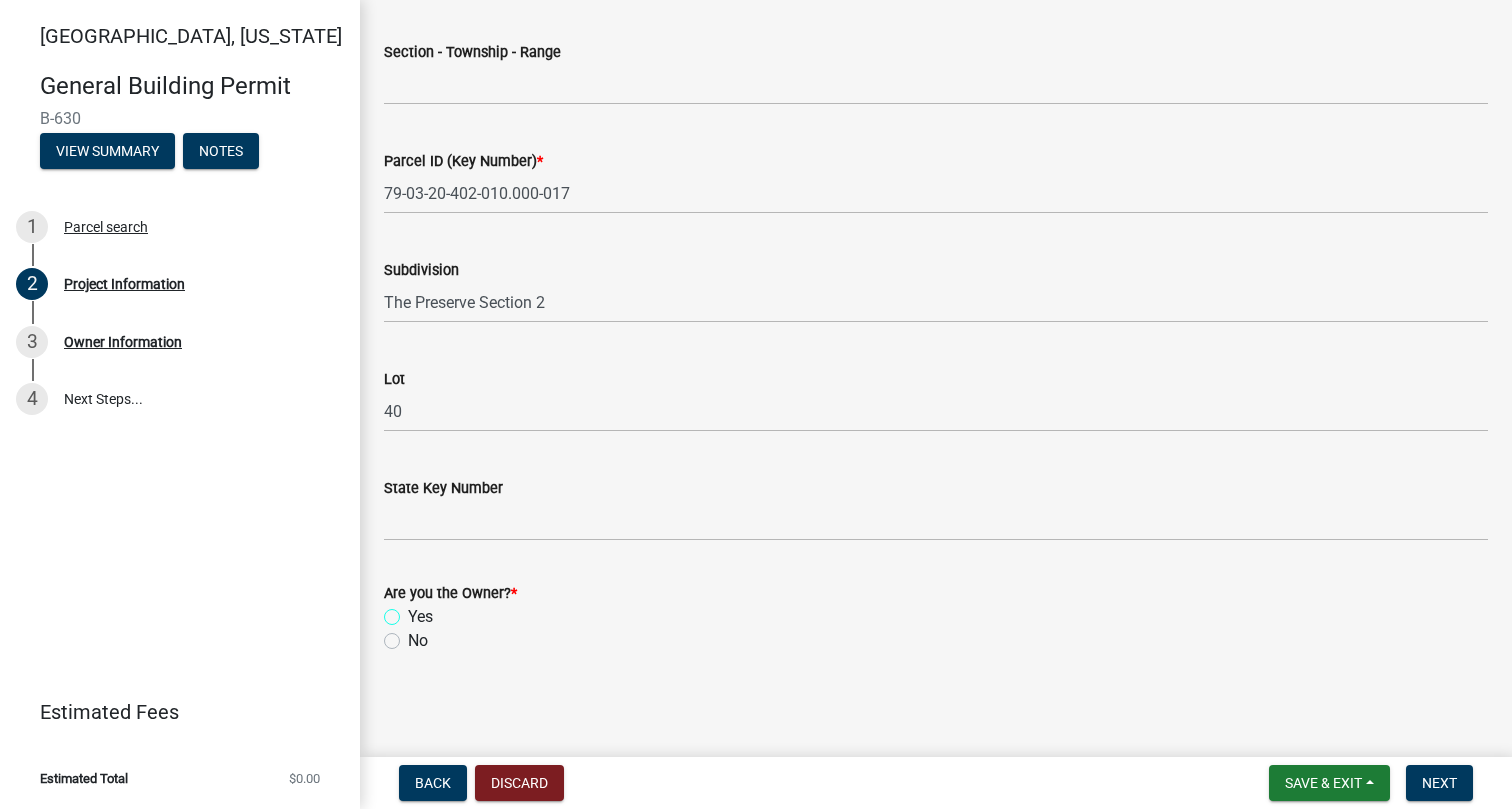 click on "Yes" at bounding box center (414, 611) 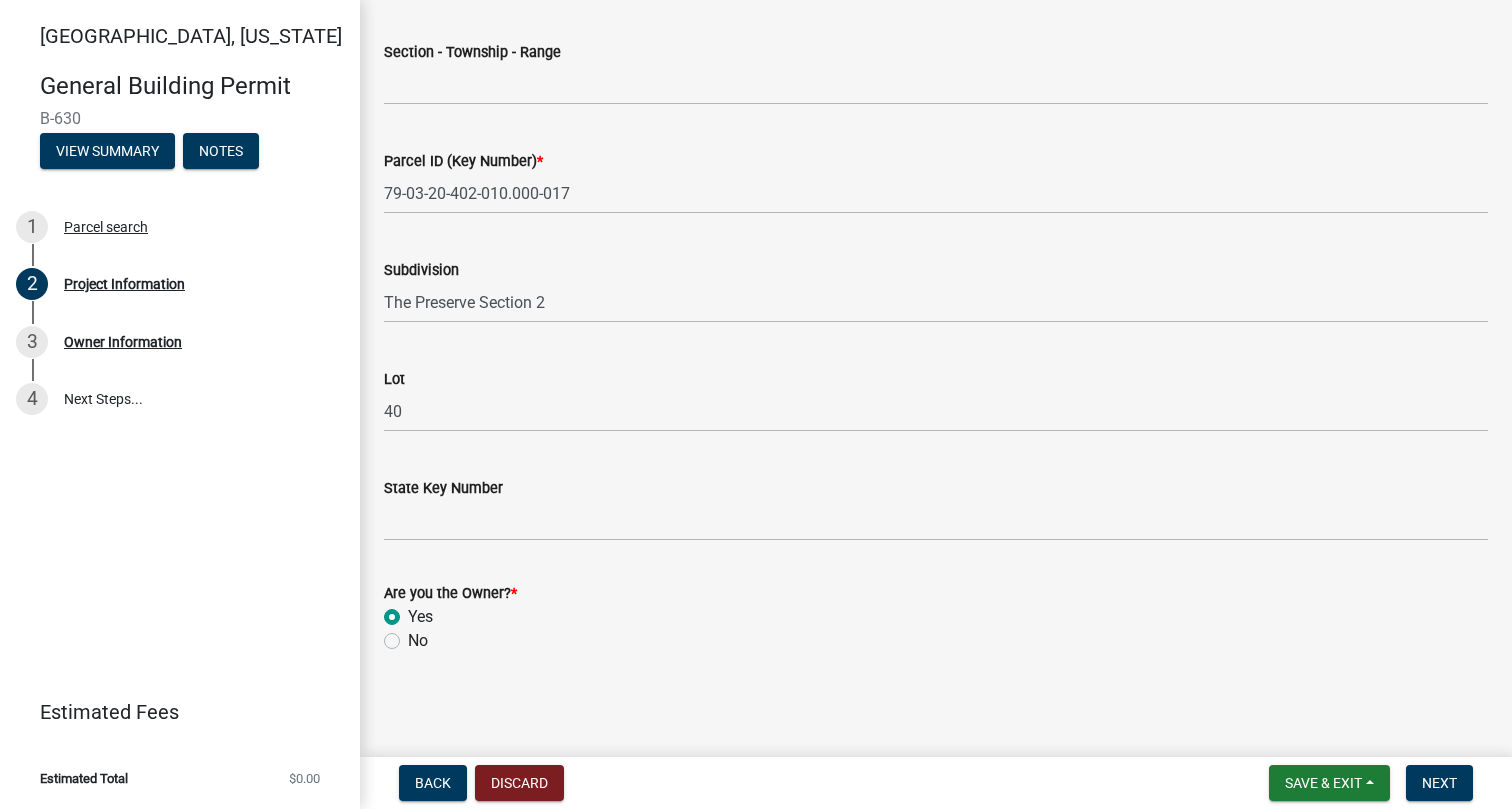 radio on "true" 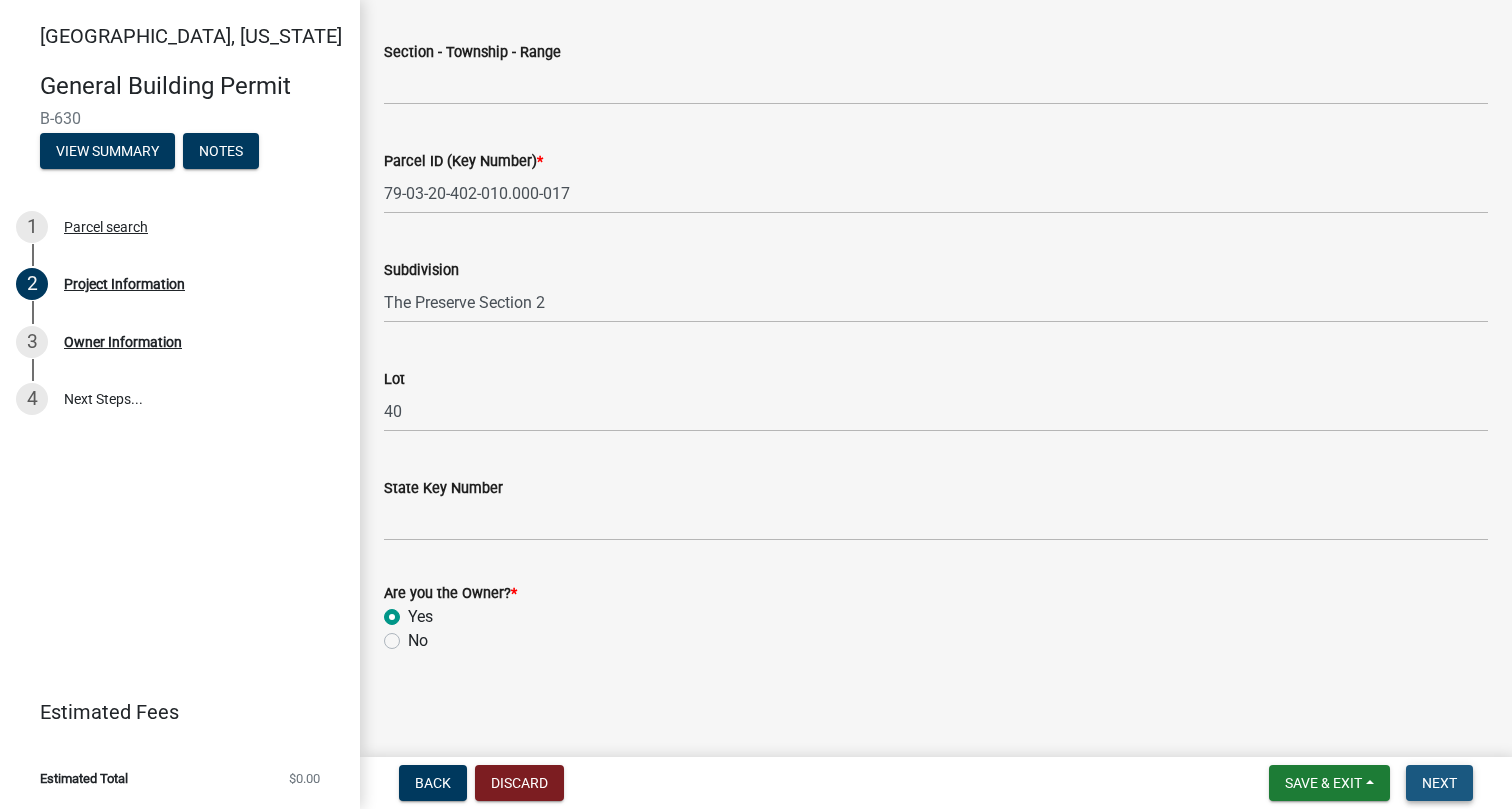 click on "Next" at bounding box center [1439, 783] 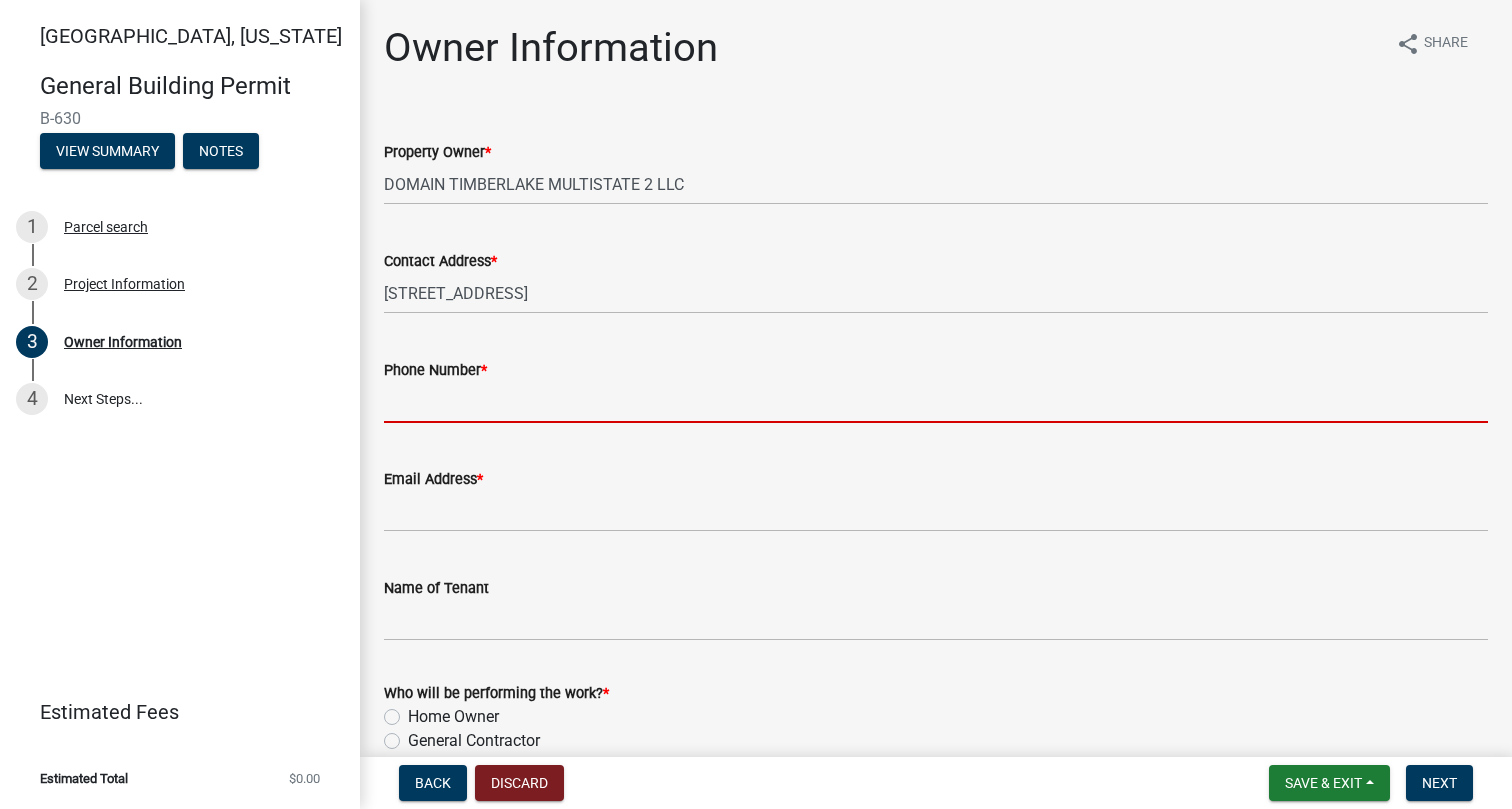 click on "Phone Number  *" at bounding box center [936, 402] 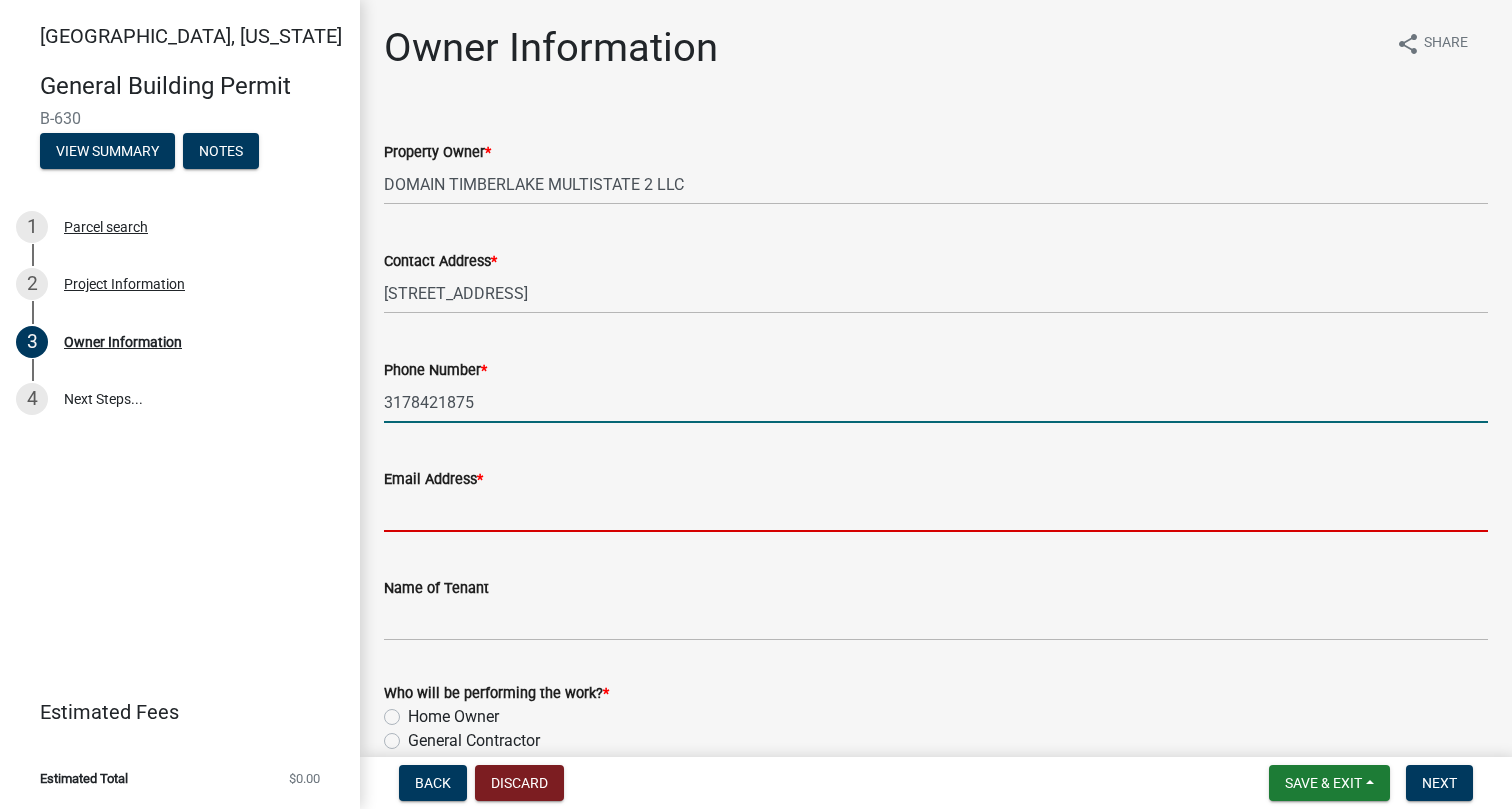 type on "[EMAIL_ADDRESS][DOMAIN_NAME]" 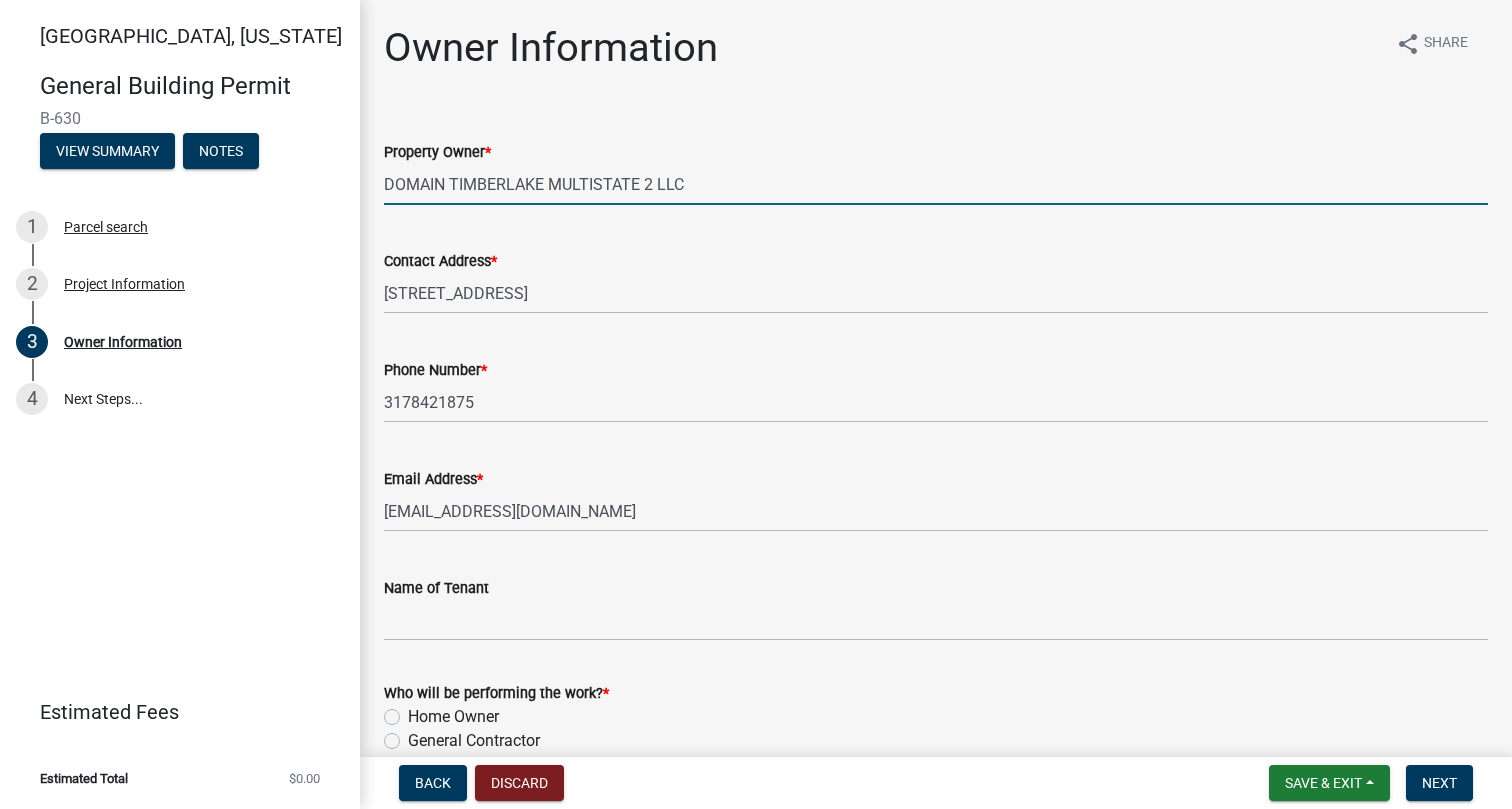click on "DOMAIN TIMBERLAKE MULTISTATE 2 LLC" at bounding box center [936, 184] 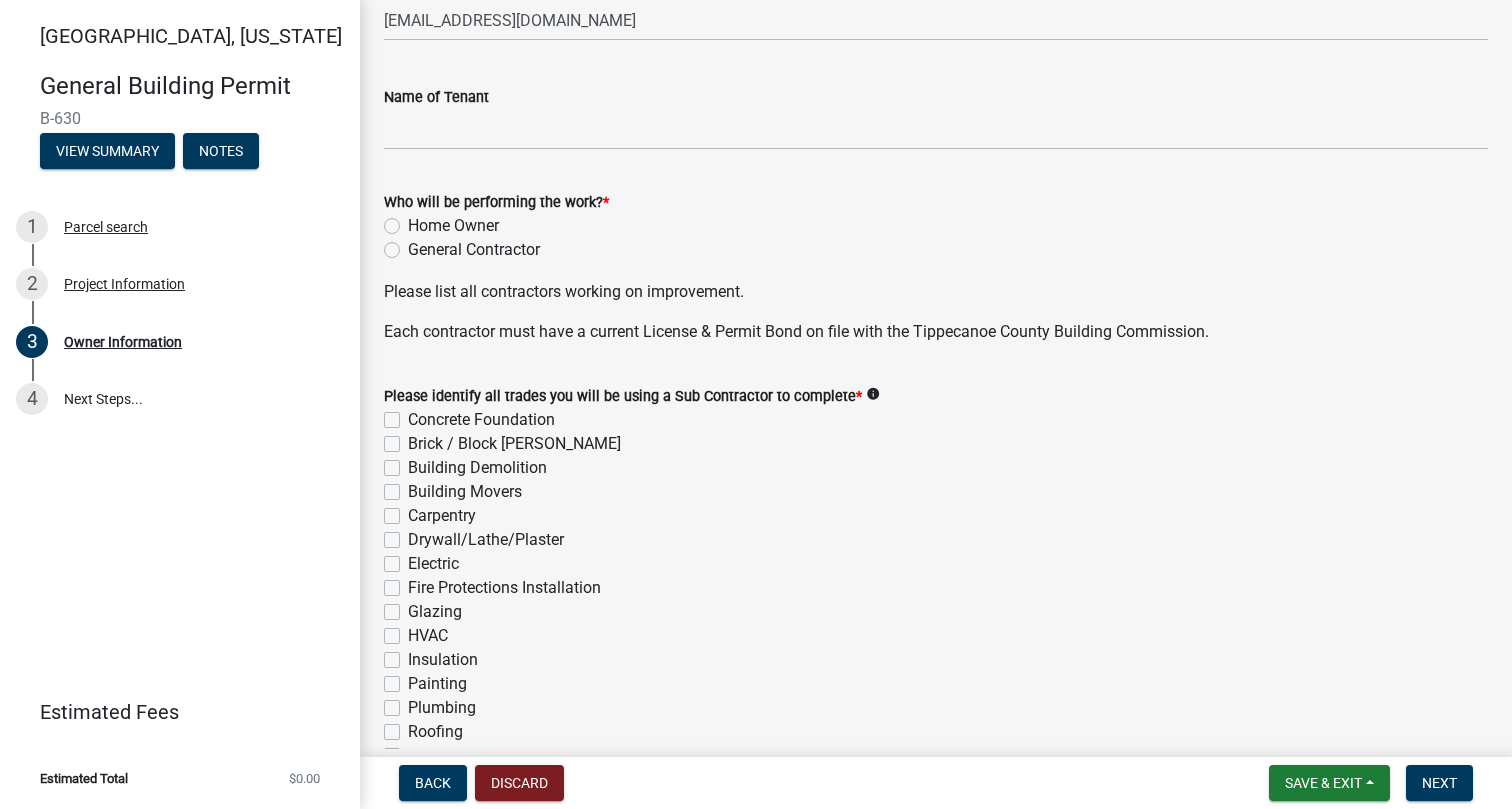 scroll, scrollTop: 495, scrollLeft: 0, axis: vertical 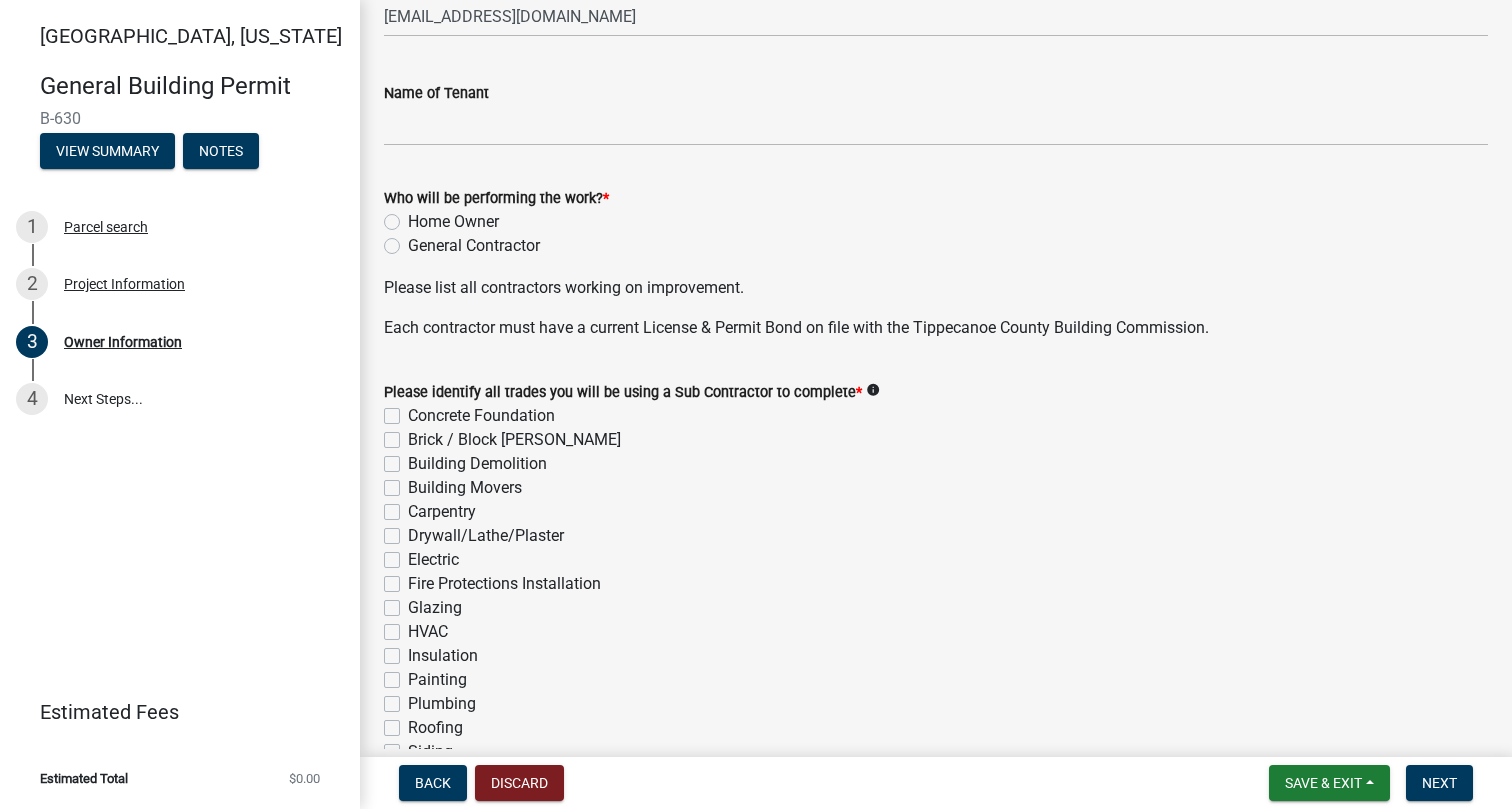 click on "General Contractor" 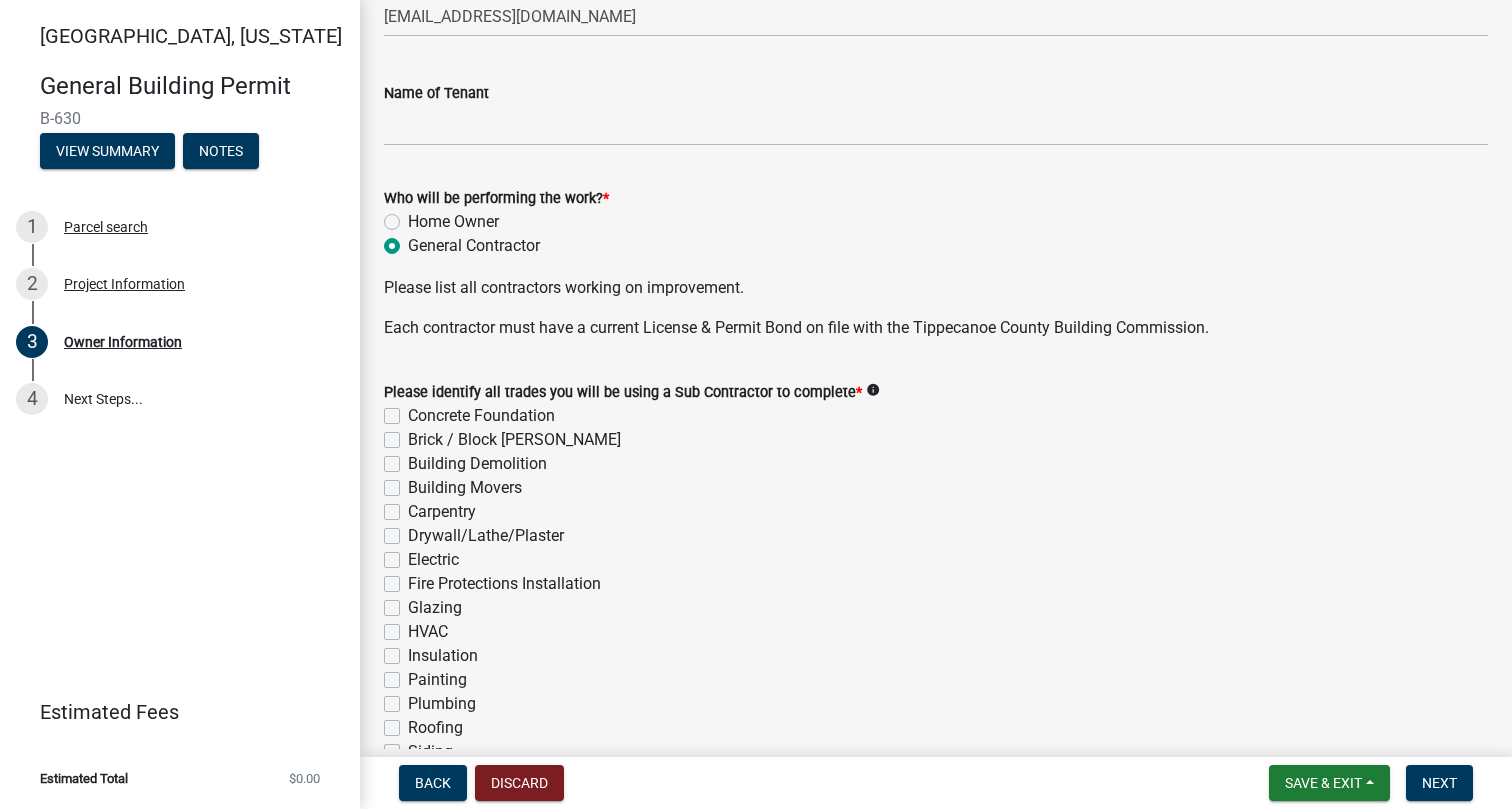 radio on "true" 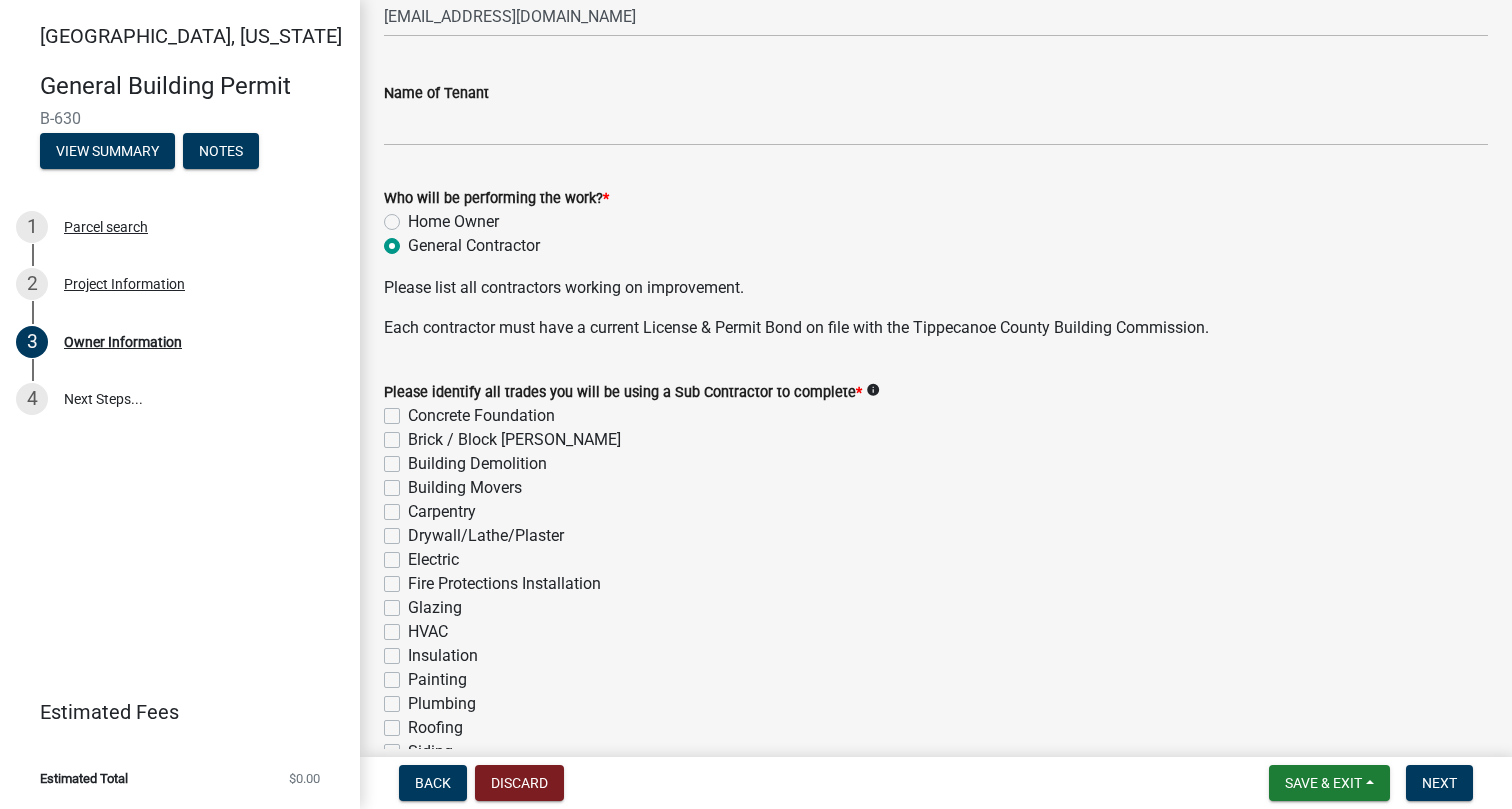 click on "Concrete Foundation" 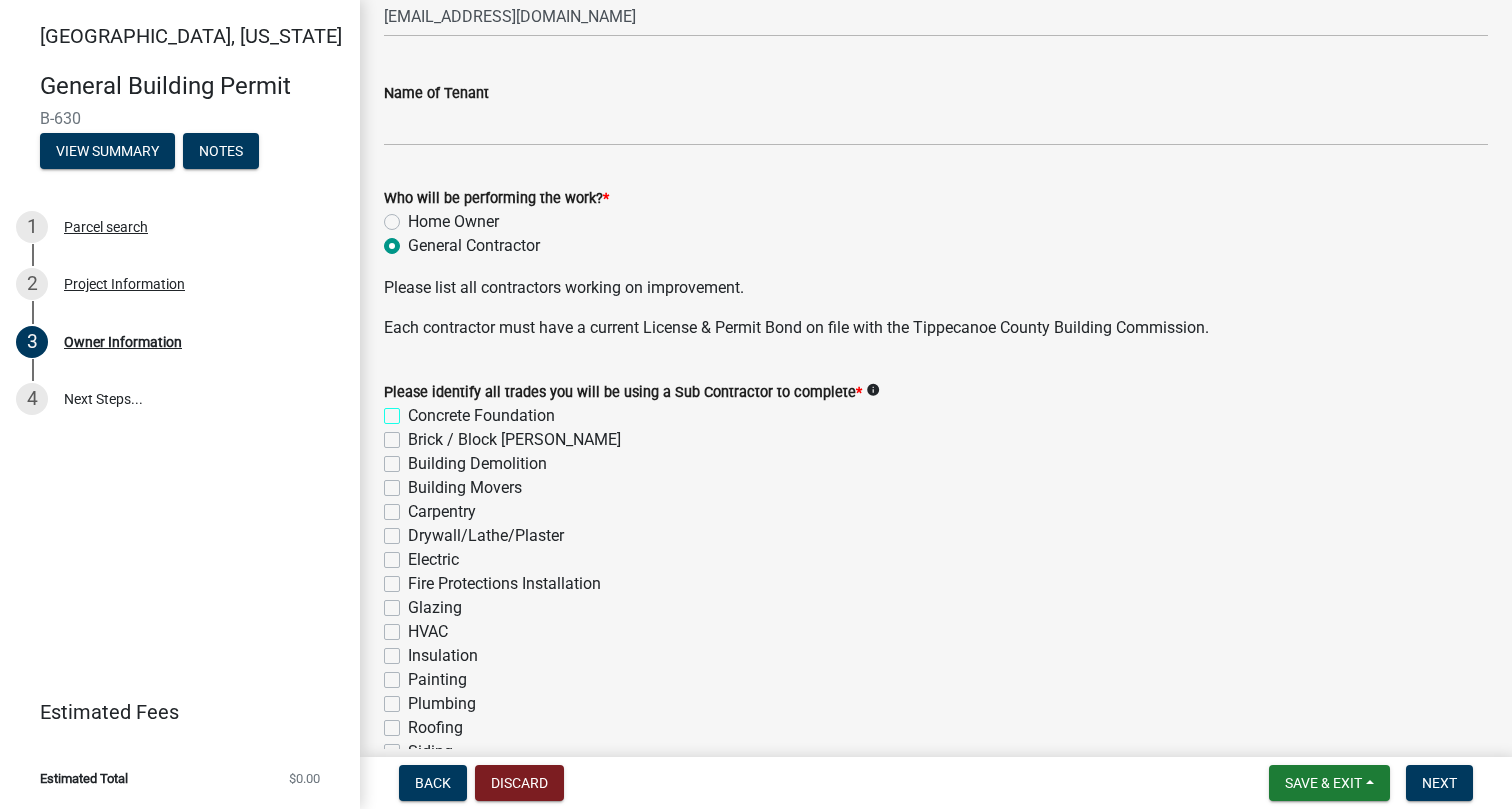 click on "Concrete Foundation" at bounding box center [414, 410] 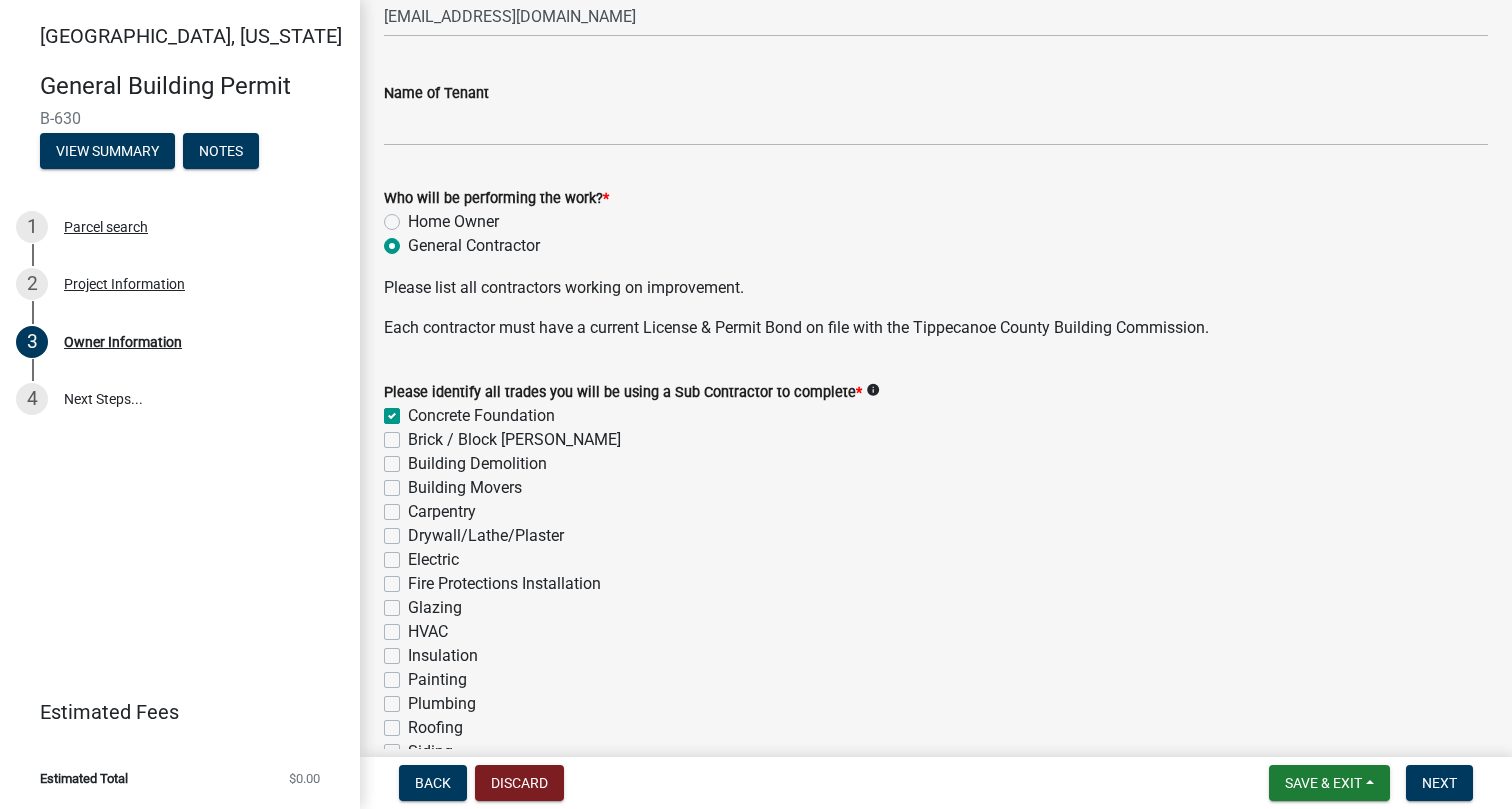checkbox on "true" 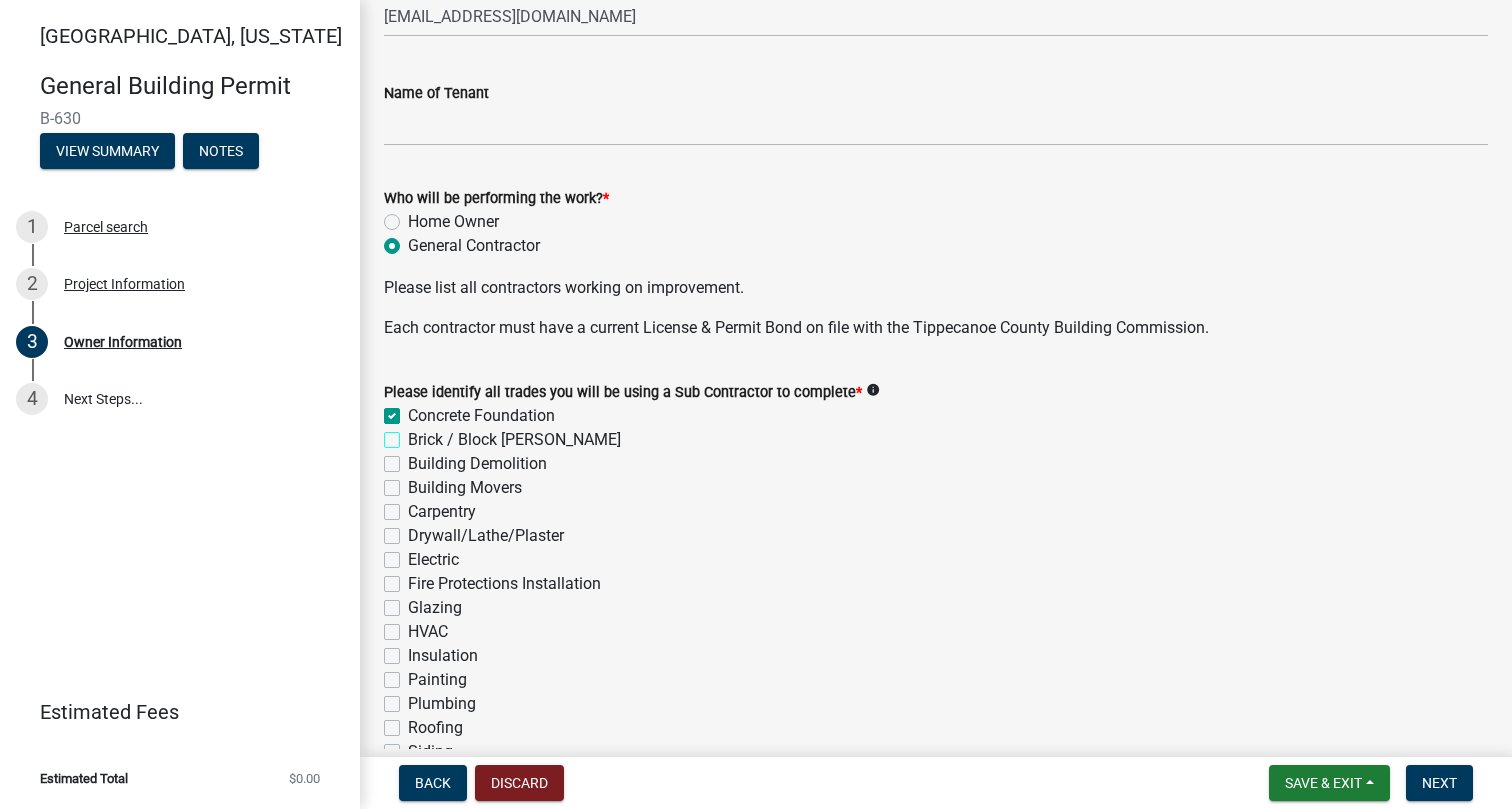 click on "Brick / Block [PERSON_NAME]" at bounding box center [414, 434] 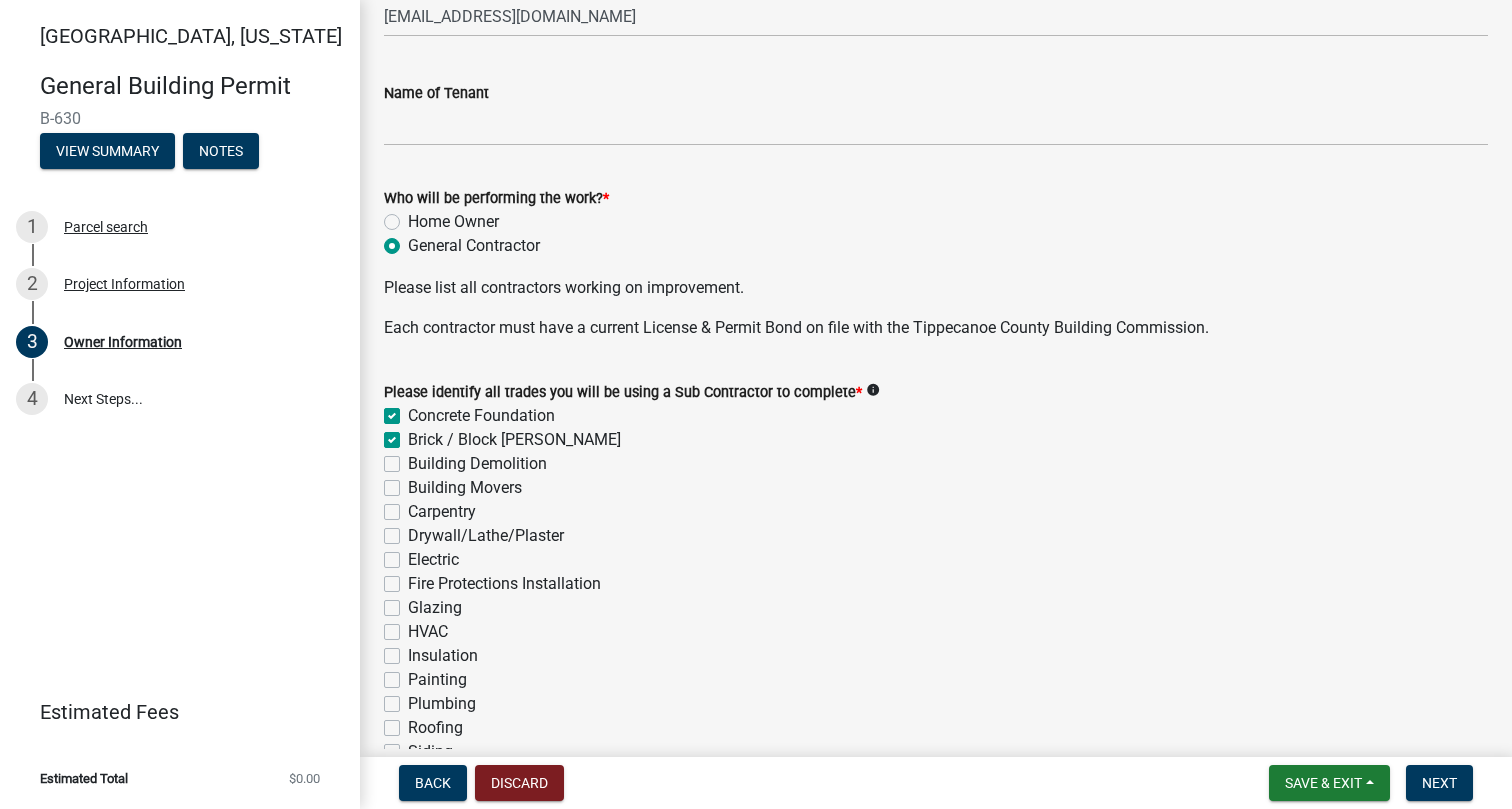 checkbox on "true" 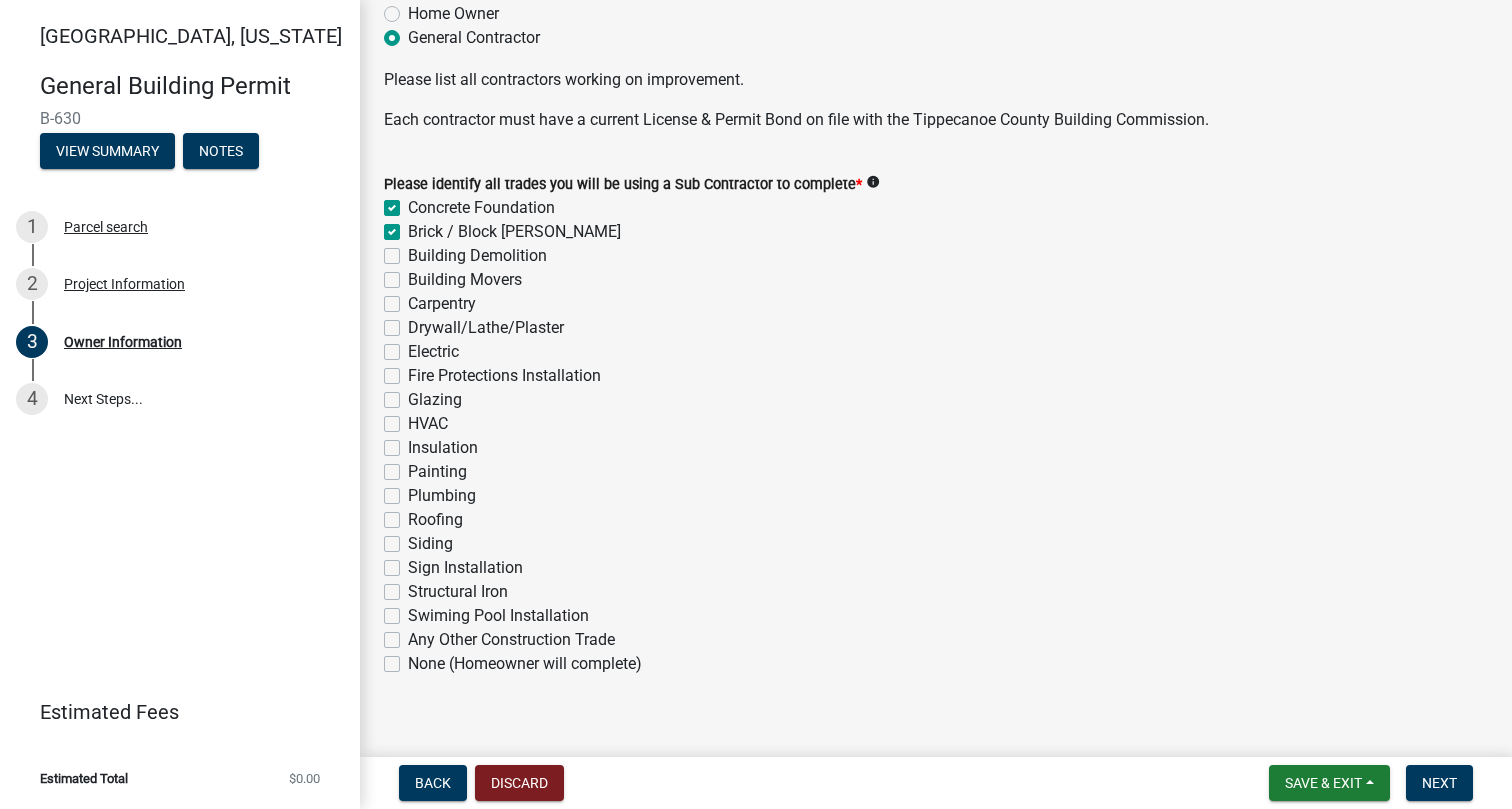scroll, scrollTop: 726, scrollLeft: 0, axis: vertical 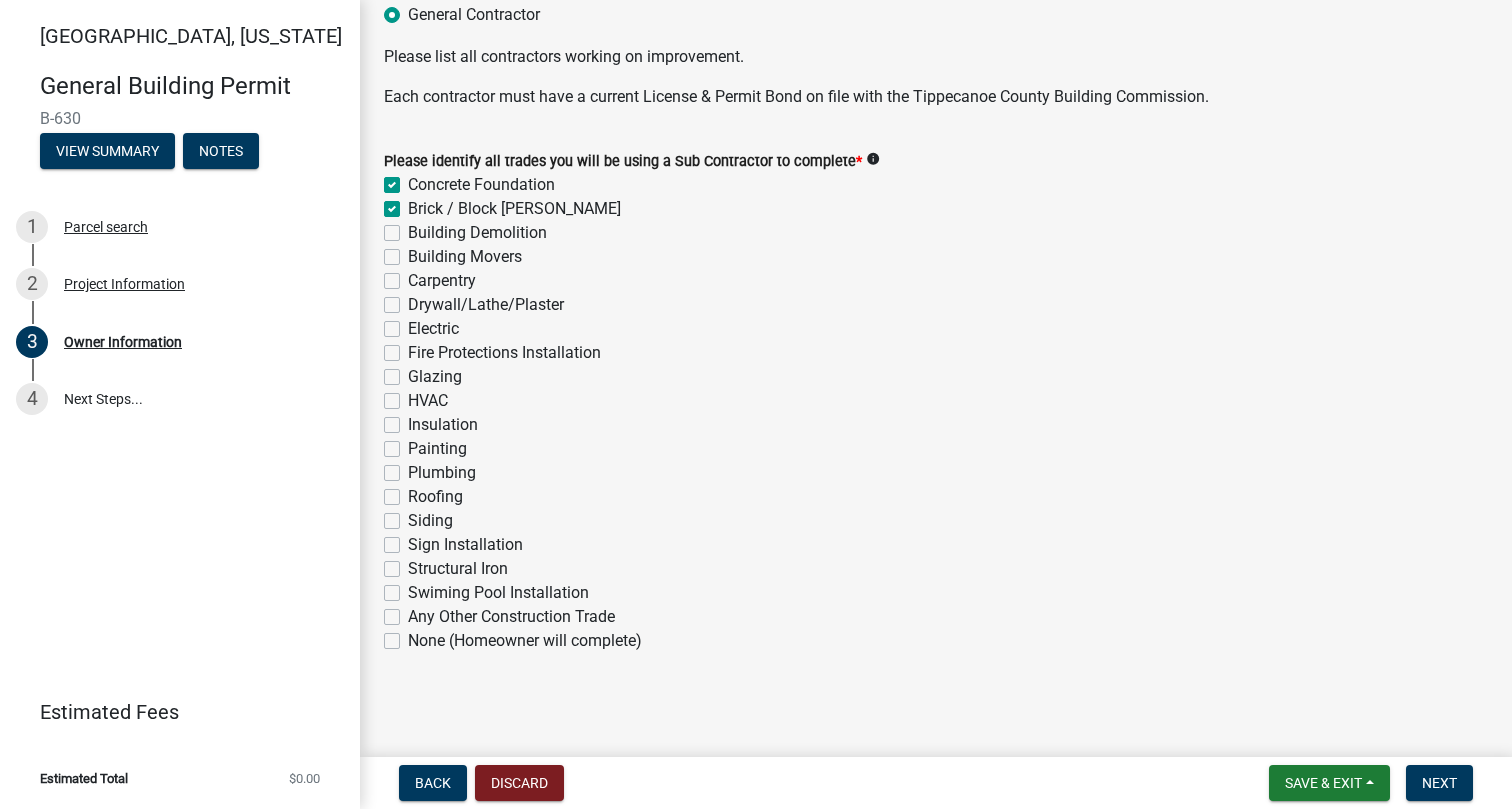 click on "Carpentry" 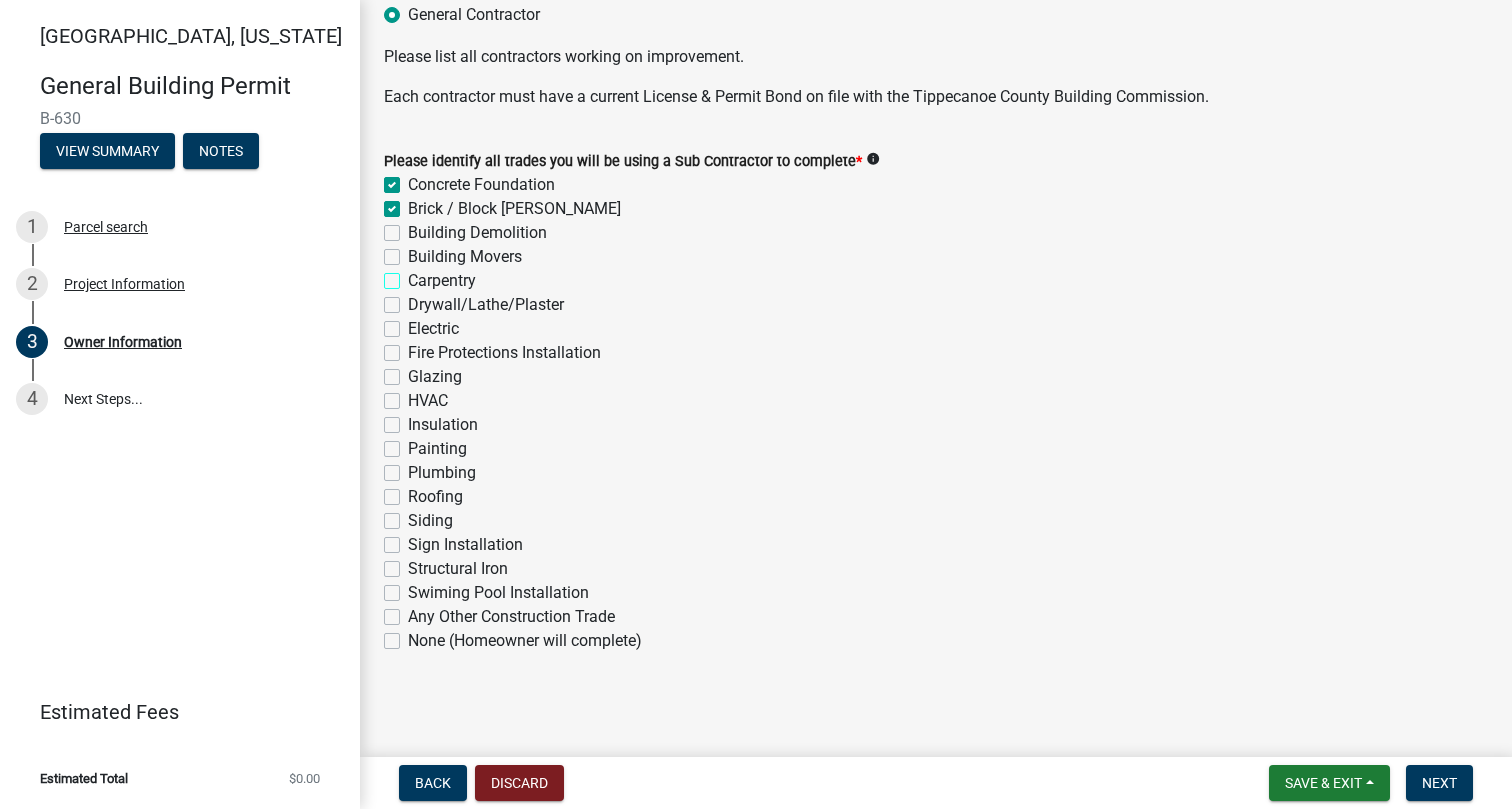 click on "Carpentry" at bounding box center [414, 275] 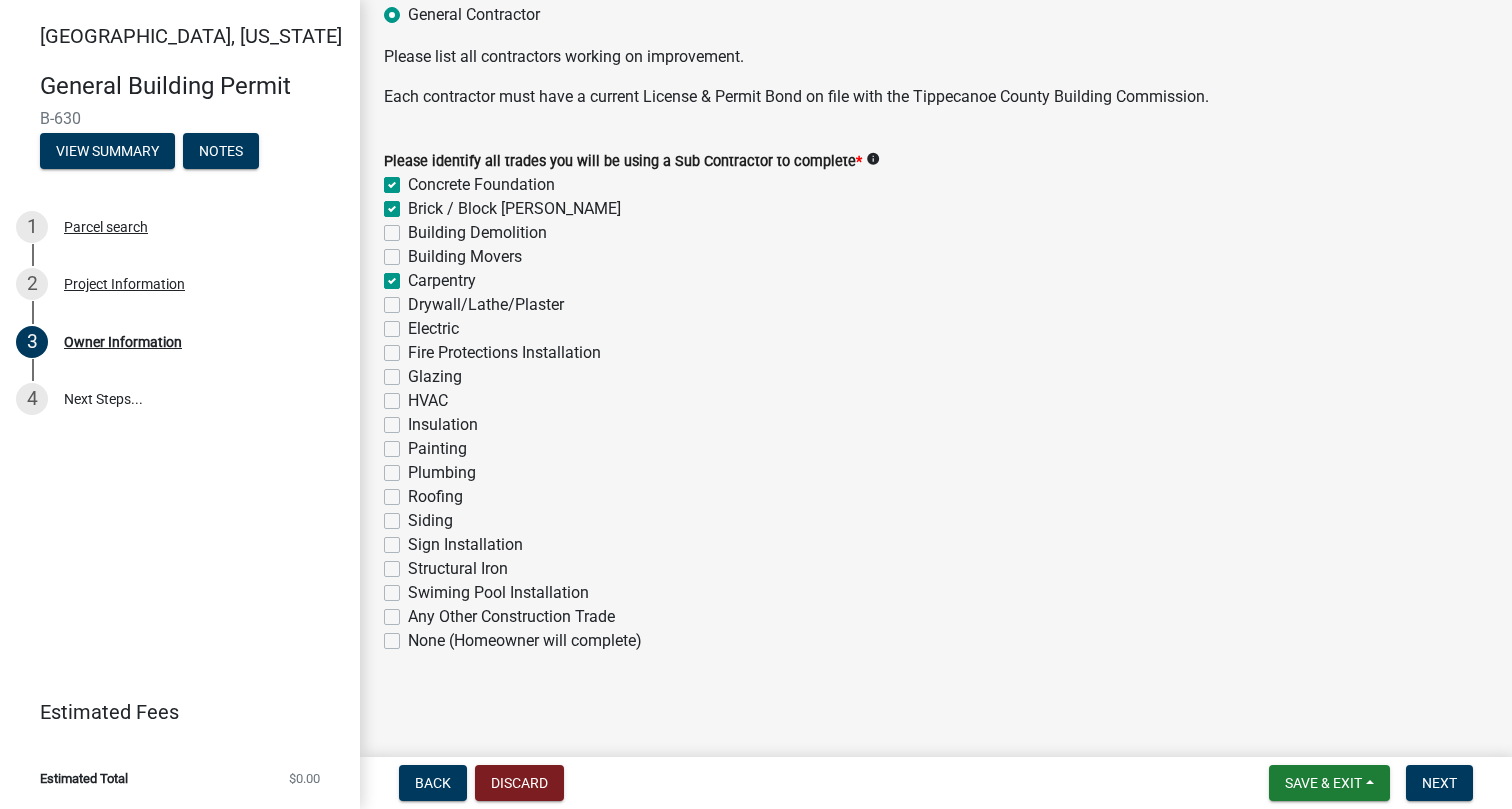 checkbox on "true" 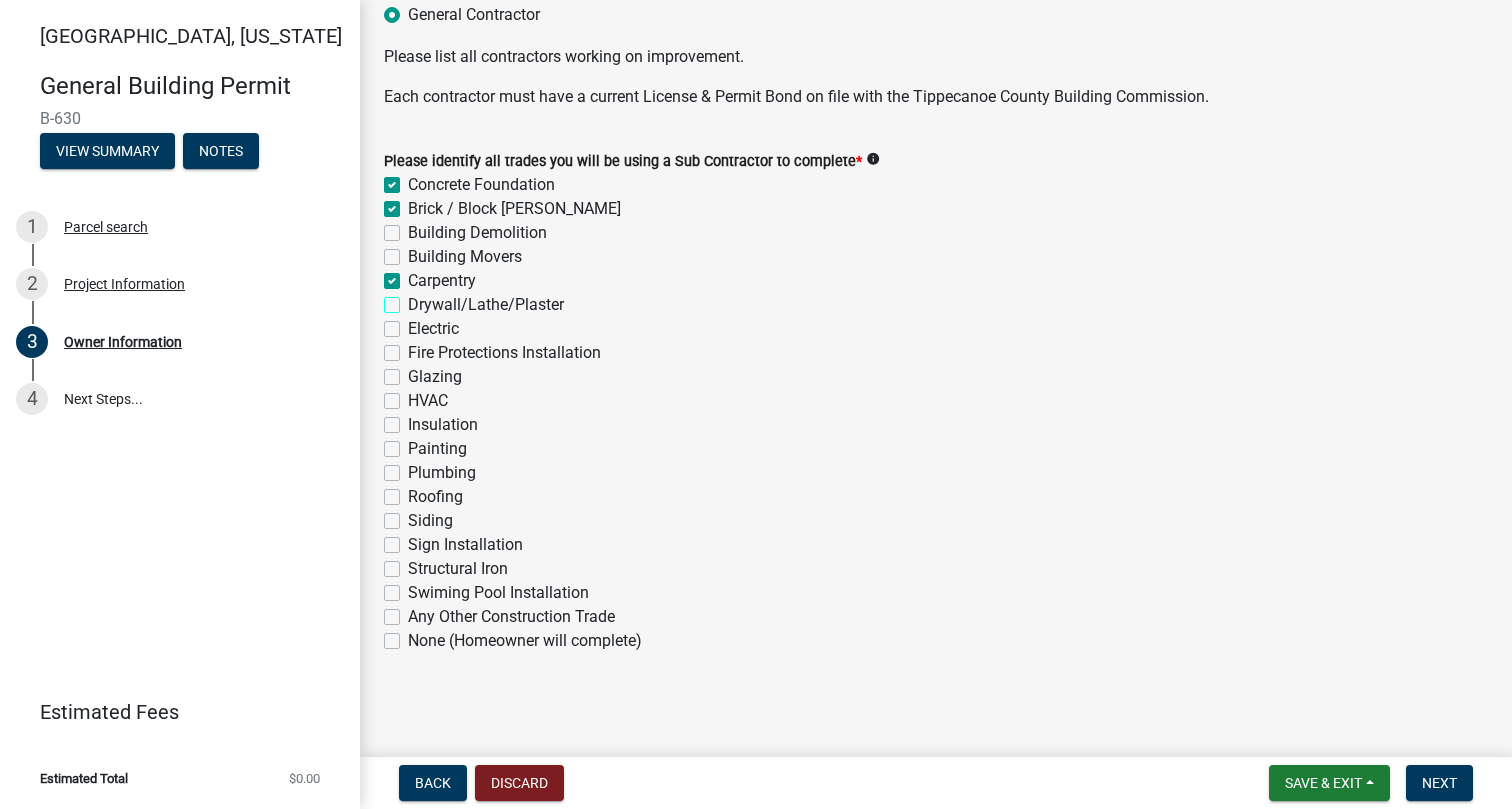 checkbox on "true" 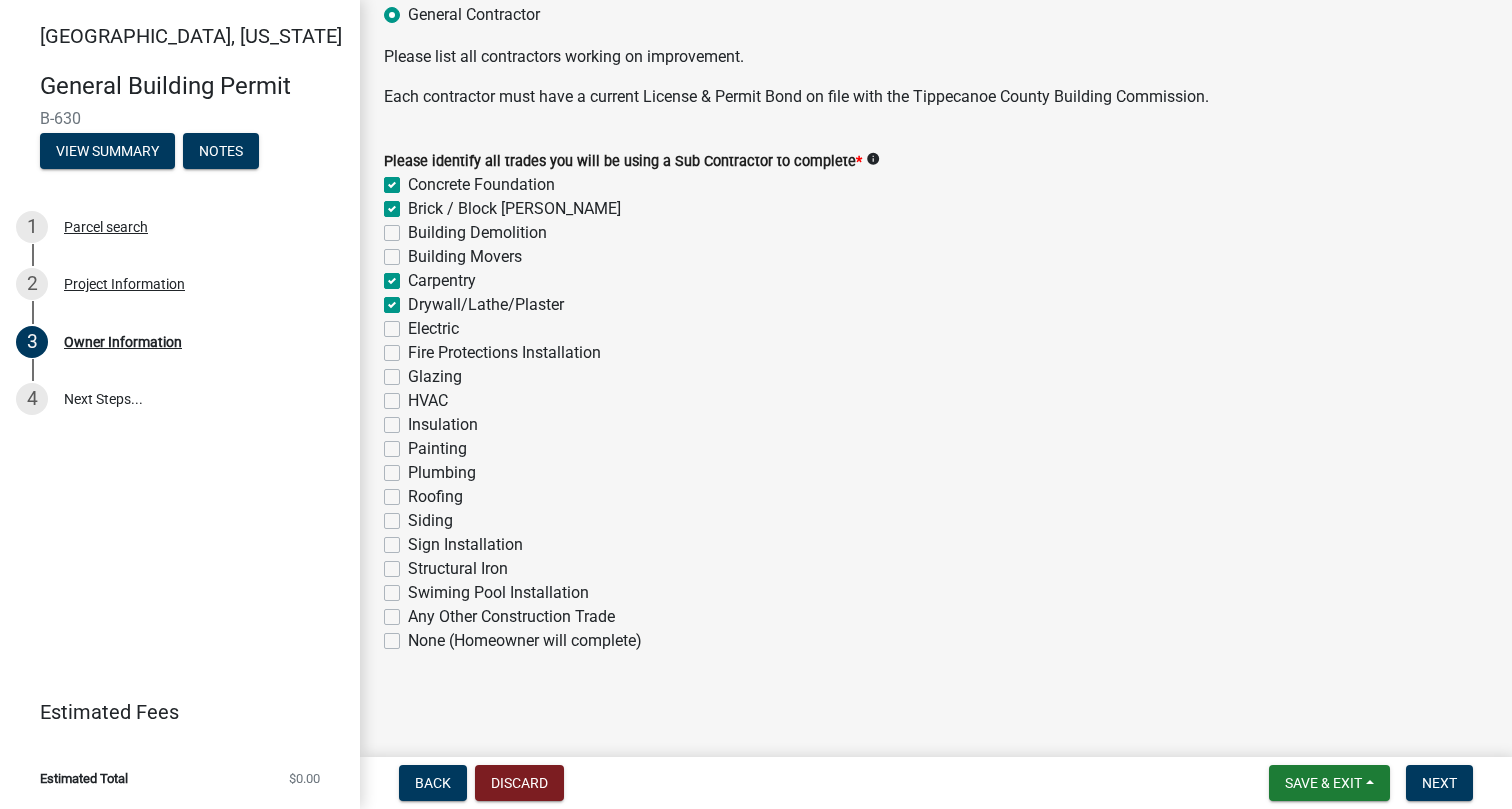 checkbox on "true" 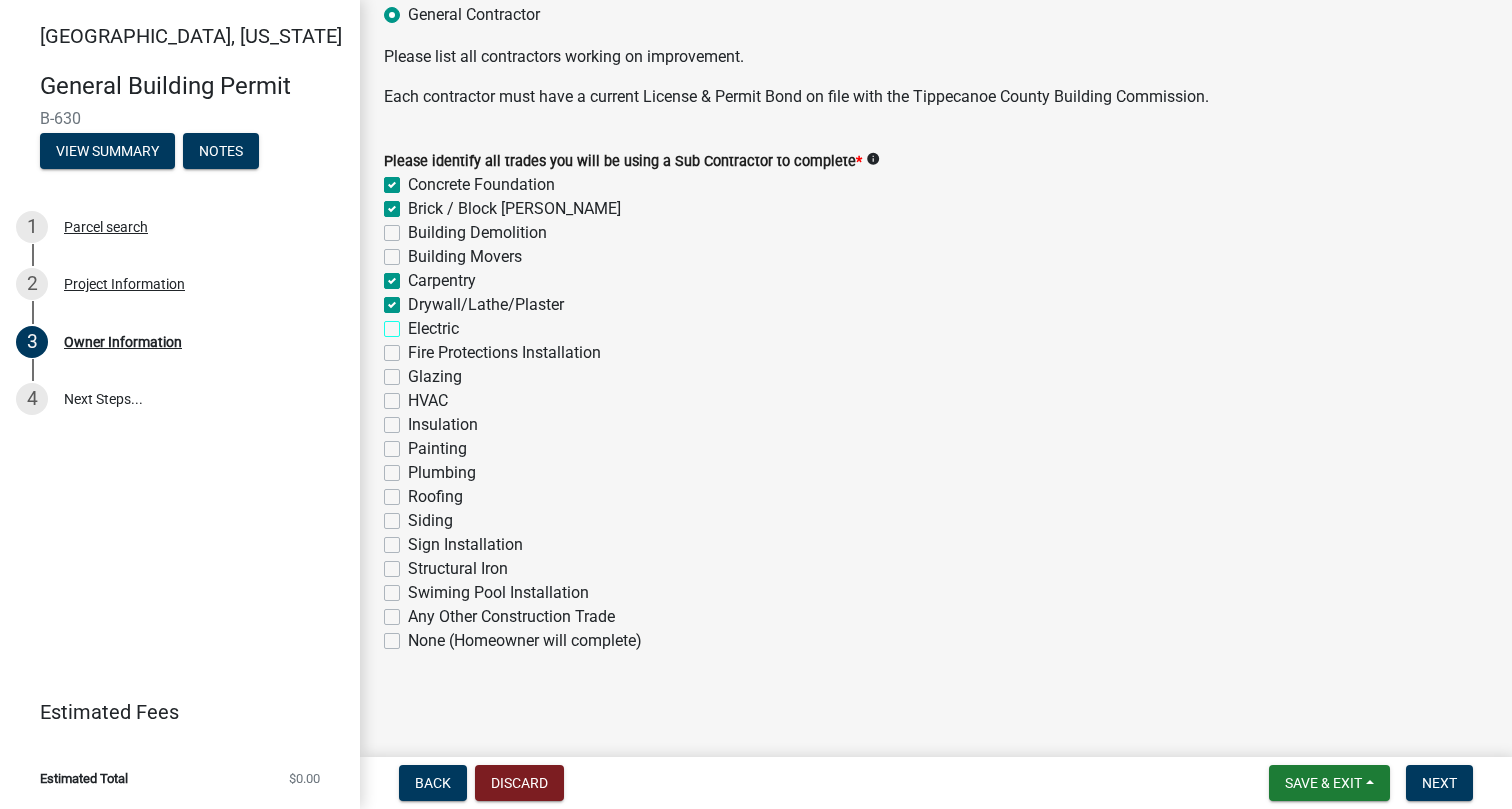 click on "Electric" at bounding box center [414, 323] 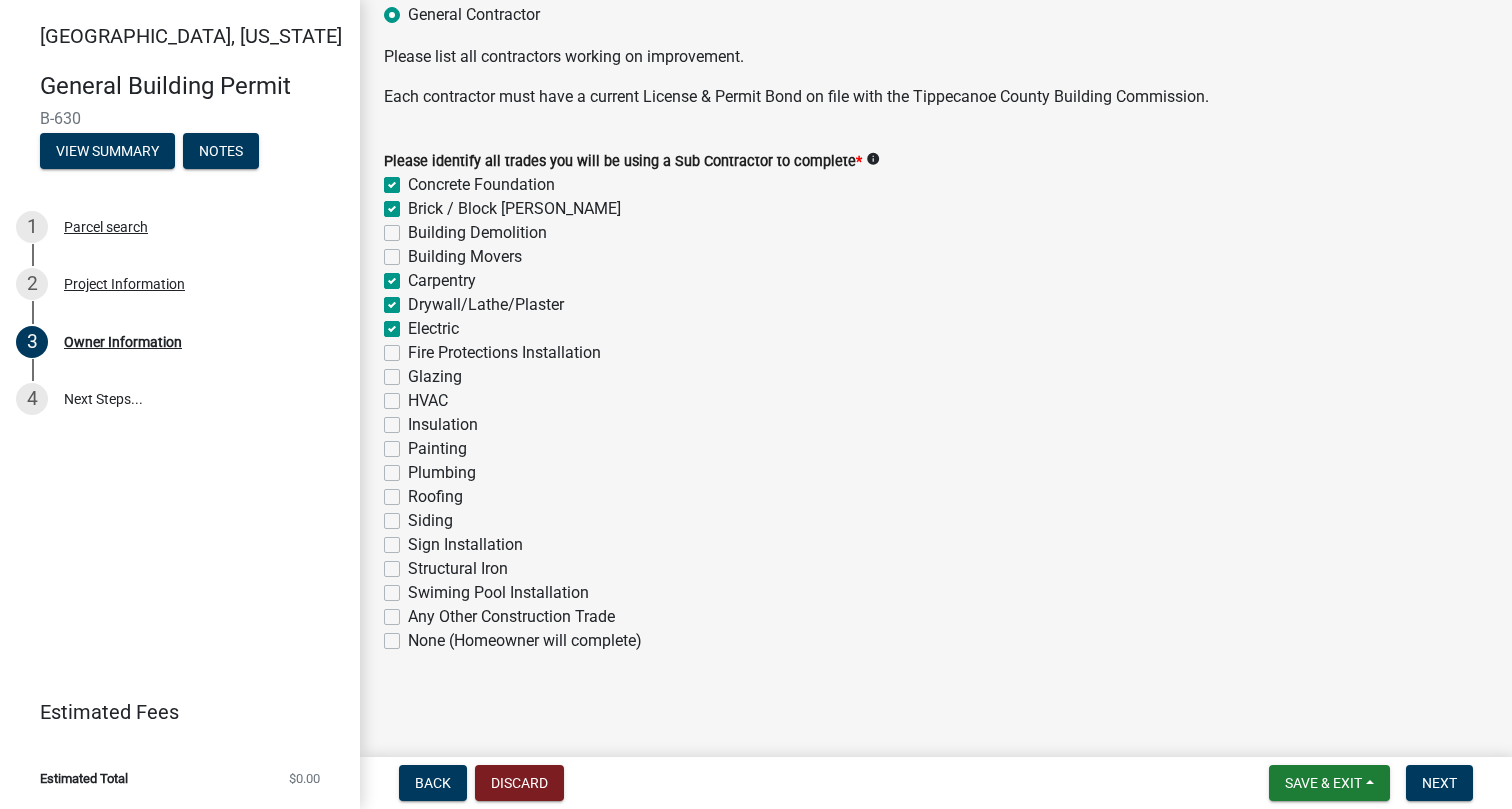 checkbox on "true" 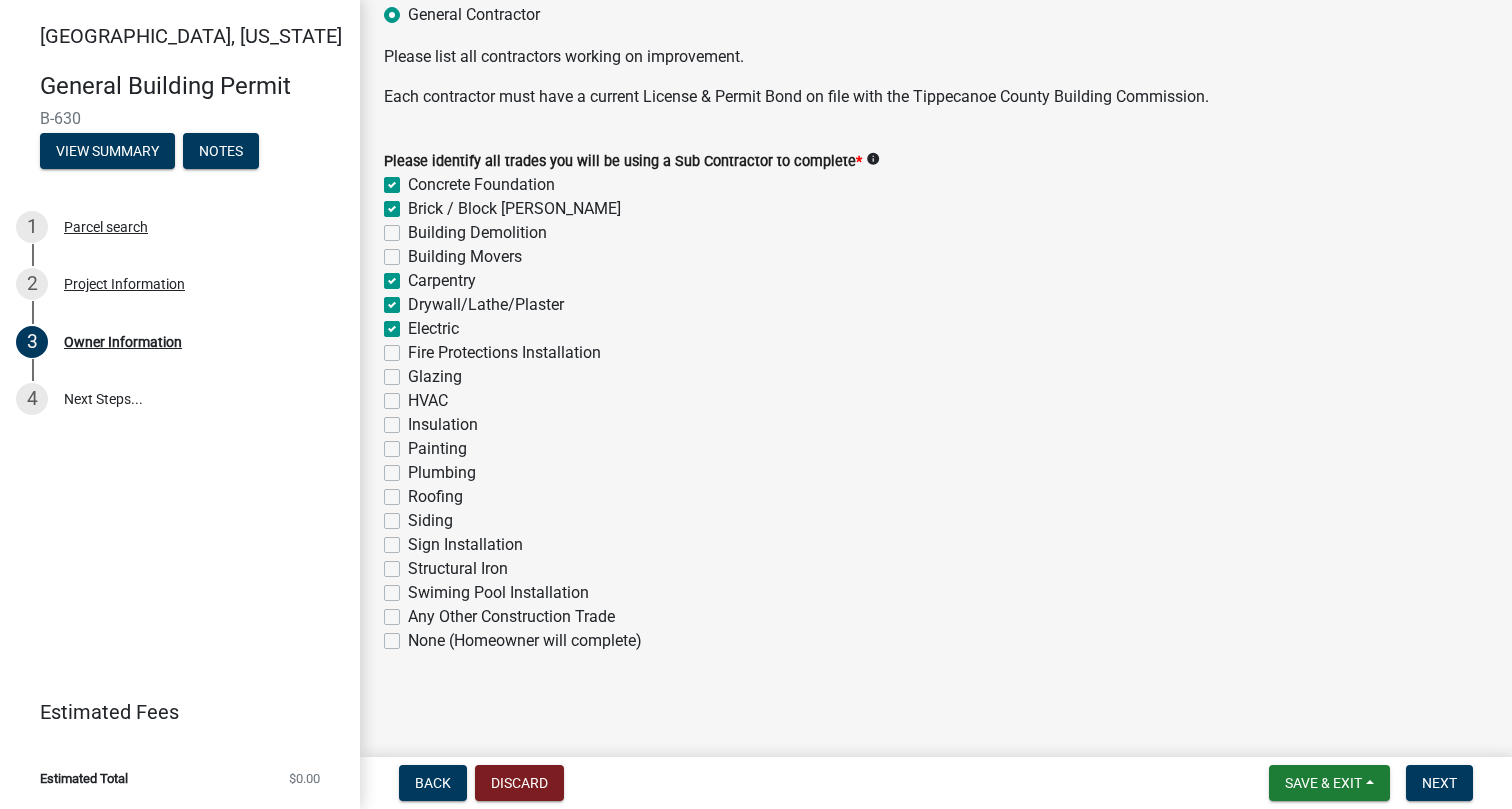 click on "HVAC" 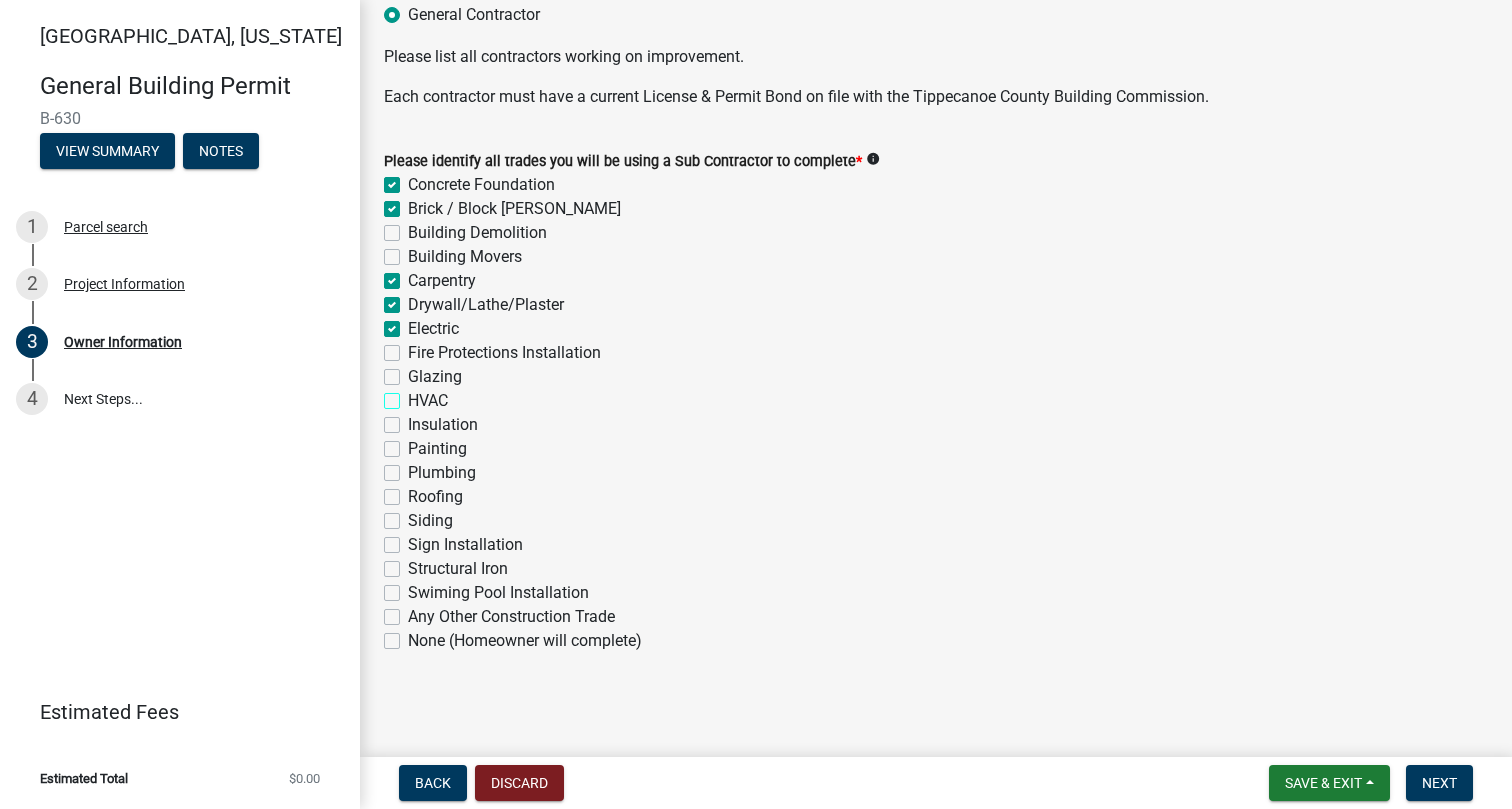 click on "HVAC" at bounding box center [414, 395] 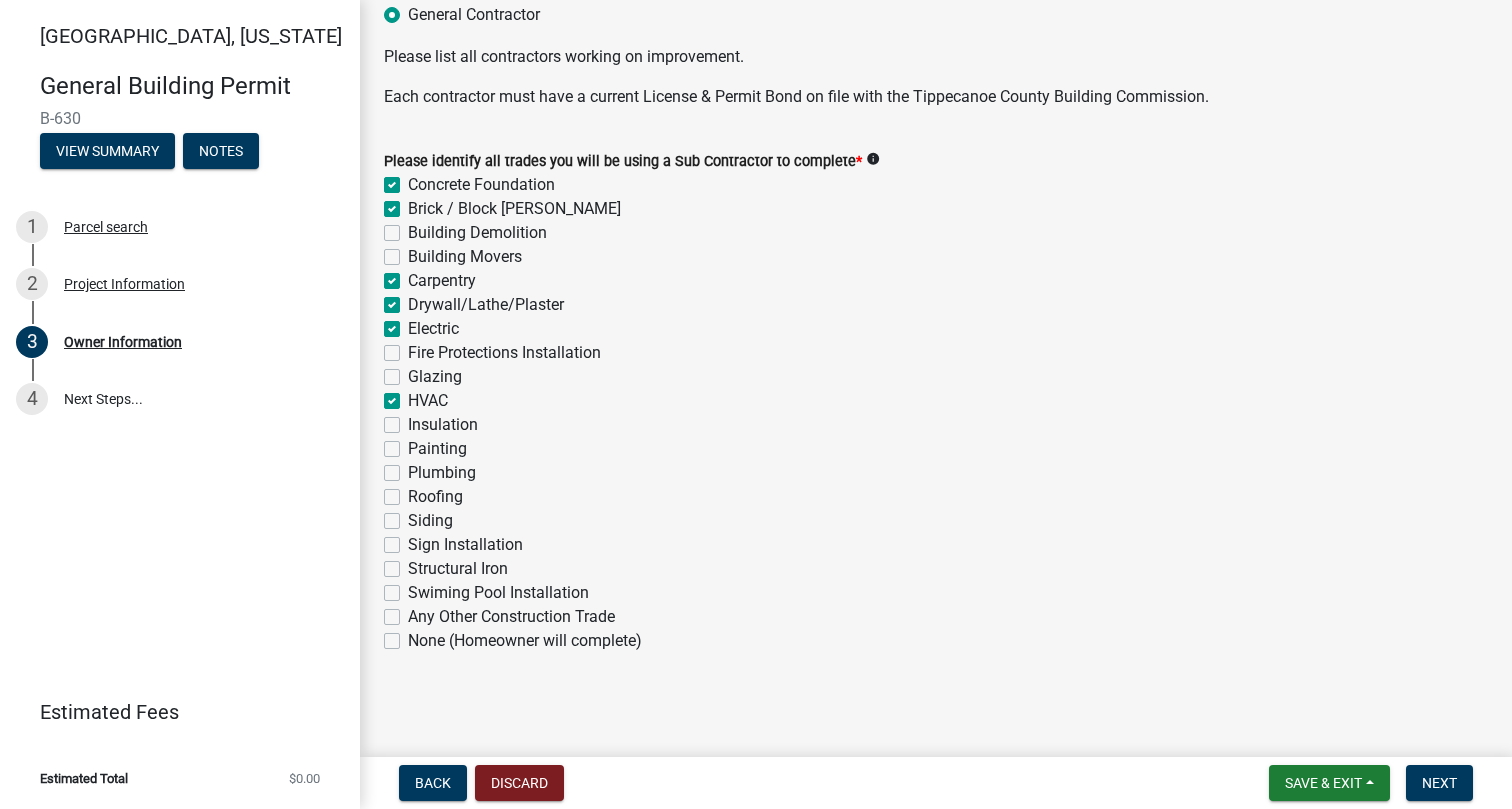 checkbox on "true" 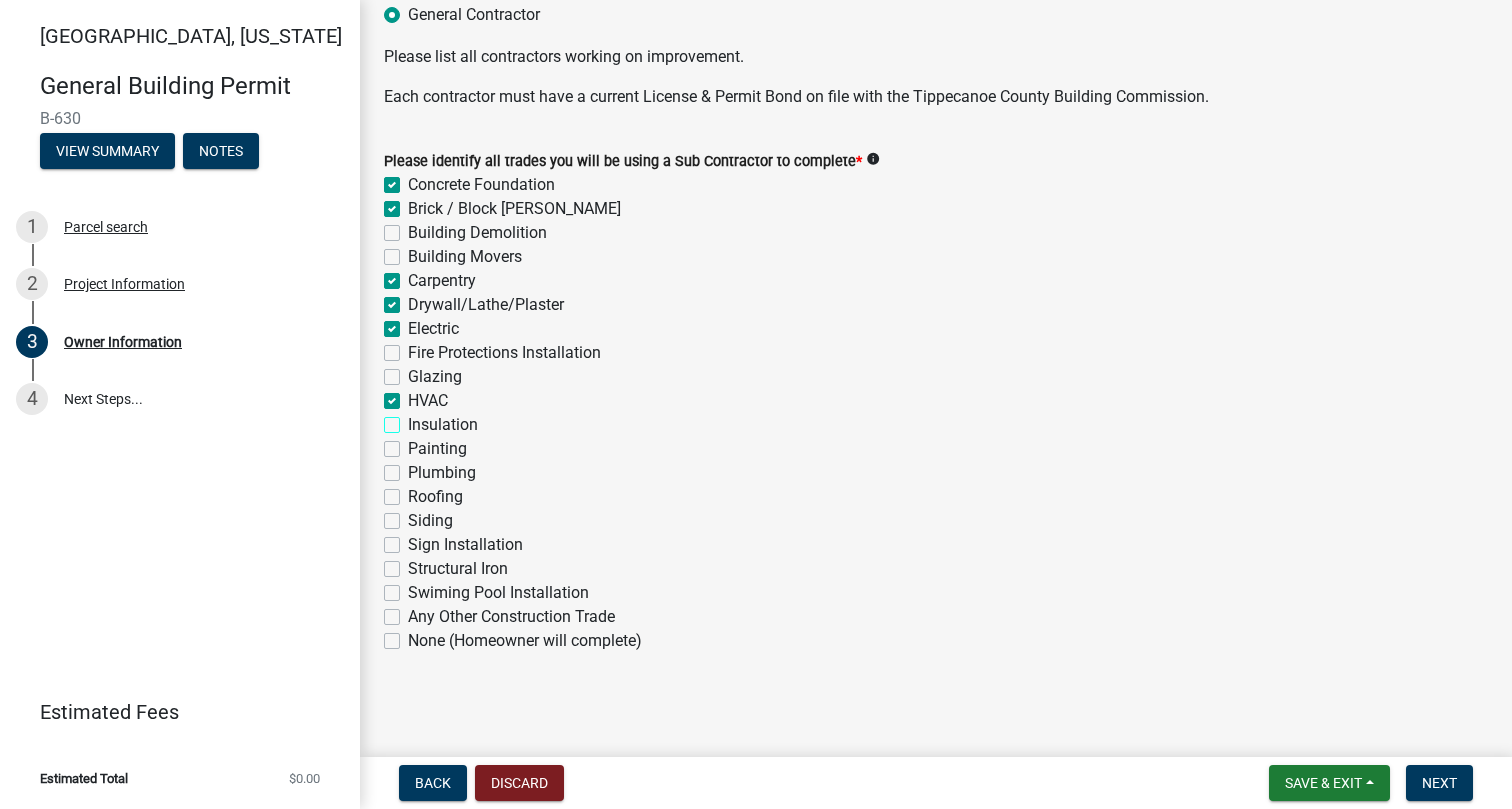 click on "Insulation" at bounding box center (414, 419) 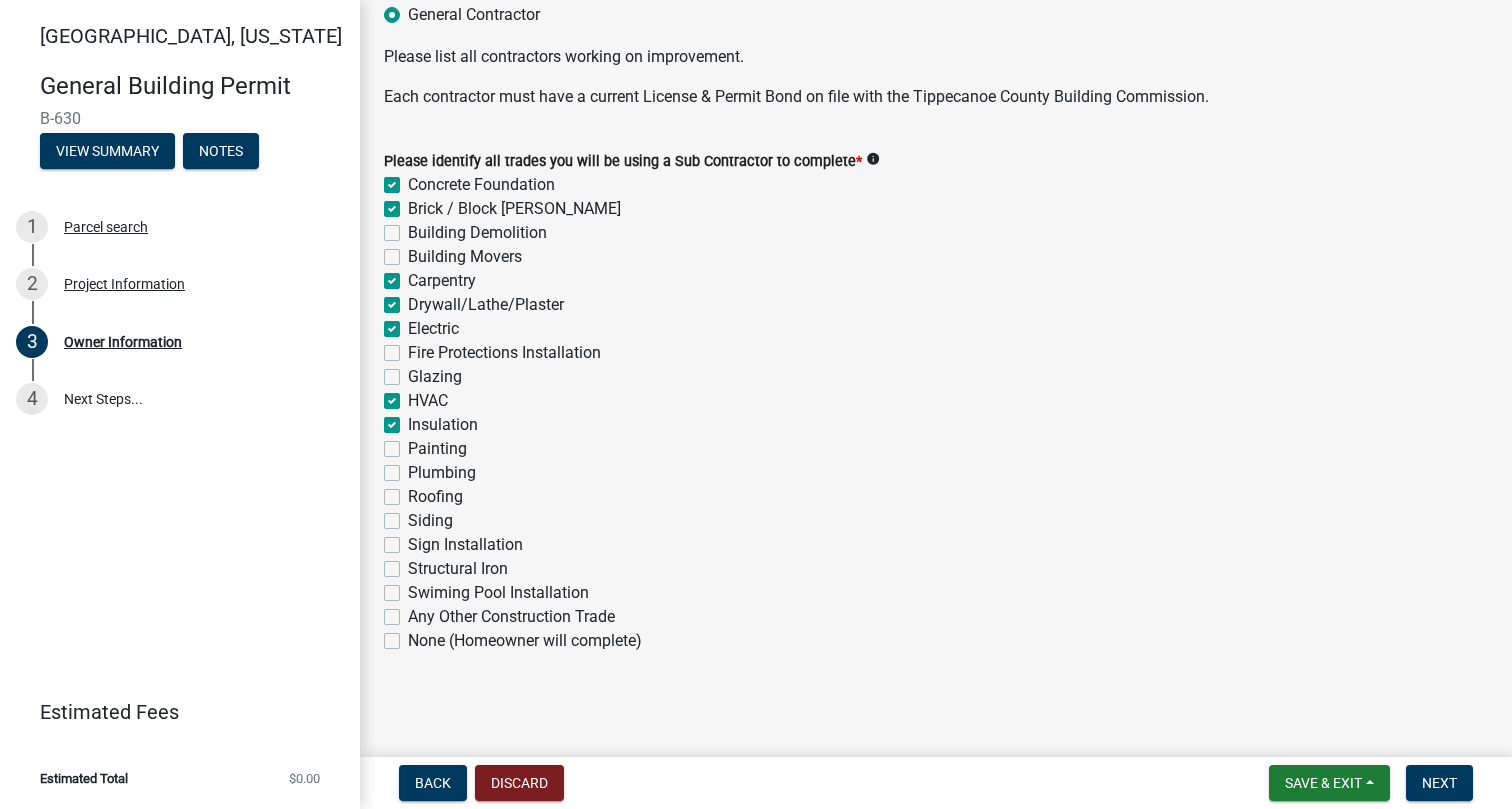 checkbox on "true" 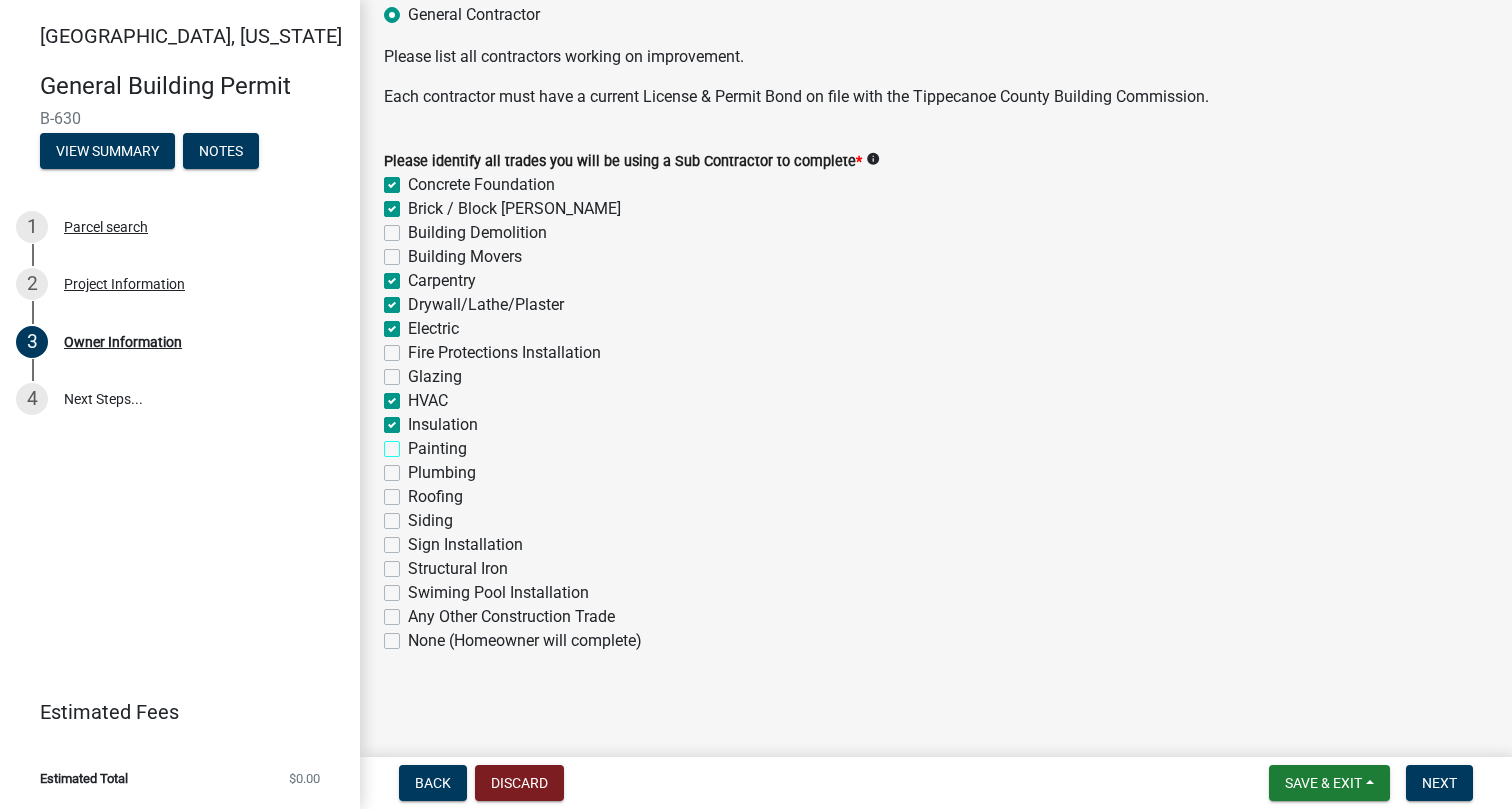 click on "Painting" at bounding box center [414, 443] 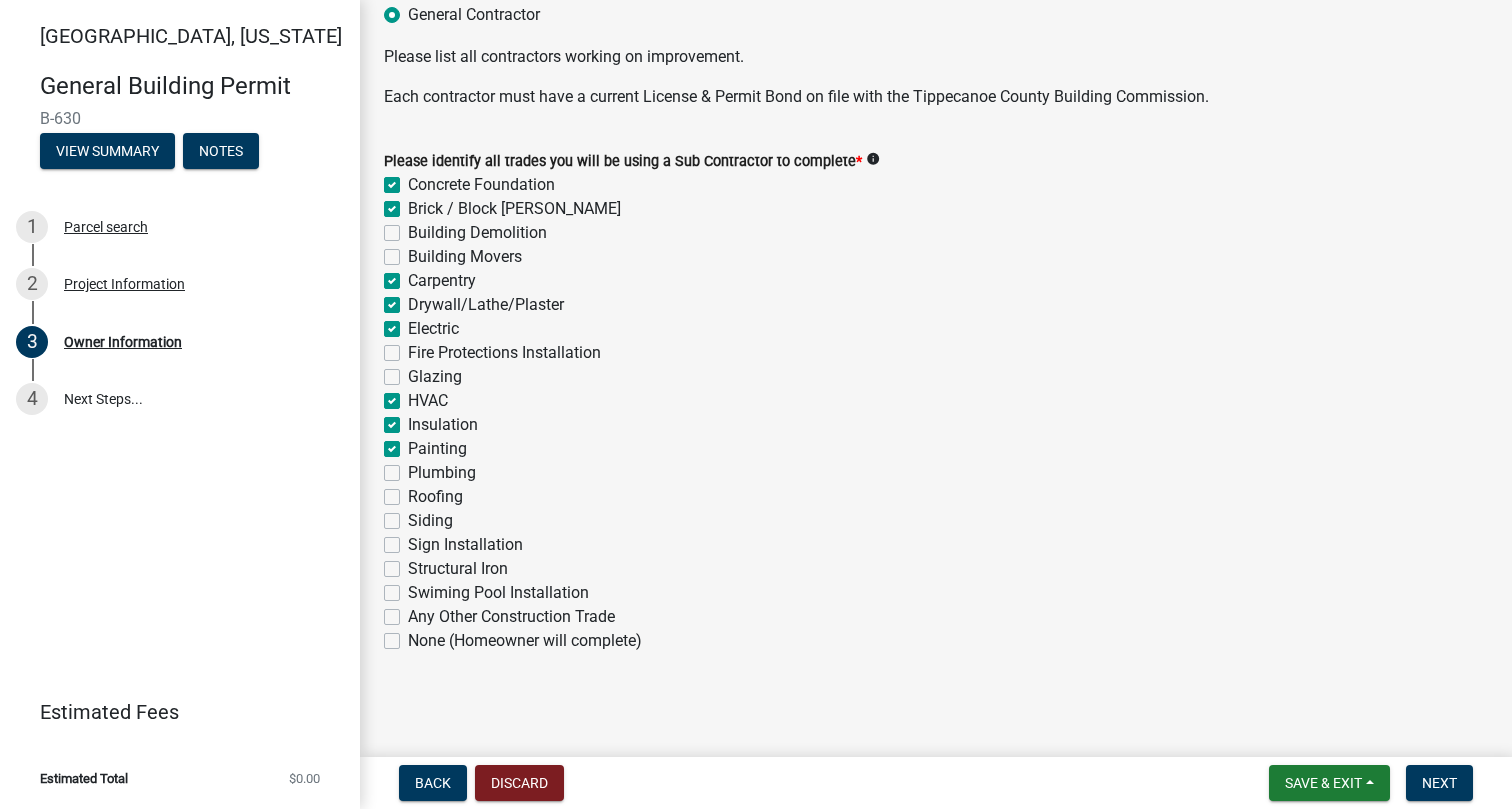 checkbox on "true" 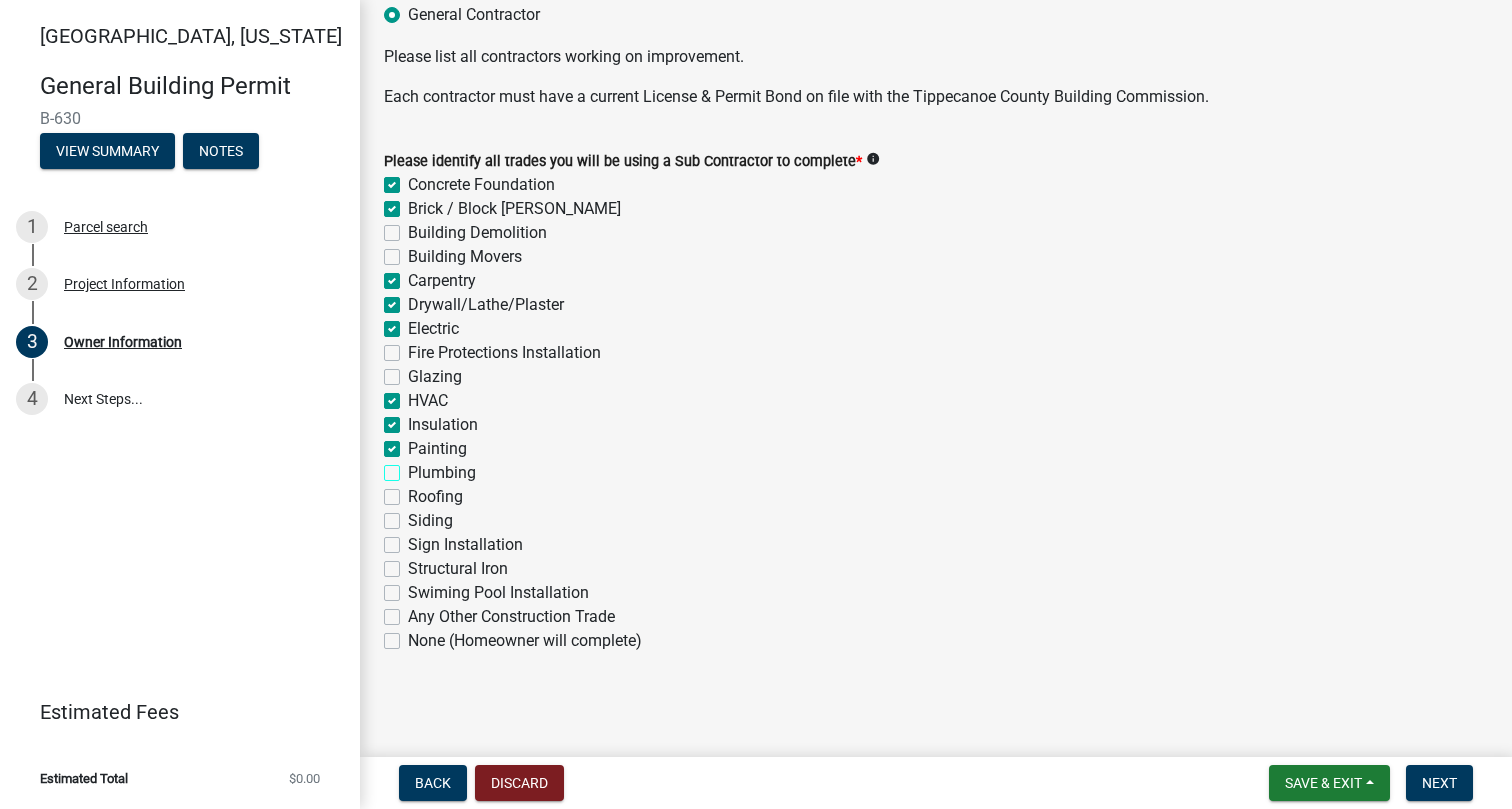 click on "Plumbing" at bounding box center [414, 467] 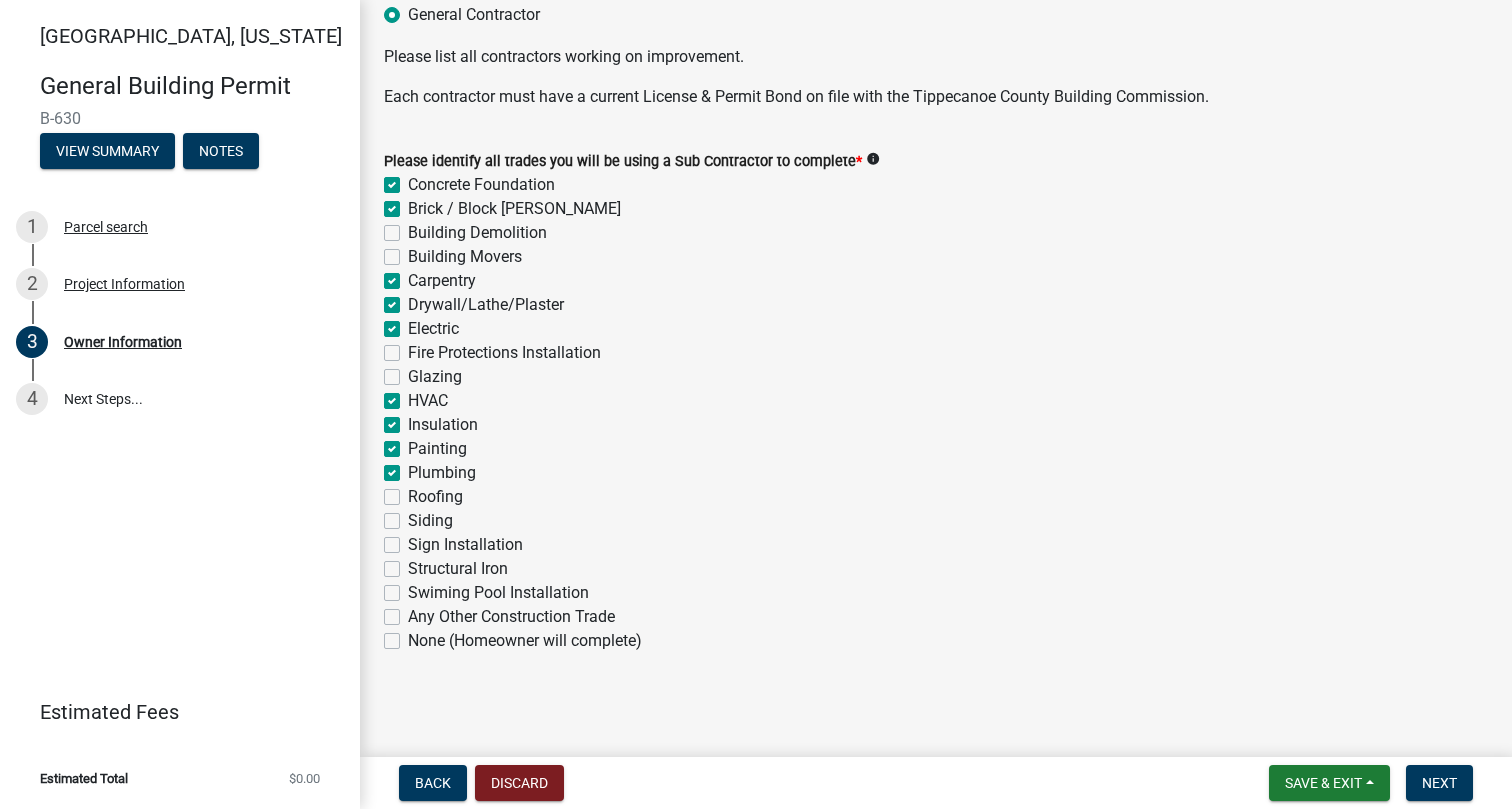 checkbox on "true" 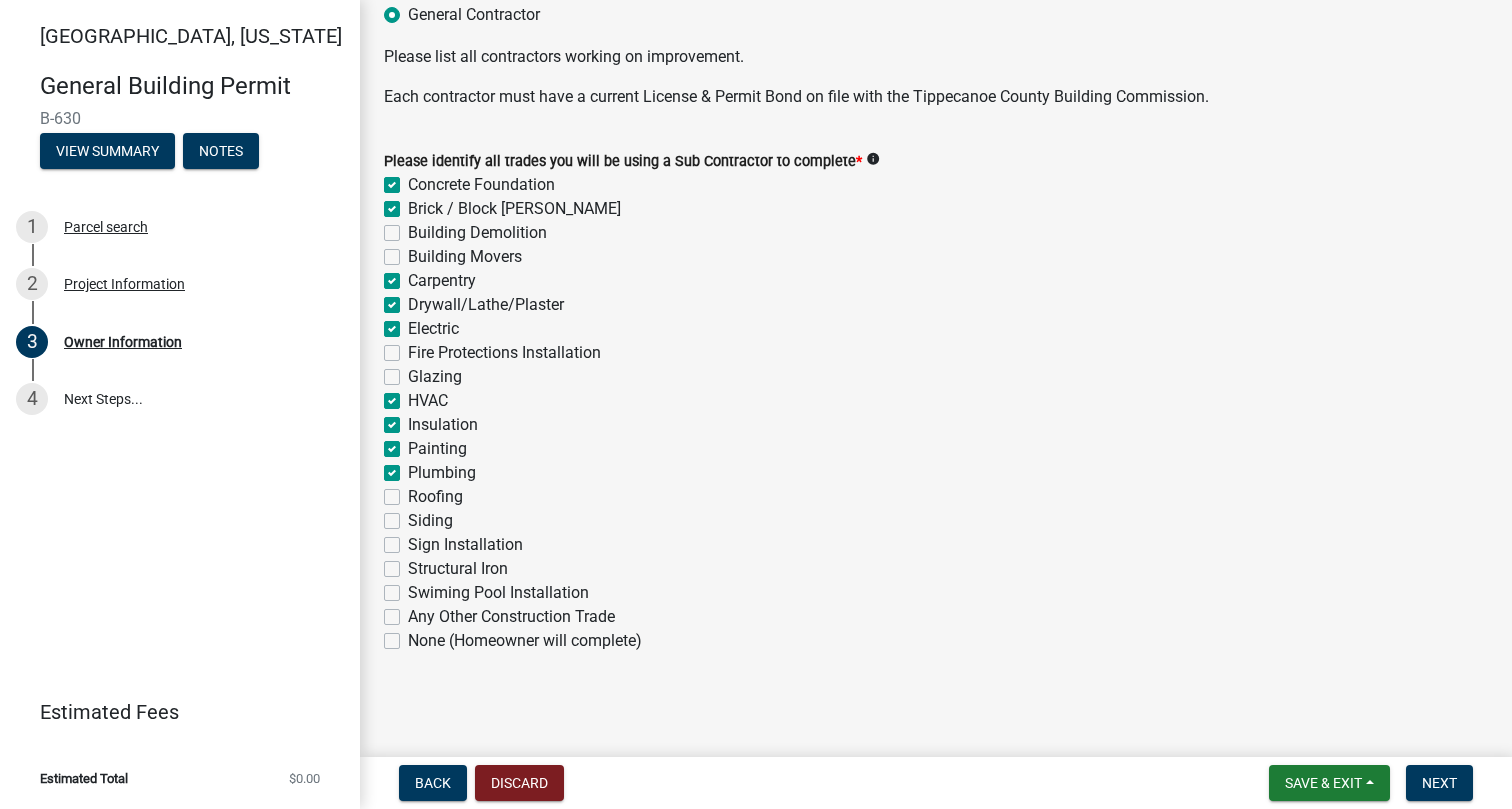 click on "Roofing" 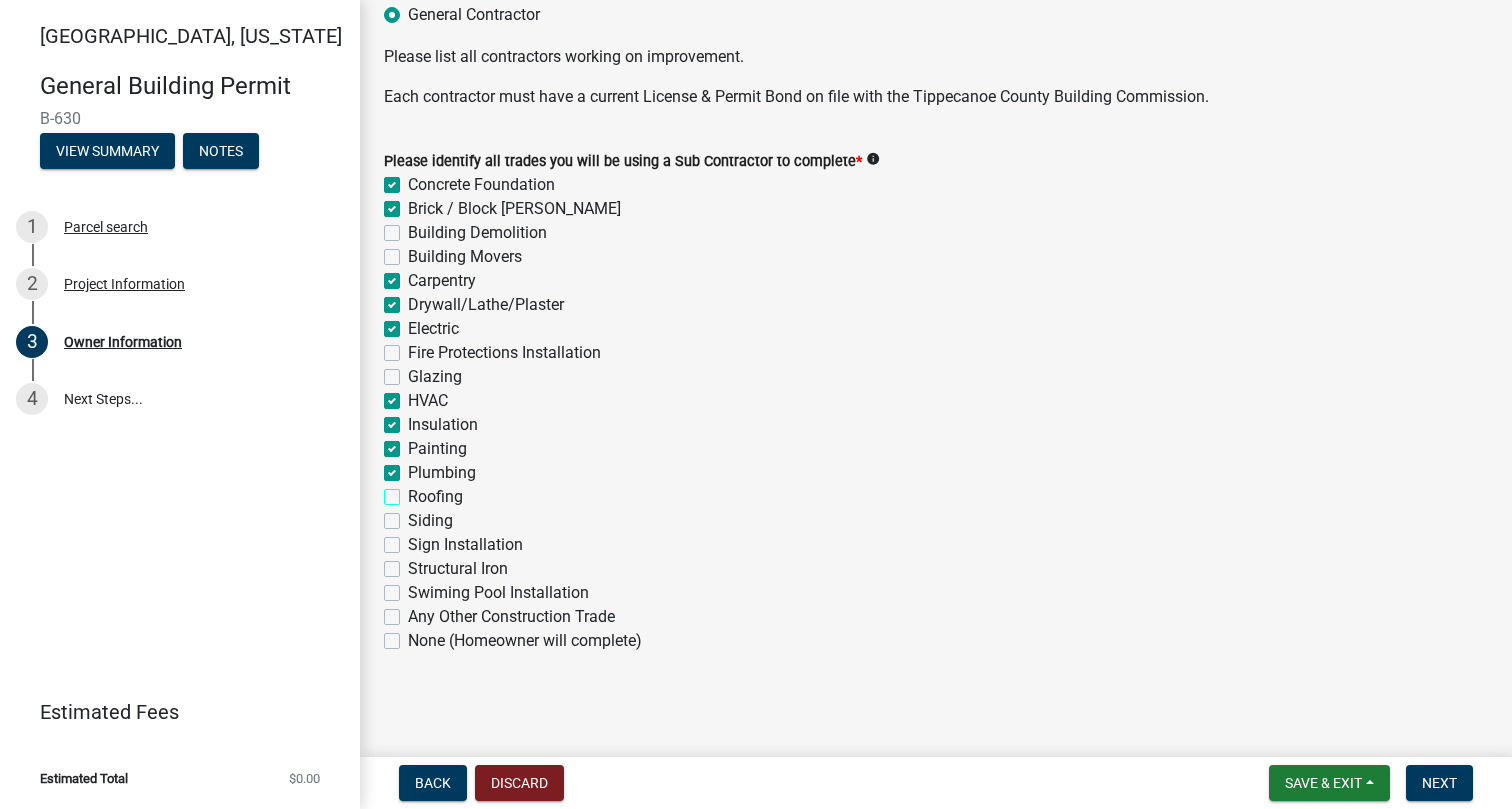 click on "Roofing" at bounding box center (414, 491) 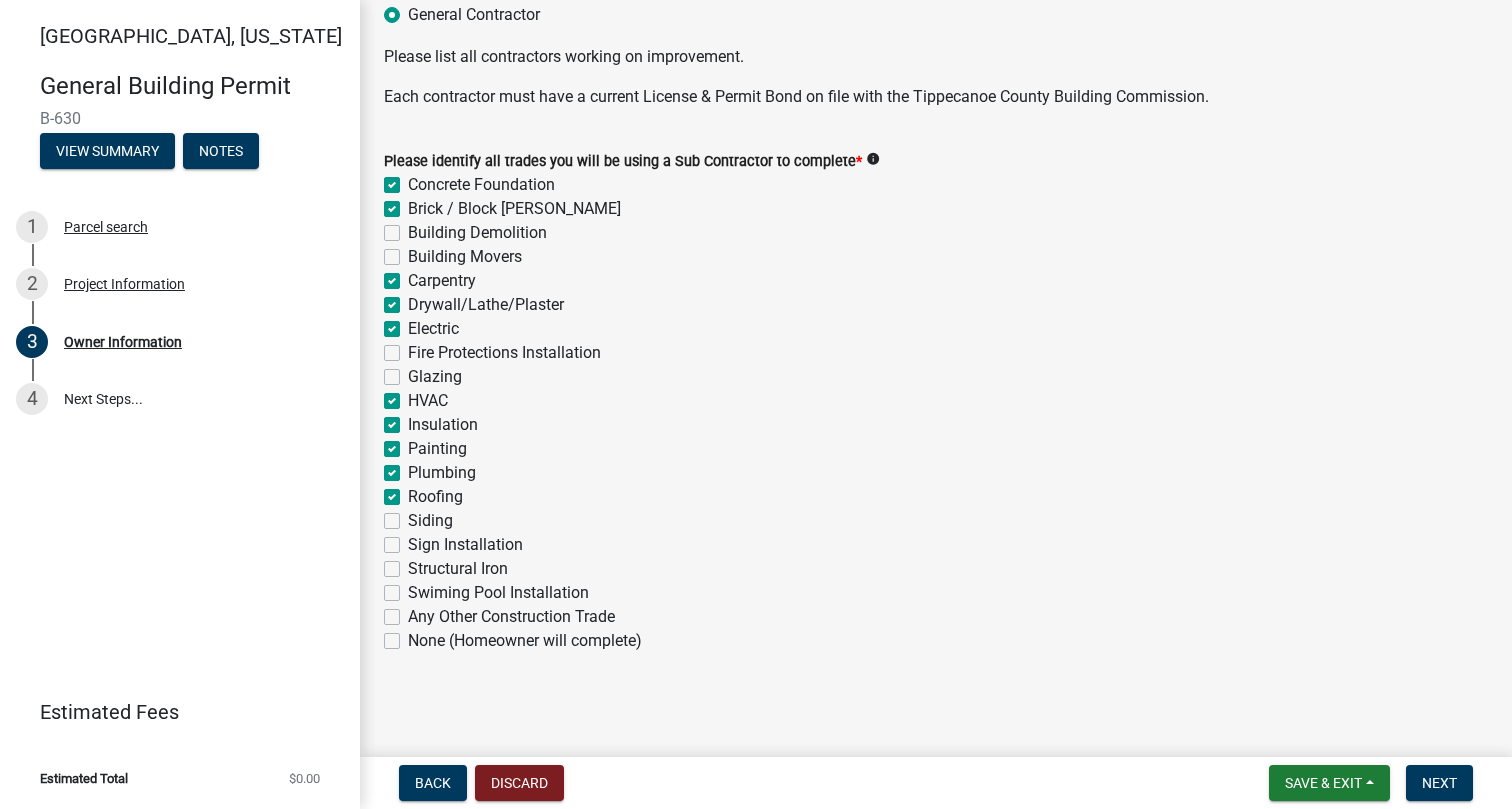 click on "Siding" 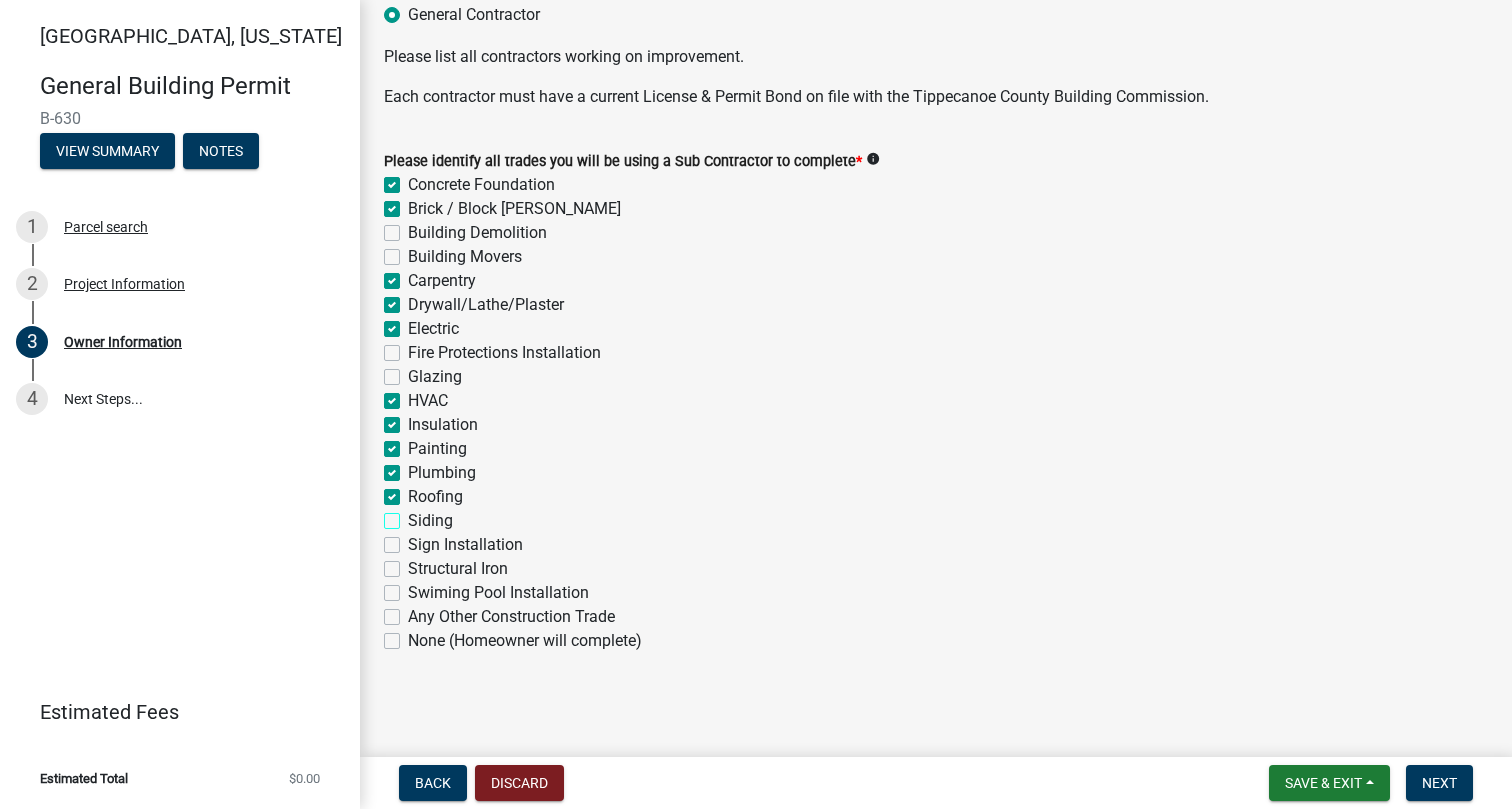 click on "Siding" at bounding box center (414, 515) 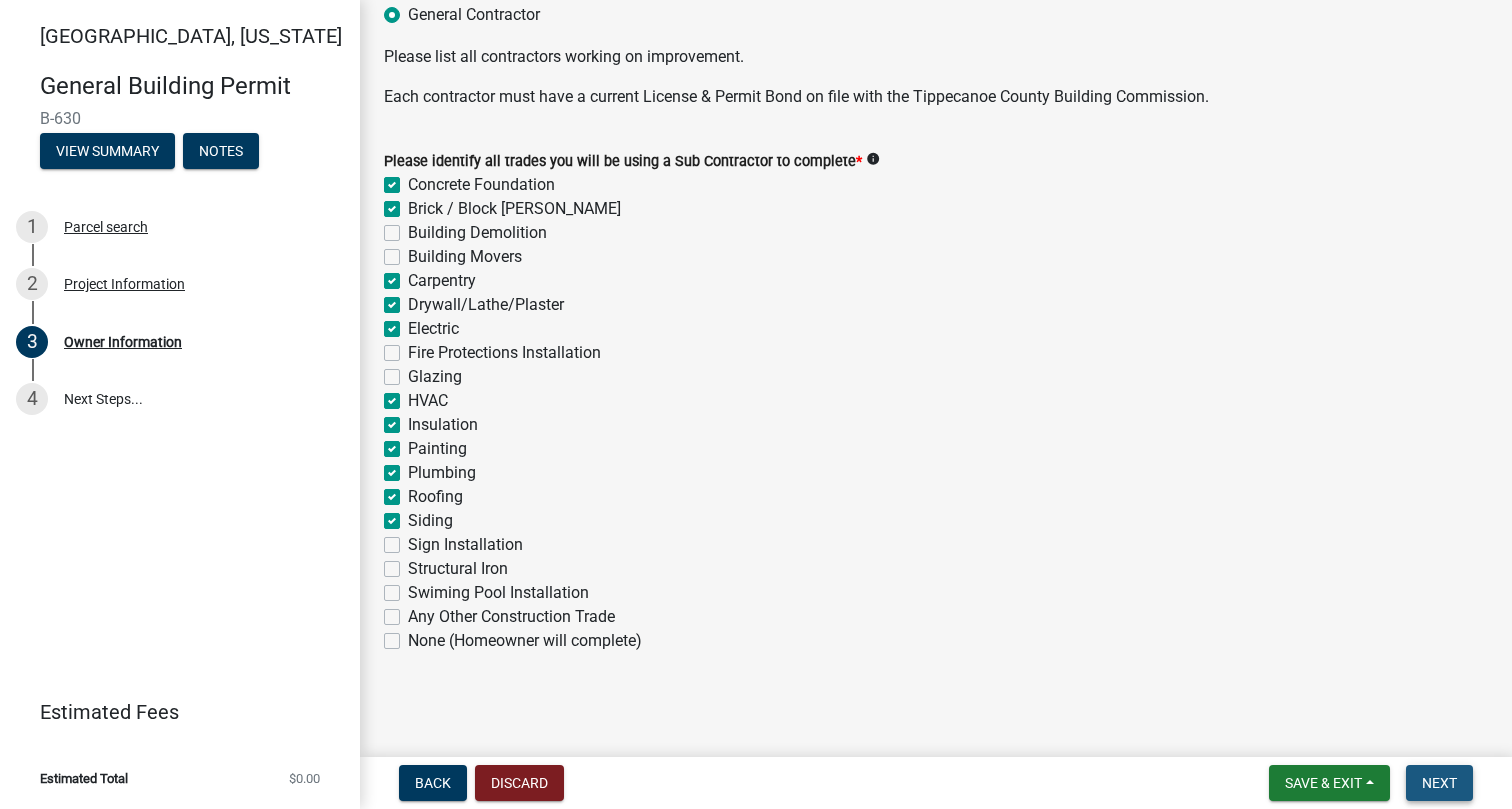 click on "Next" at bounding box center (1439, 783) 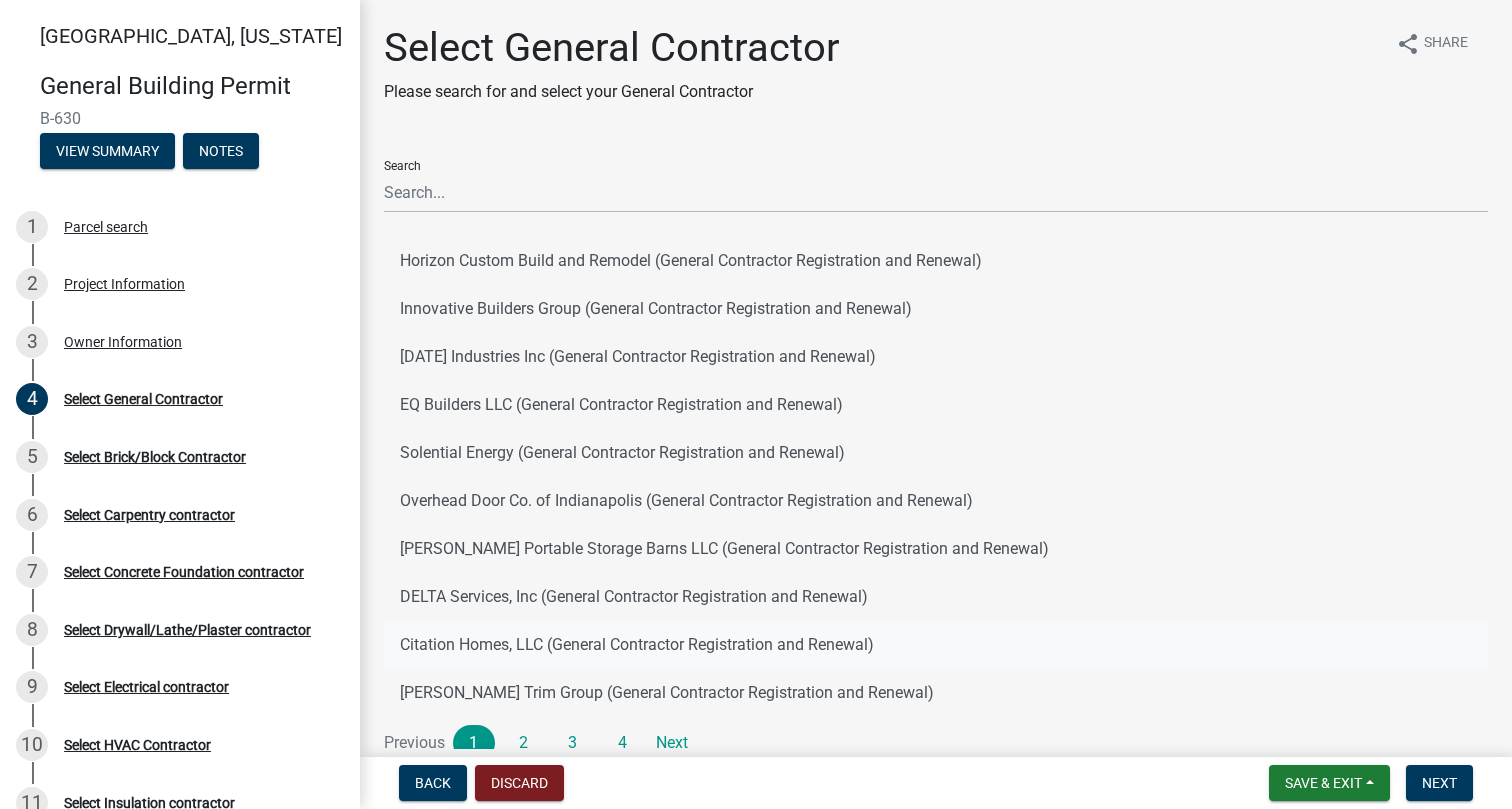 scroll, scrollTop: 90, scrollLeft: 0, axis: vertical 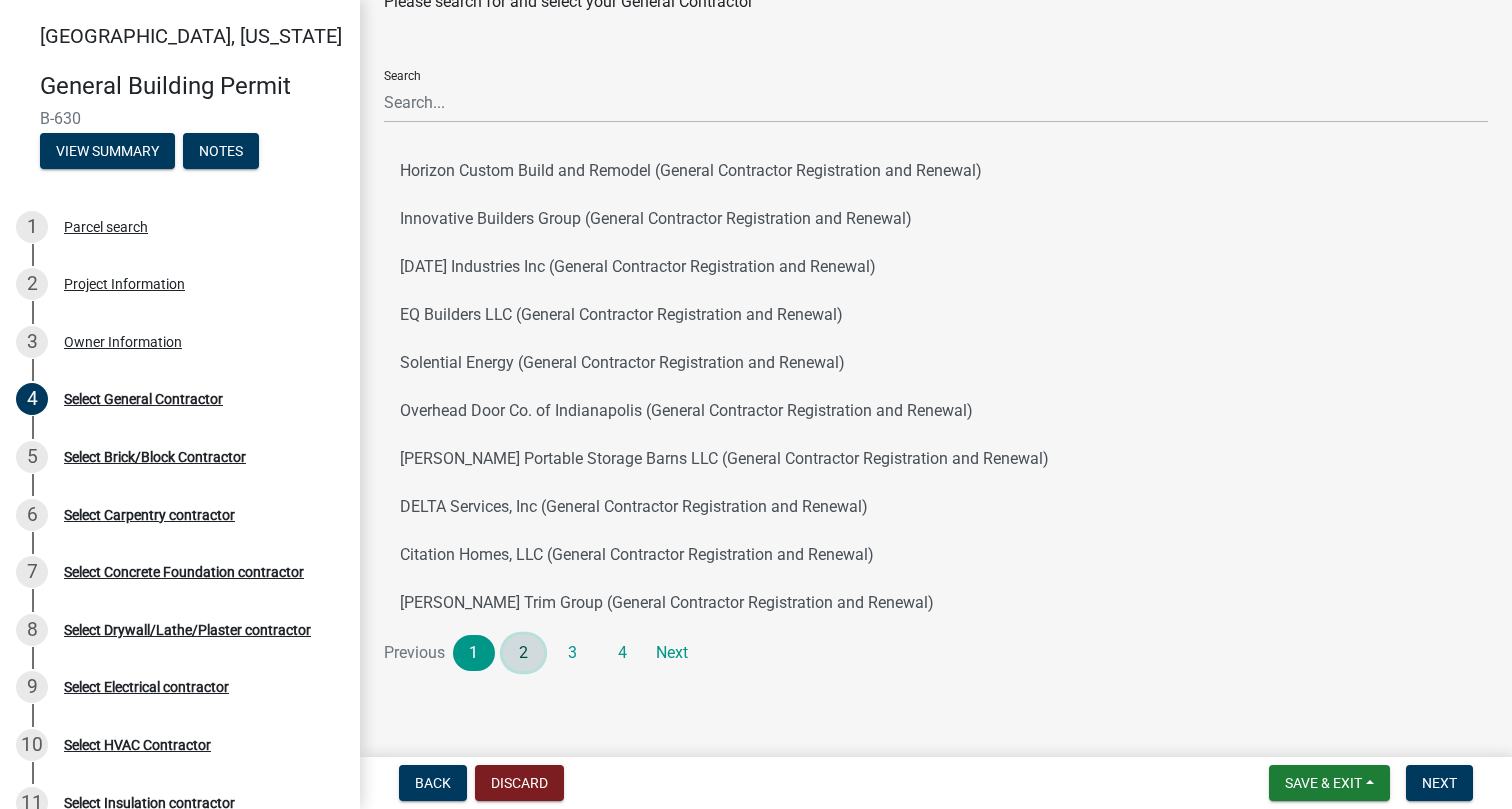 click on "2" 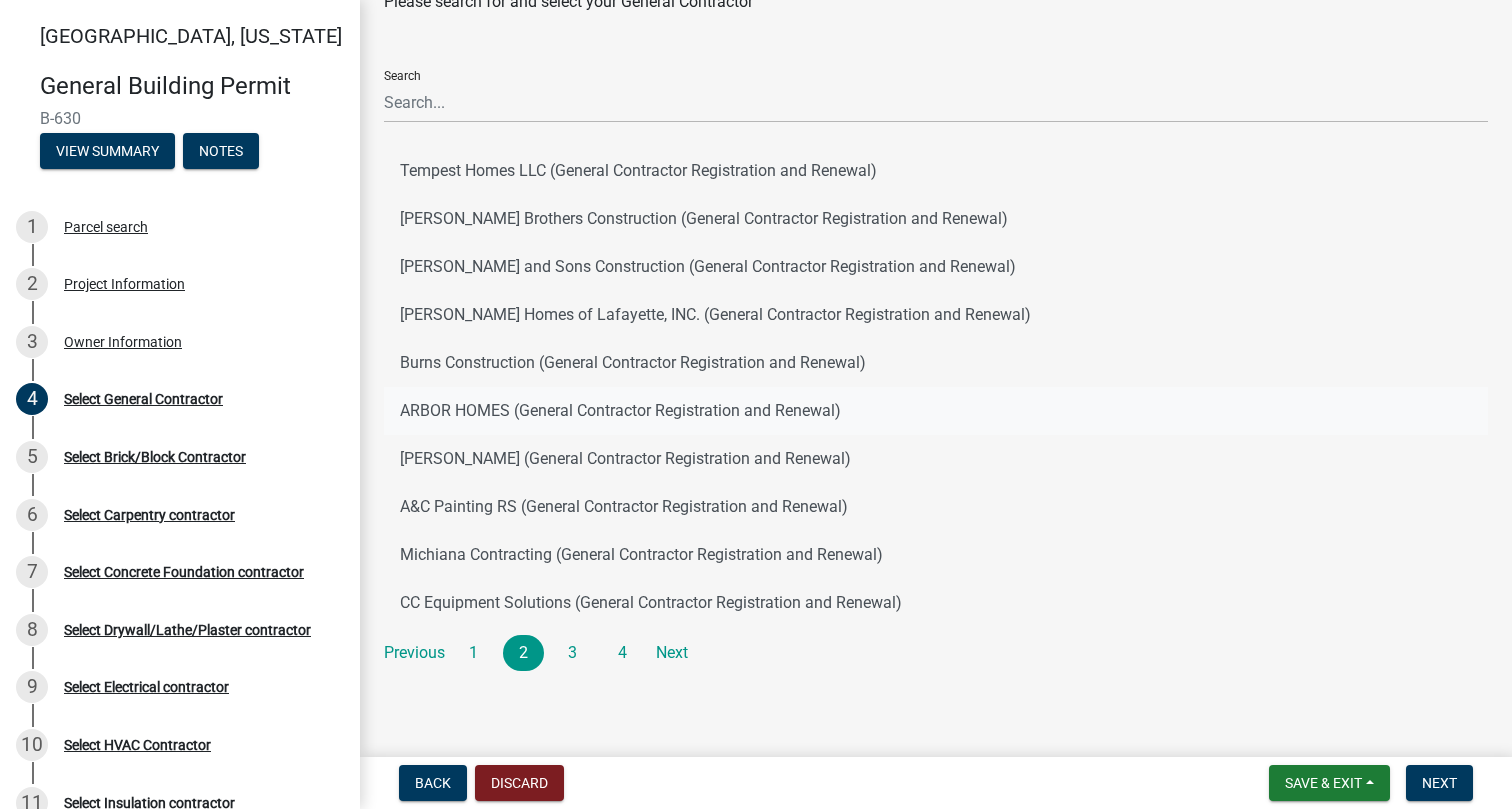 click on "ARBOR HOMES (General Contractor Registration and Renewal)" 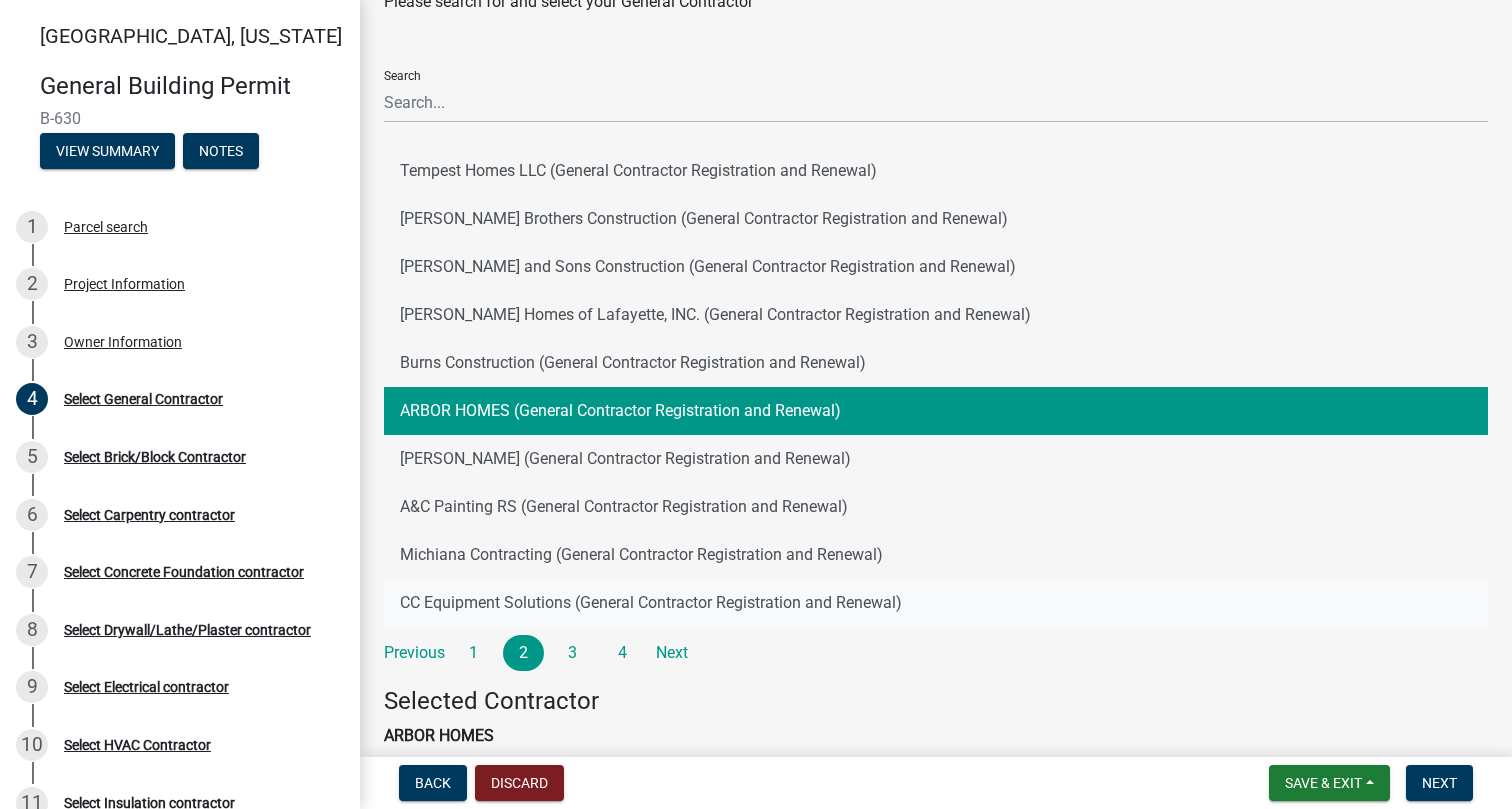 scroll, scrollTop: 351, scrollLeft: 0, axis: vertical 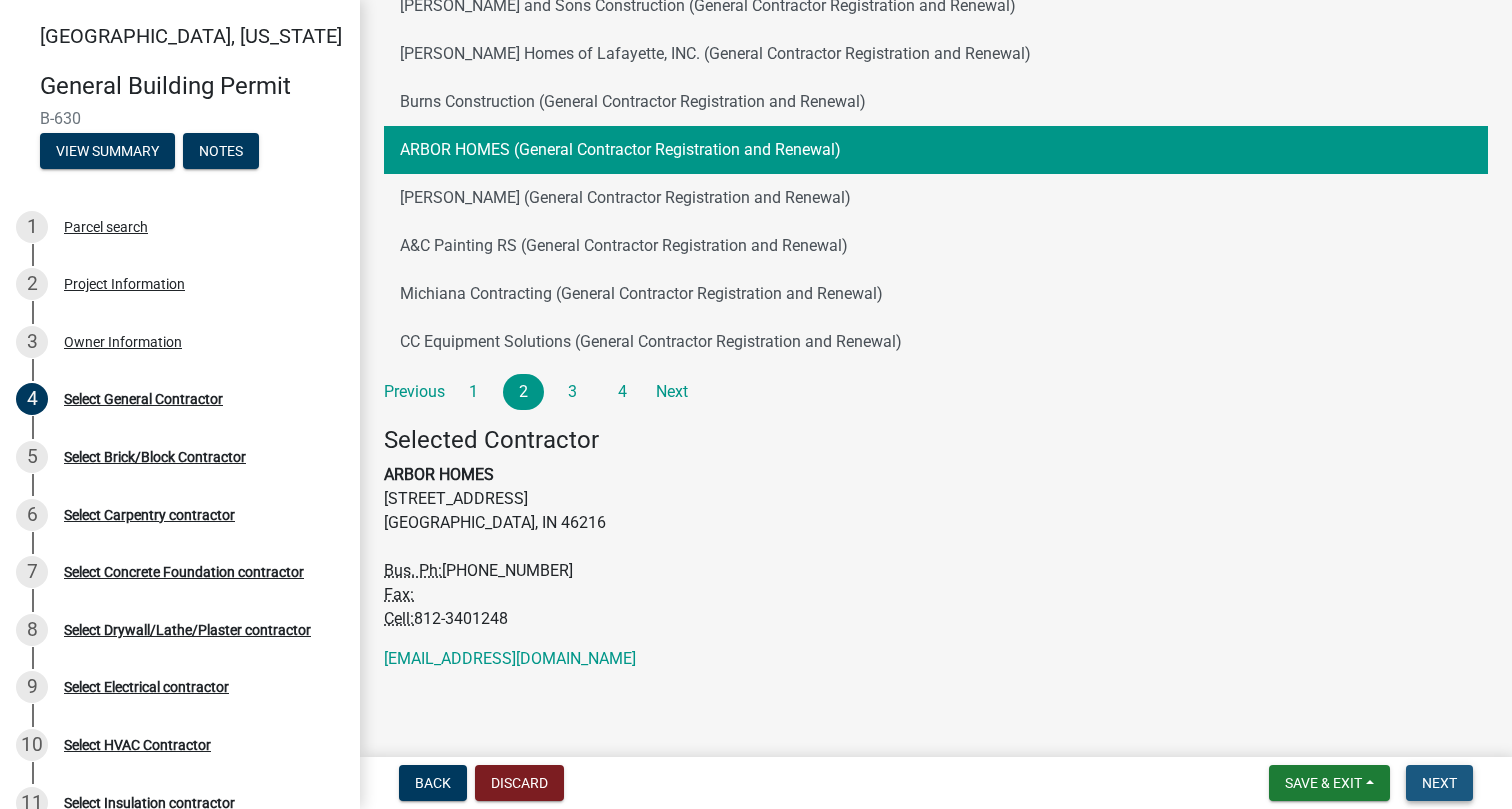 click on "Next" at bounding box center [1439, 783] 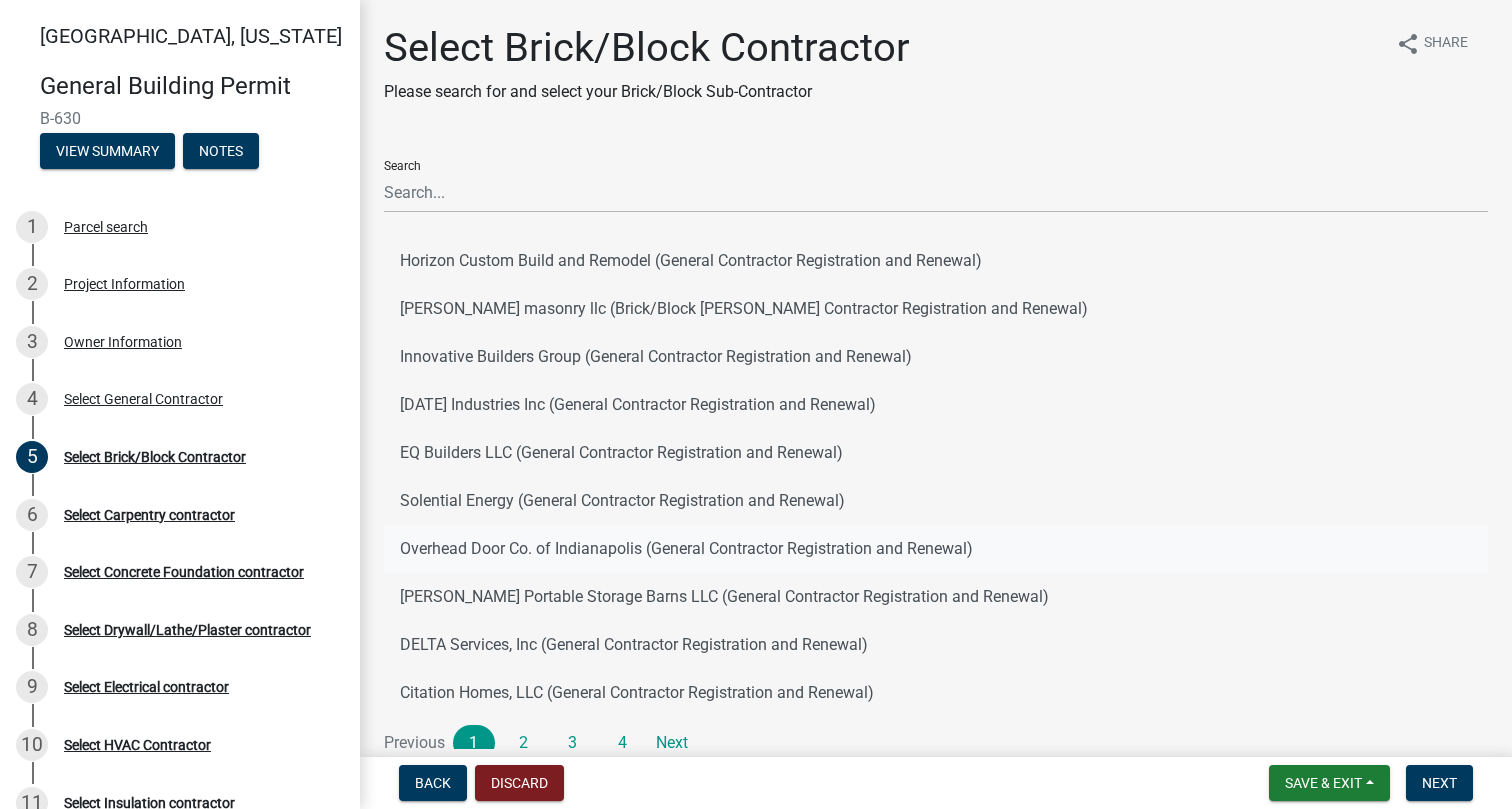 scroll, scrollTop: 90, scrollLeft: 0, axis: vertical 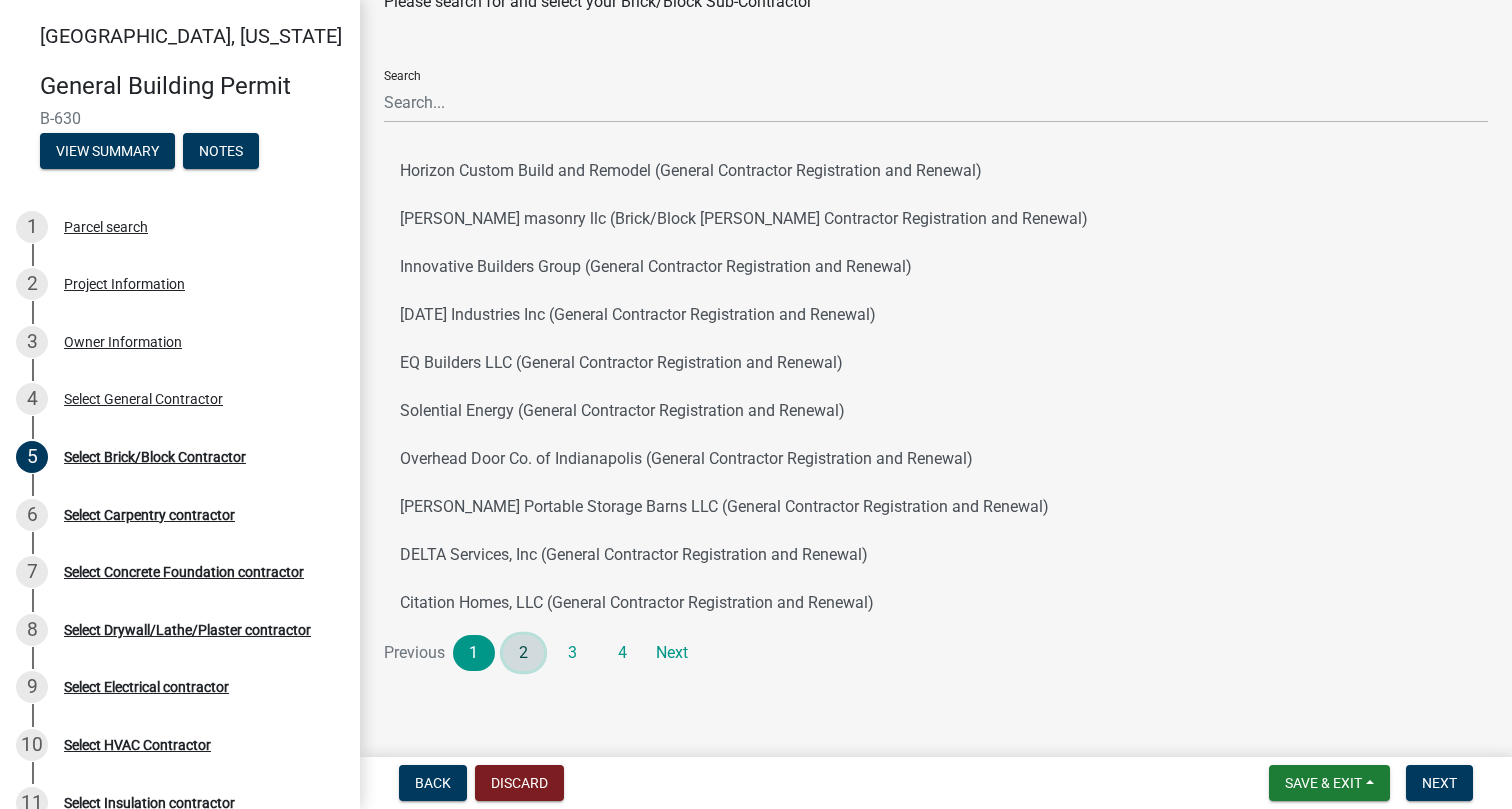 click on "2" 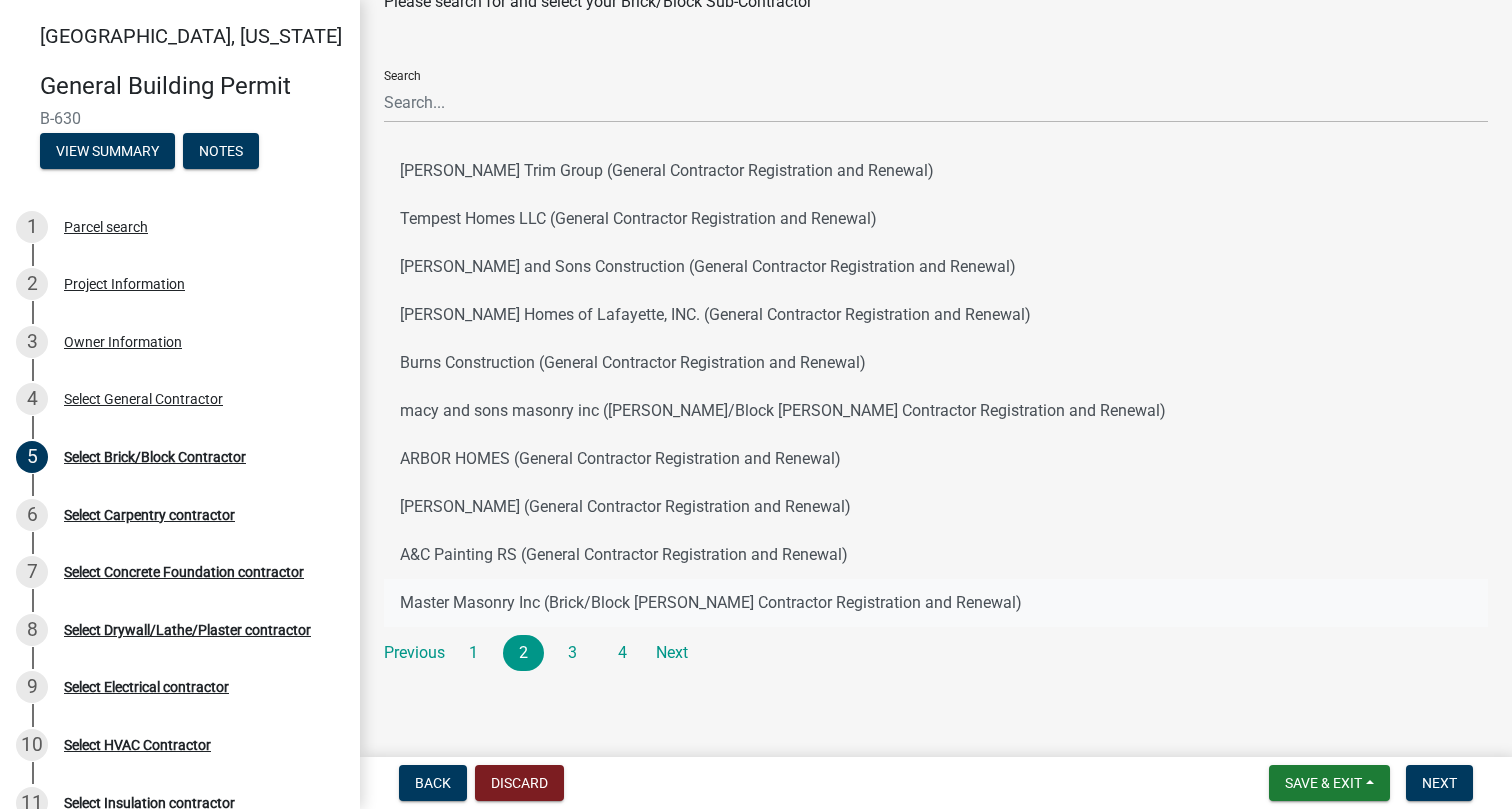 click on "Master Masonry Inc (Brick/Block [PERSON_NAME] Contractor Registration and Renewal)" 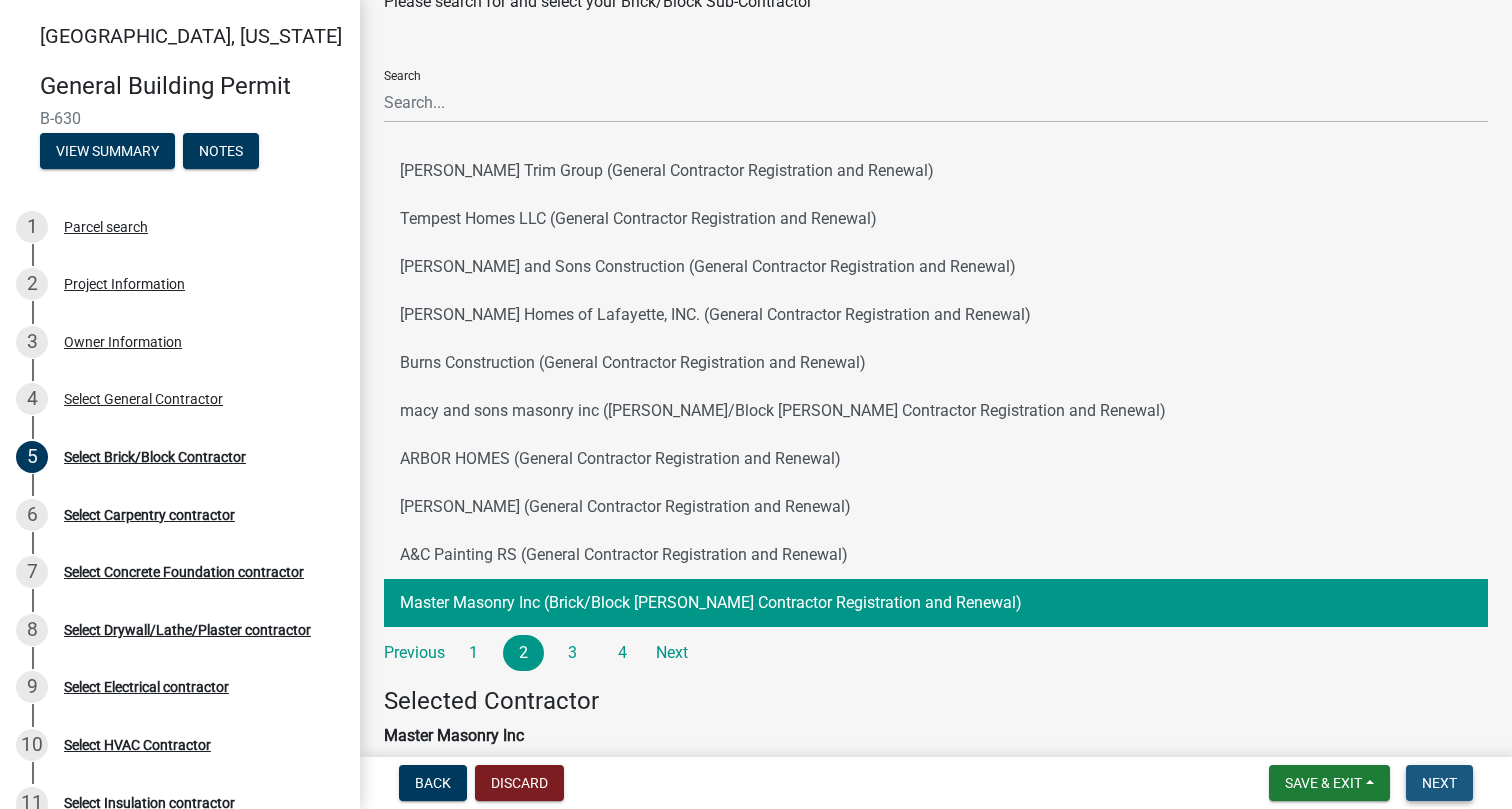 click on "Next" at bounding box center (1439, 783) 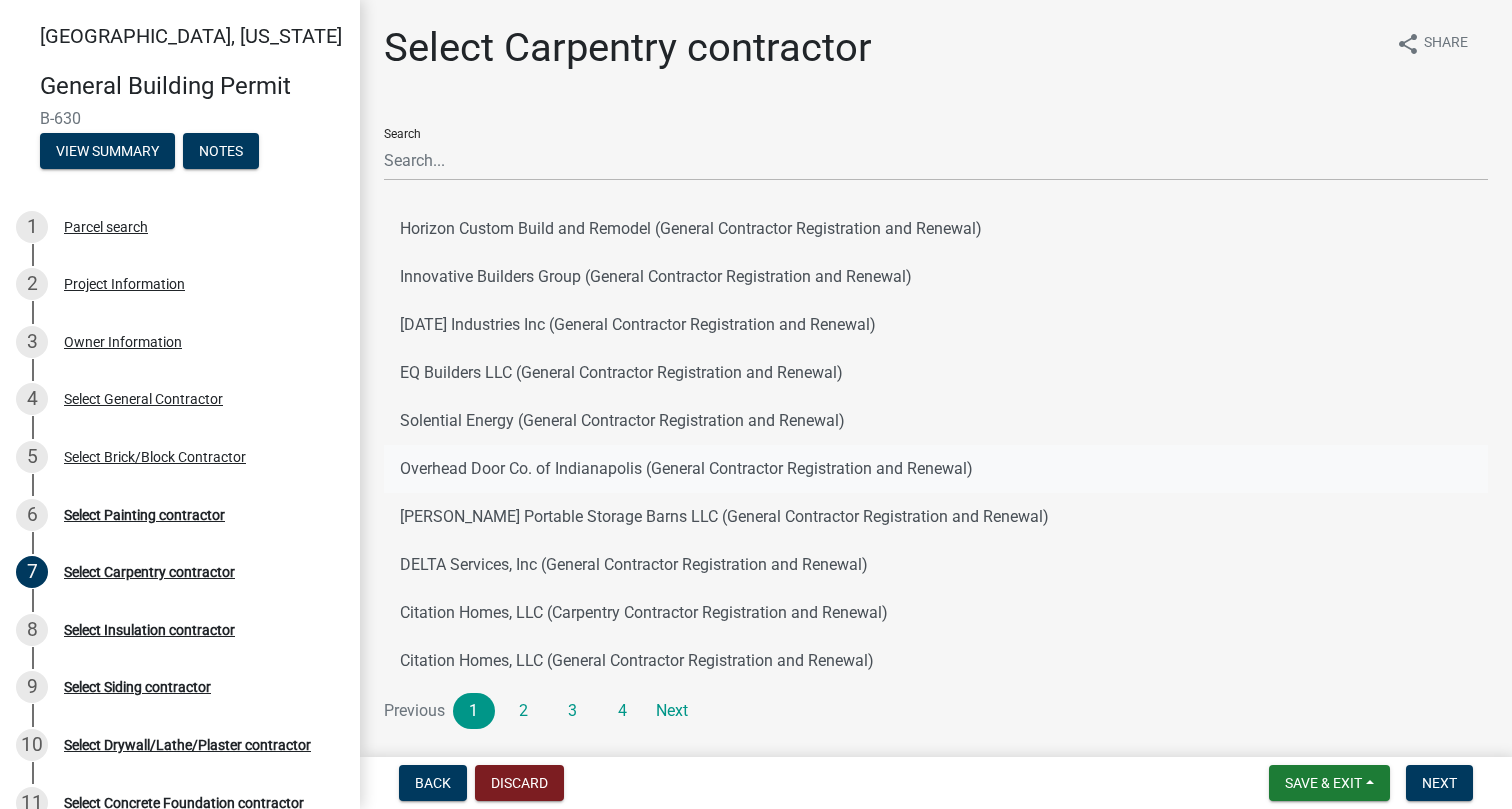 scroll, scrollTop: 58, scrollLeft: 0, axis: vertical 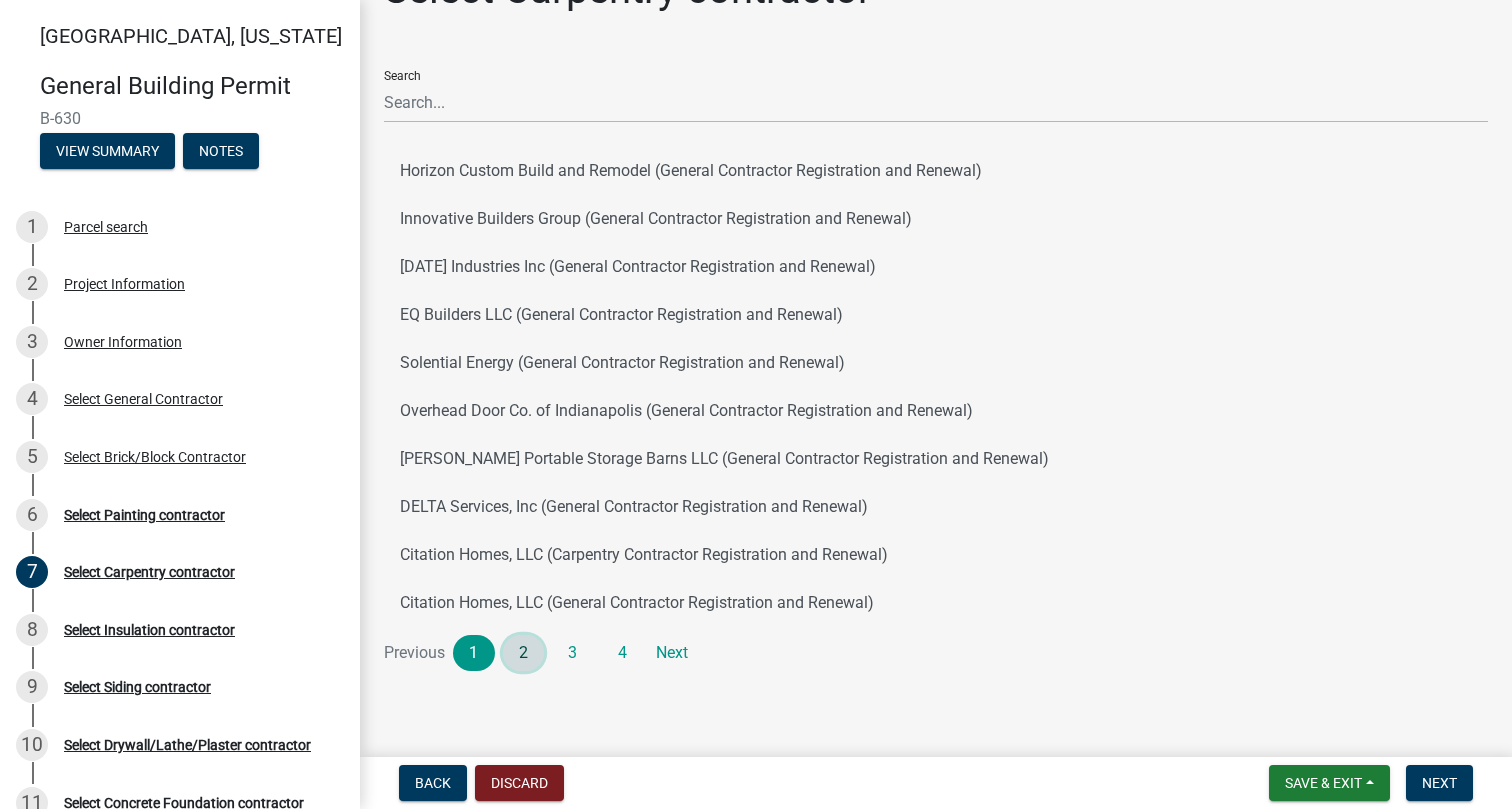 click on "2" 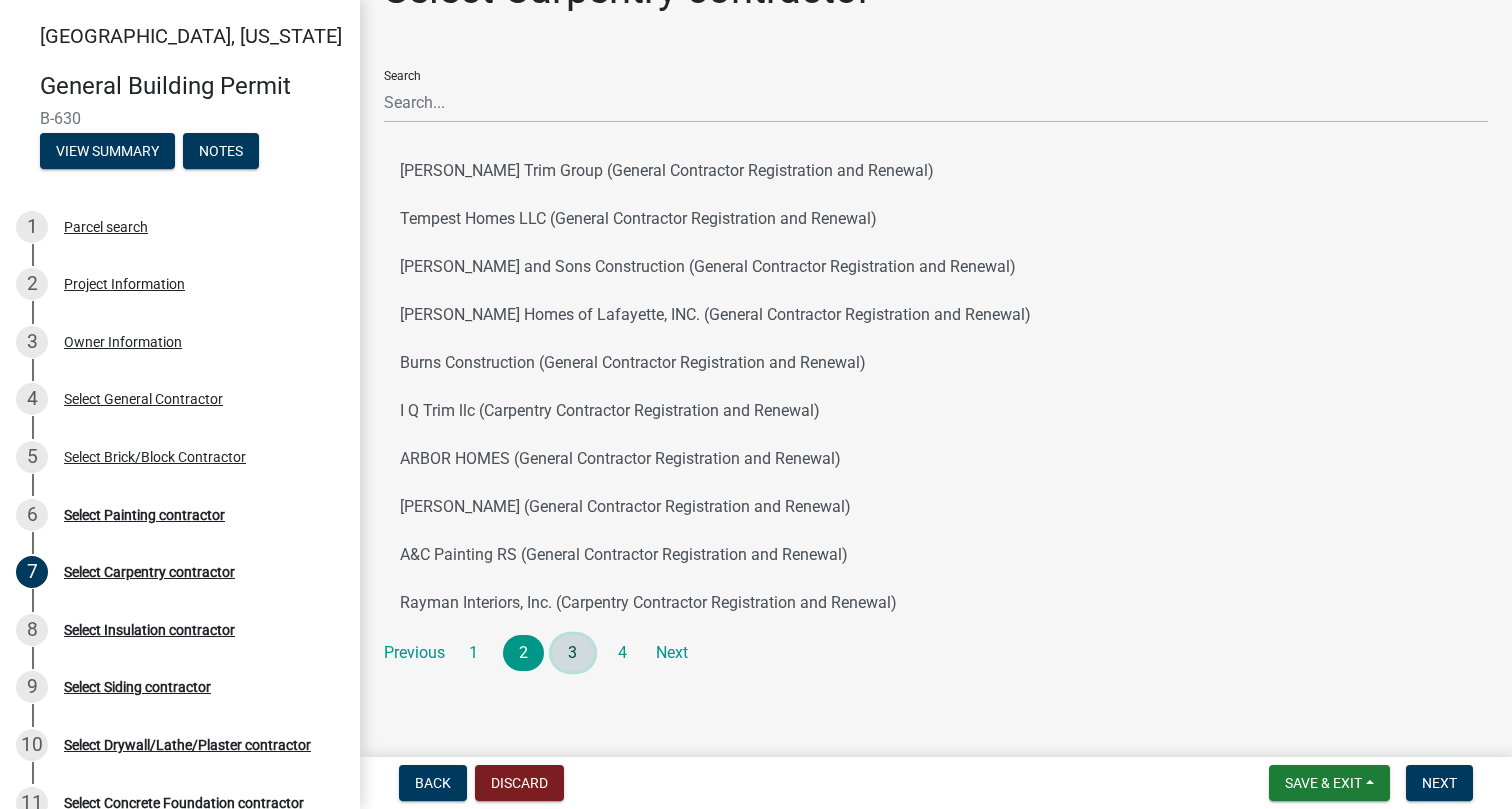 click on "3" 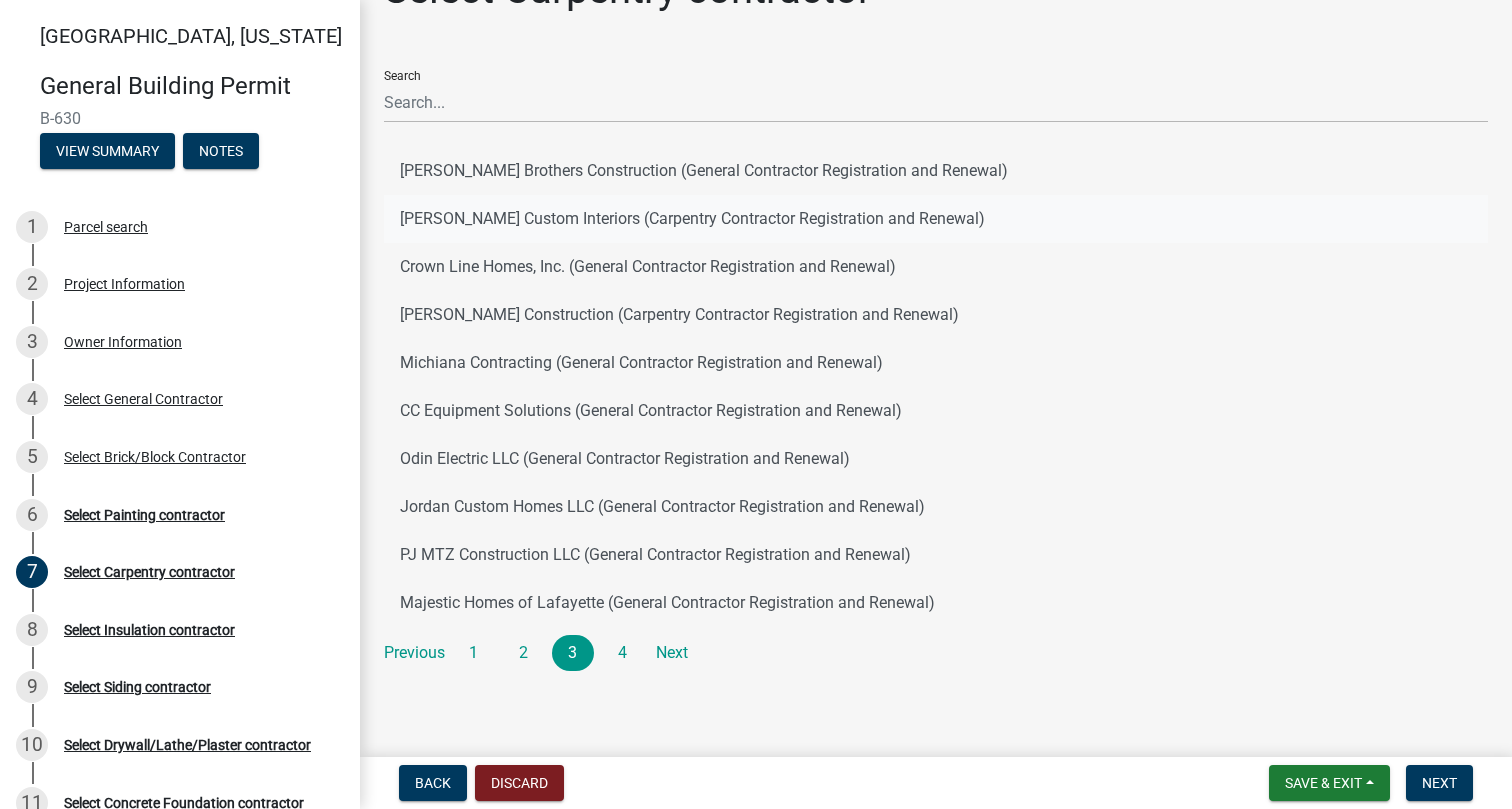 click on "[PERSON_NAME] Custom Interiors (Carpentry Contractor Registration and Renewal)" 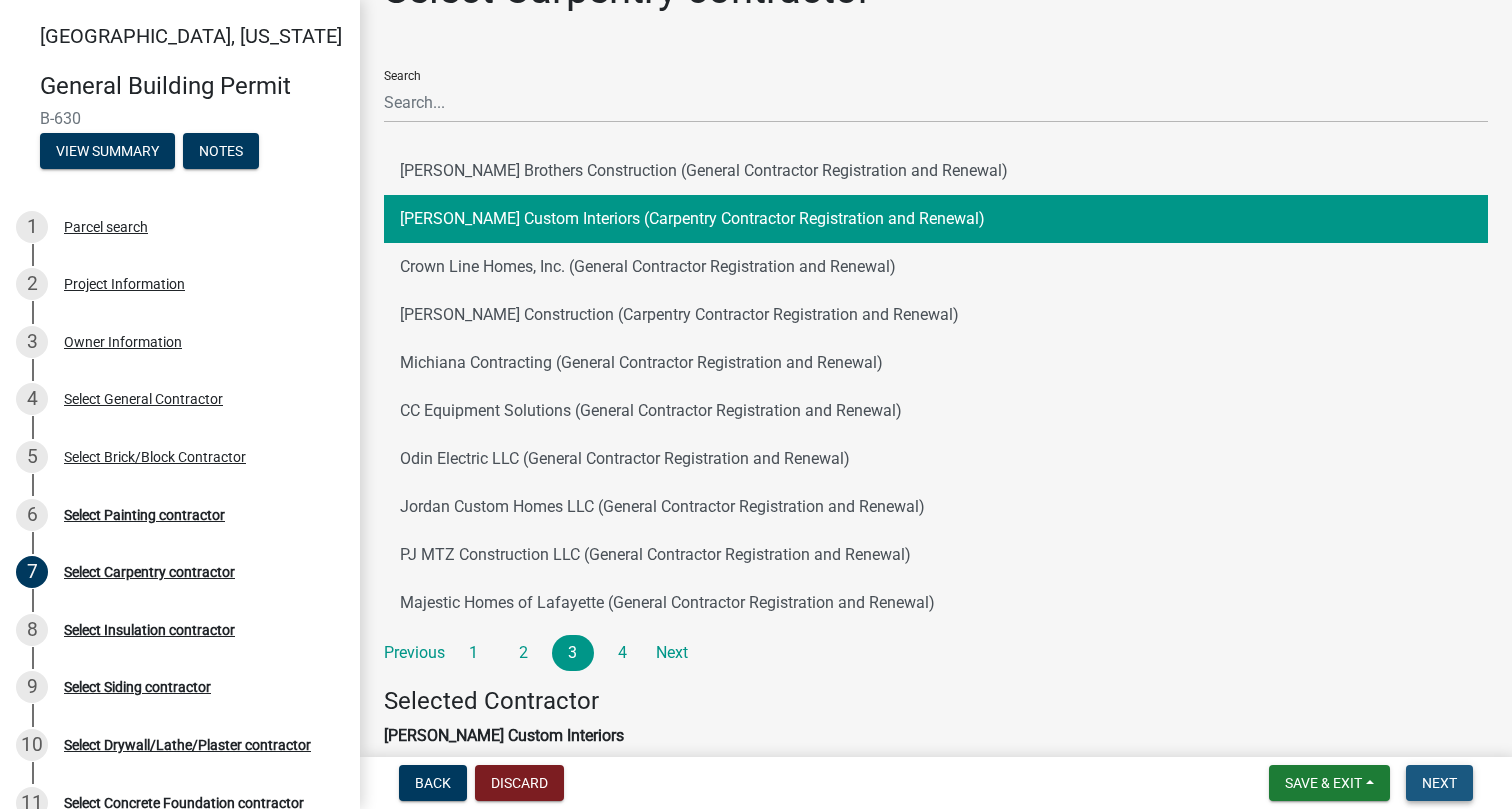 click on "Next" at bounding box center (1439, 783) 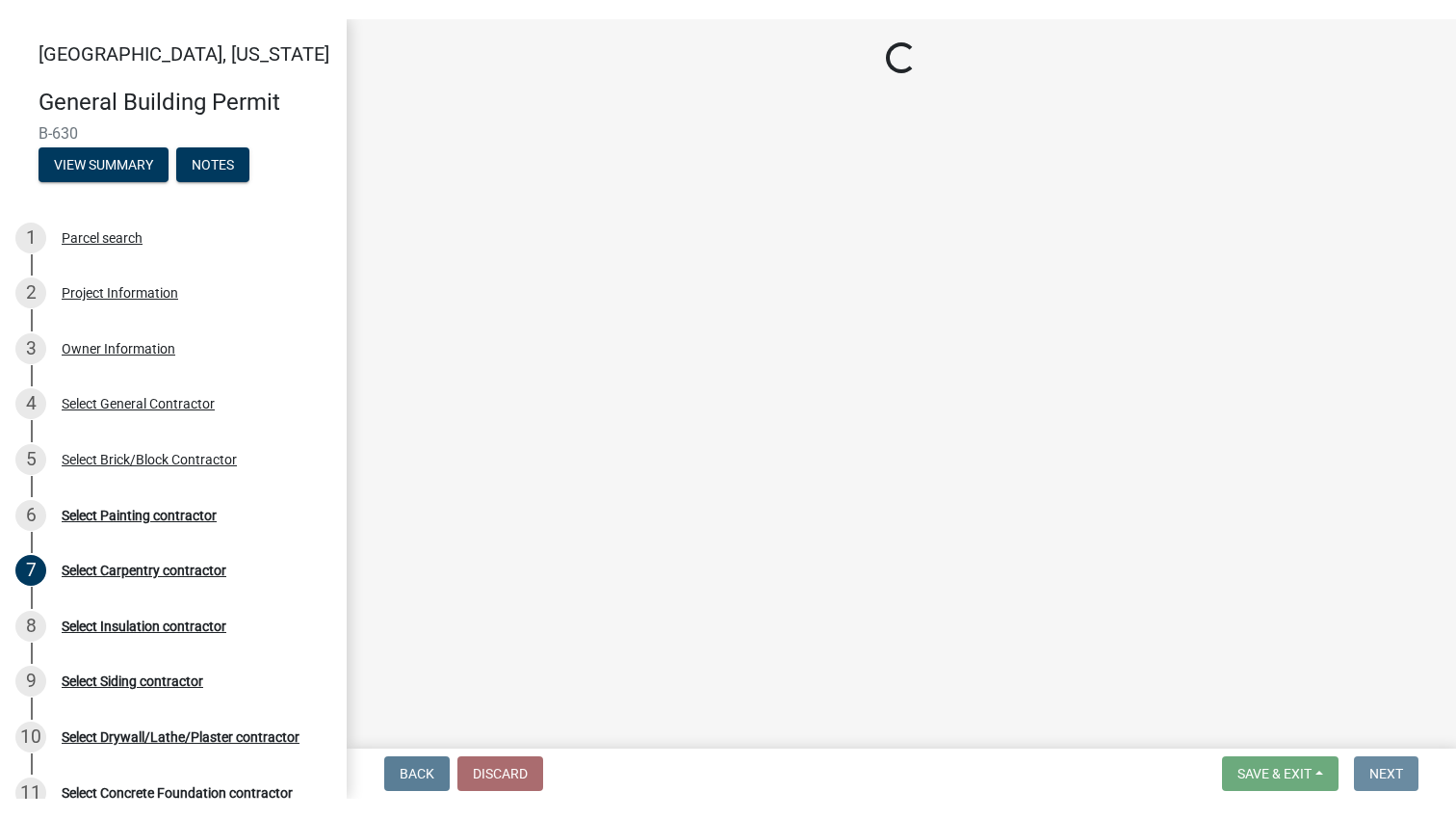 scroll, scrollTop: 0, scrollLeft: 0, axis: both 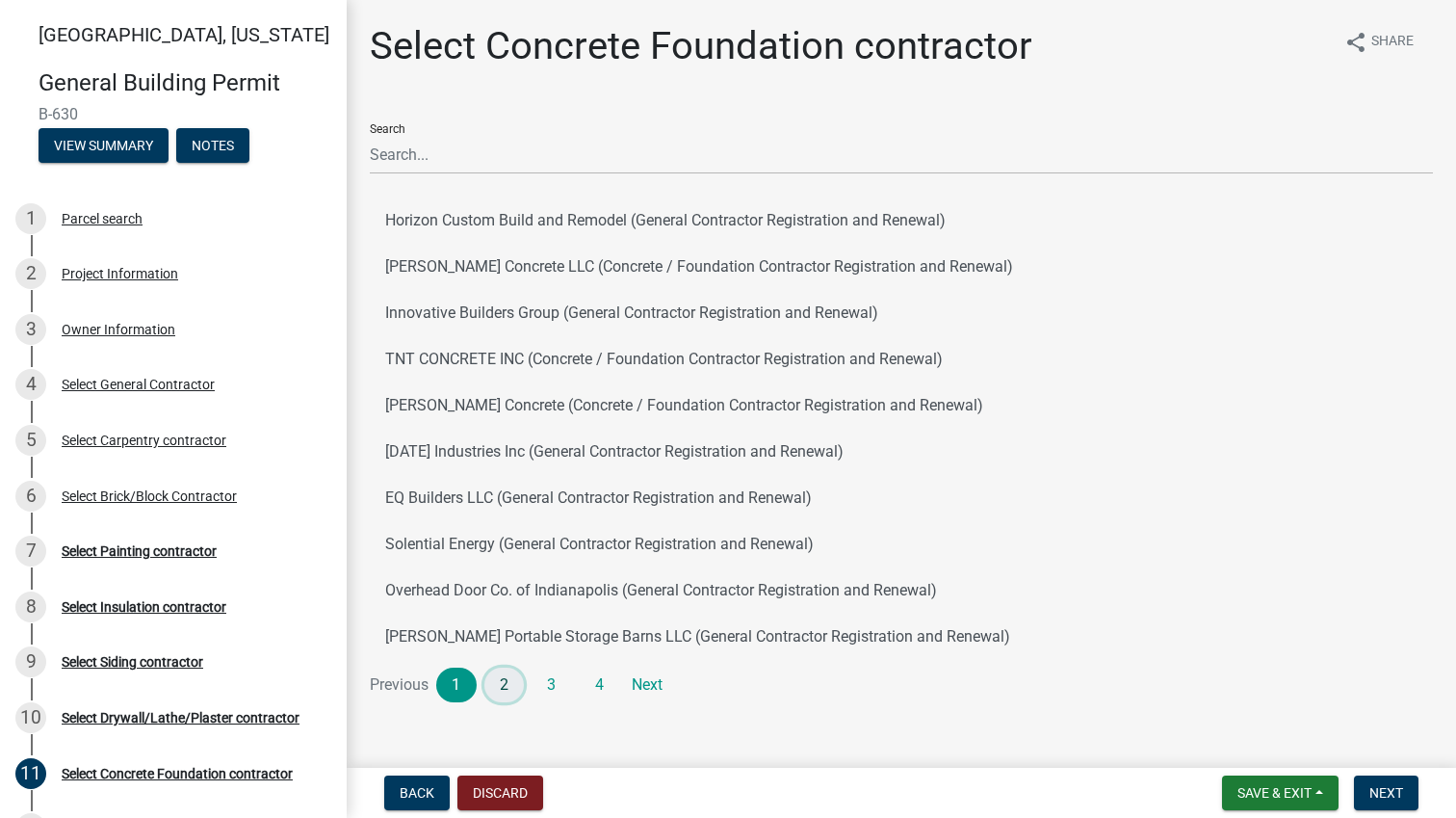 click on "2" 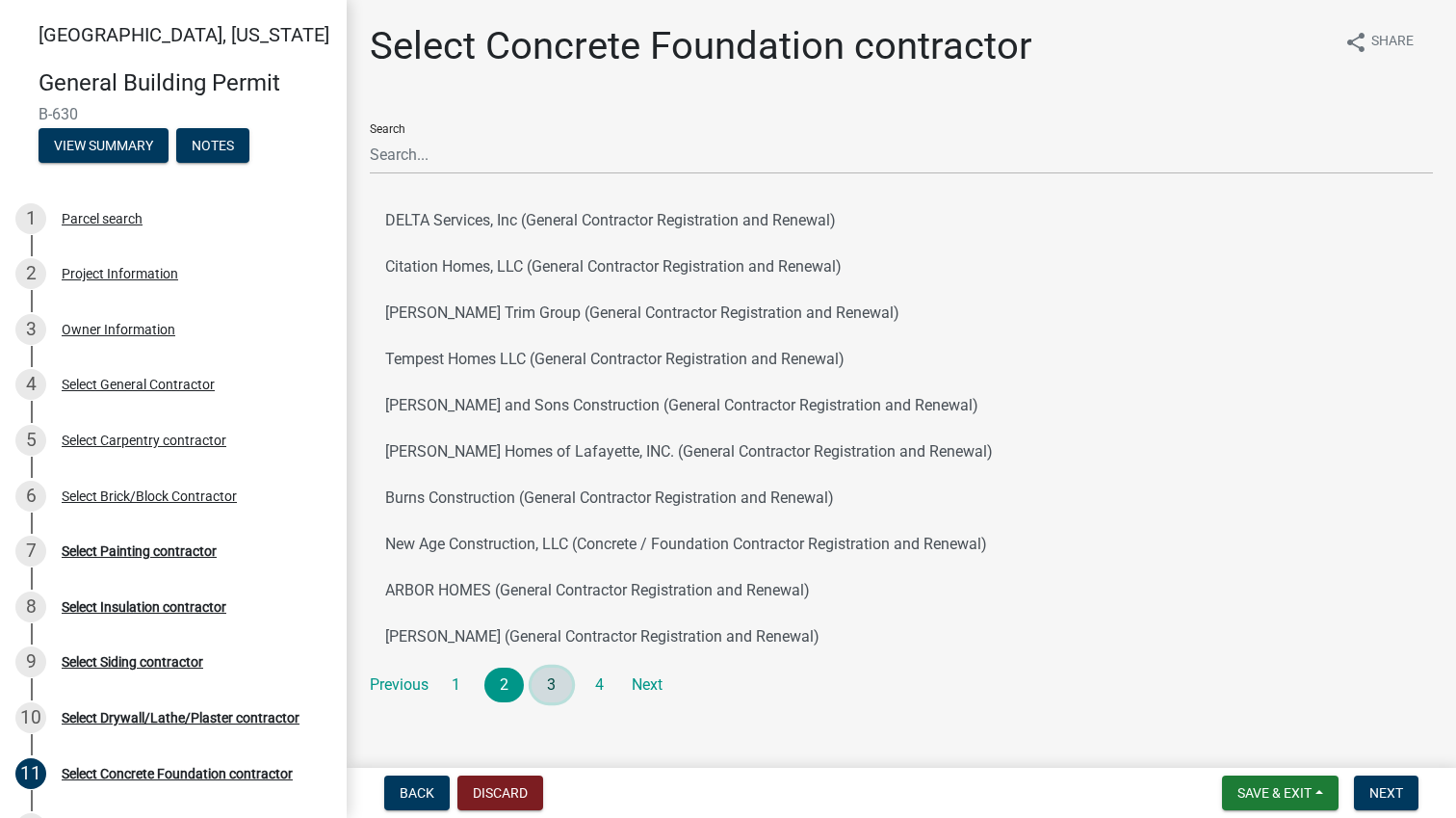 click on "3" 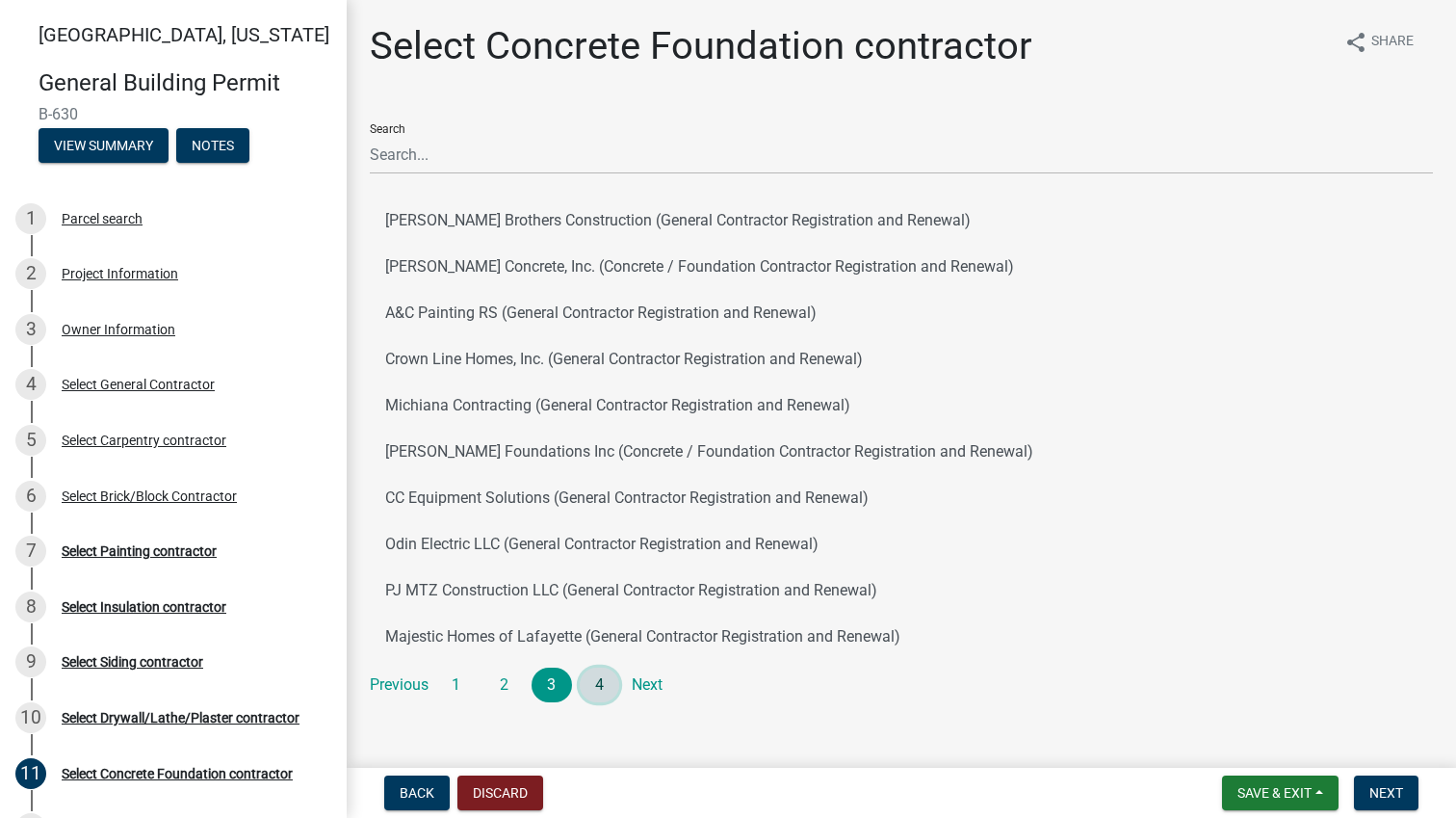 click on "4" 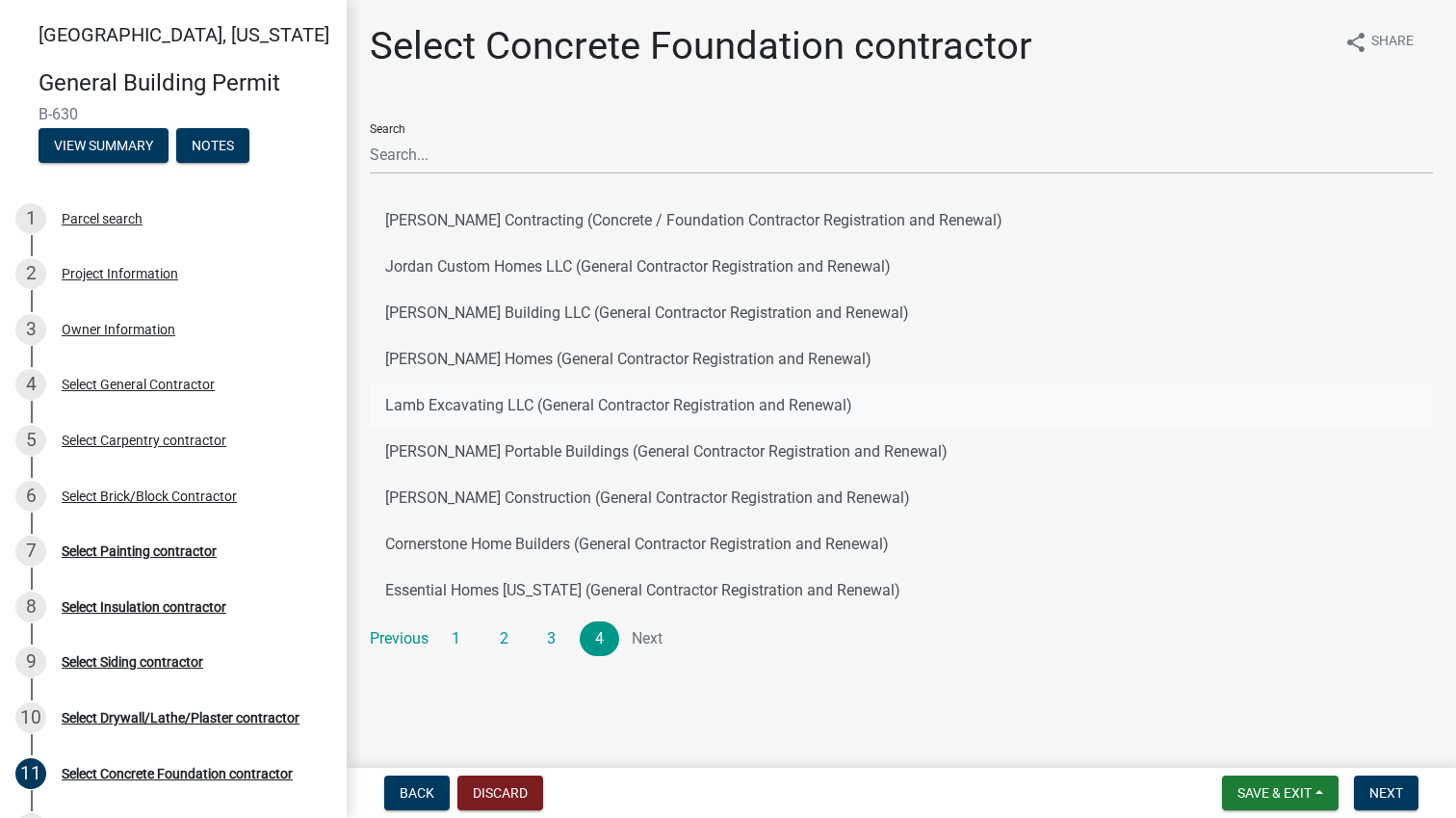 click on "Lamb Excavating LLC (General Contractor Registration and Renewal)" 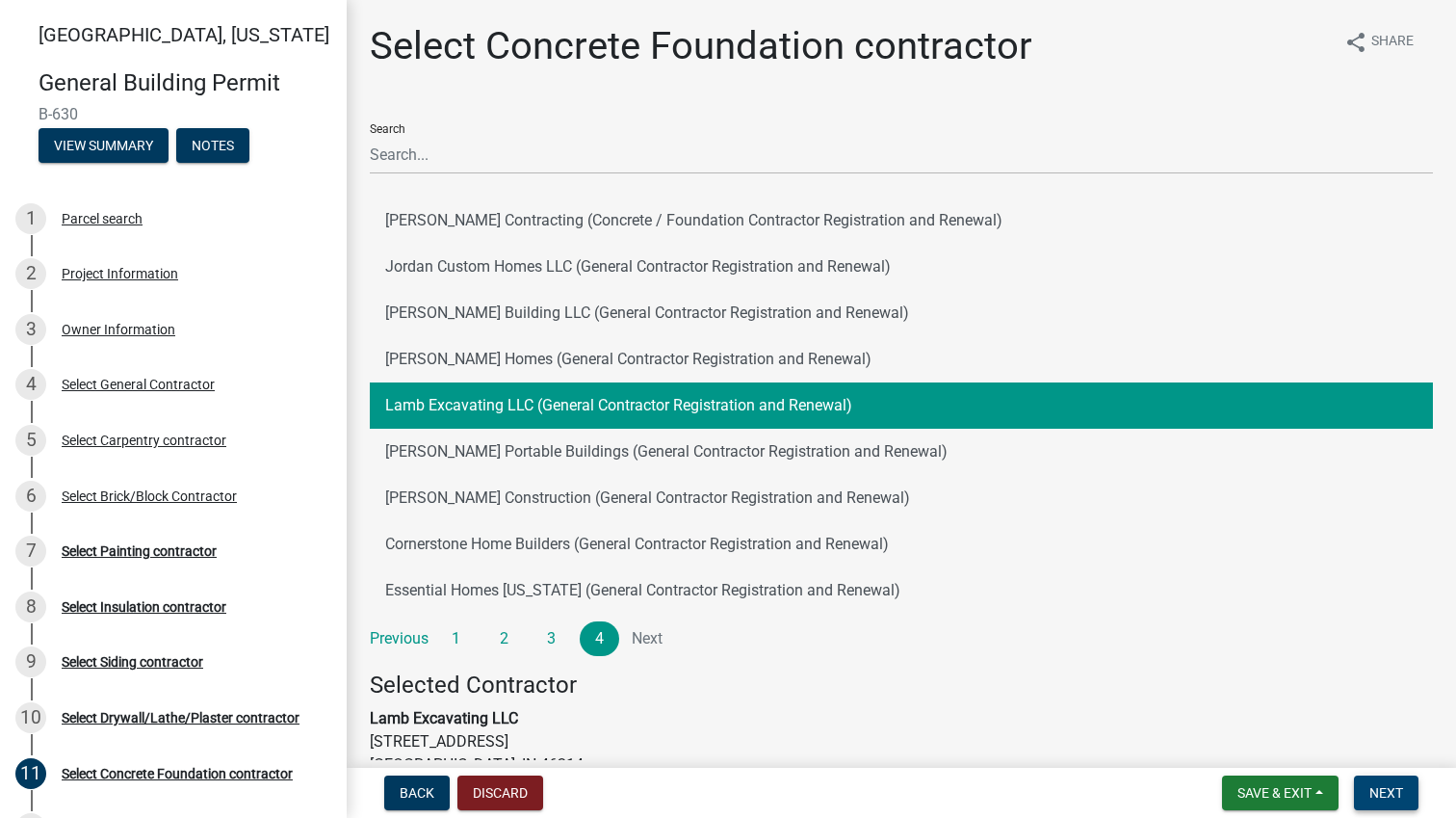 click on "Next" at bounding box center [1386, 793] 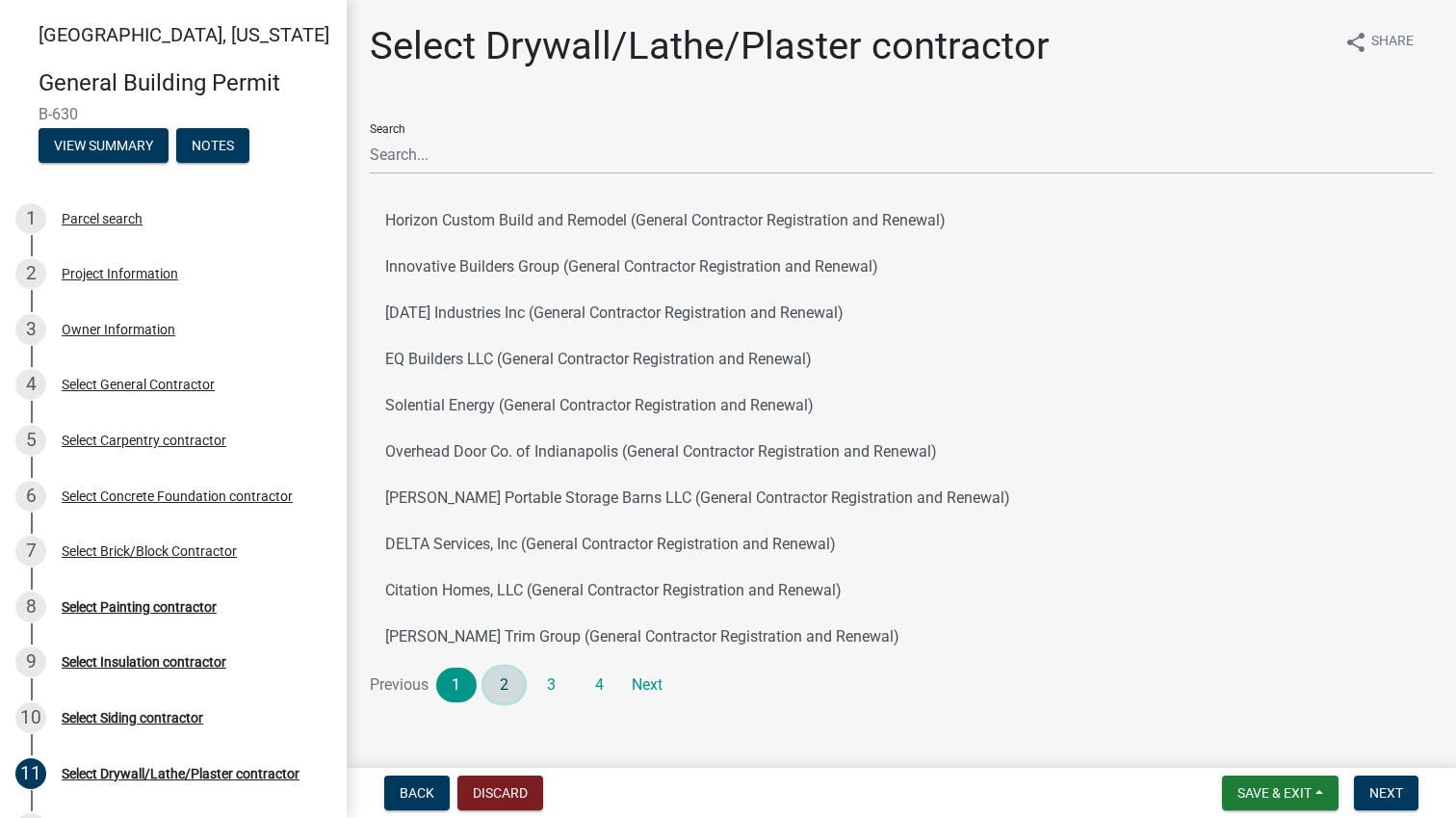 click on "2" 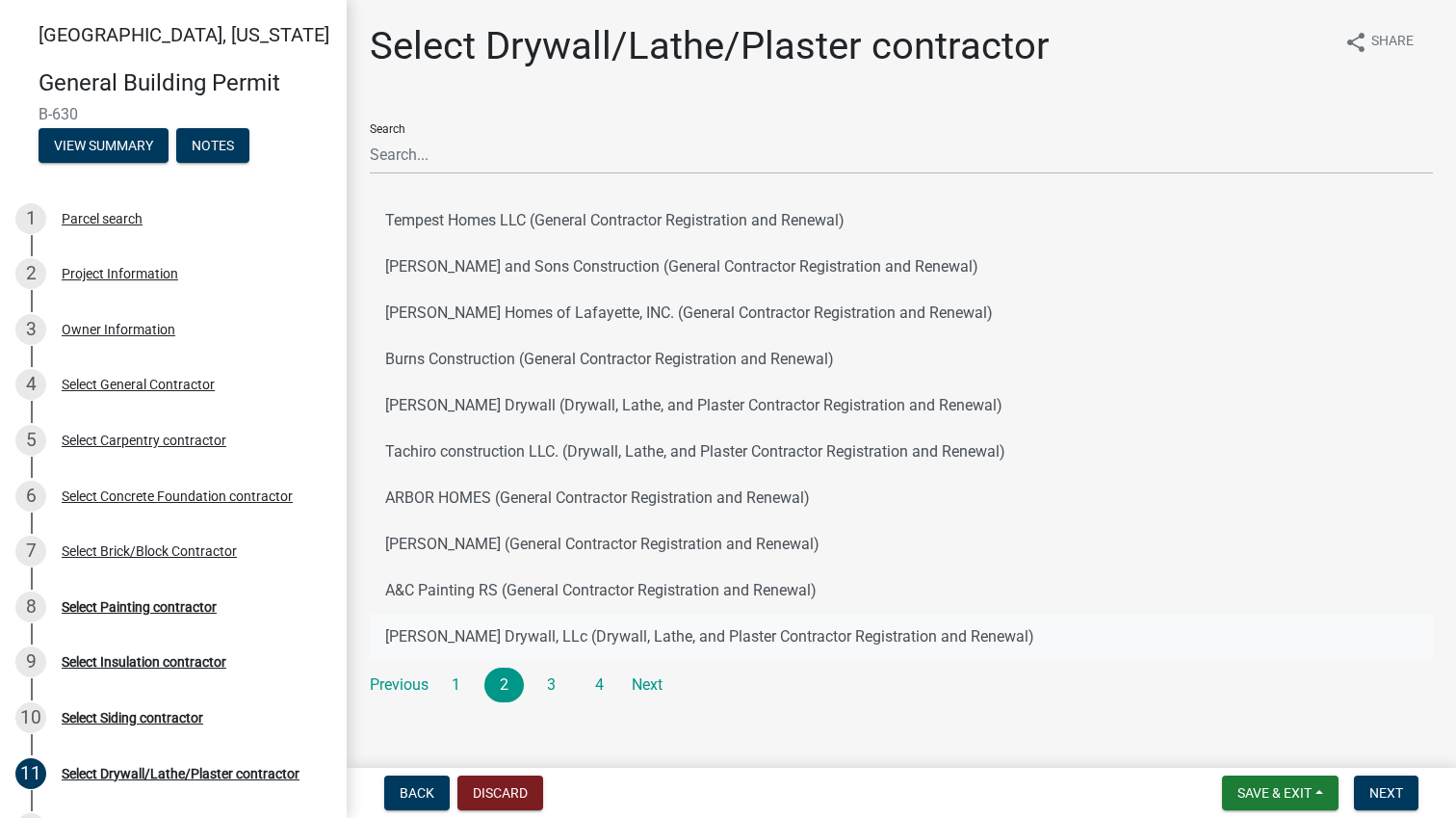 click on "[PERSON_NAME] Drywall, LLc (Drywall, Lathe, and Plaster Contractor Registration and Renewal)" 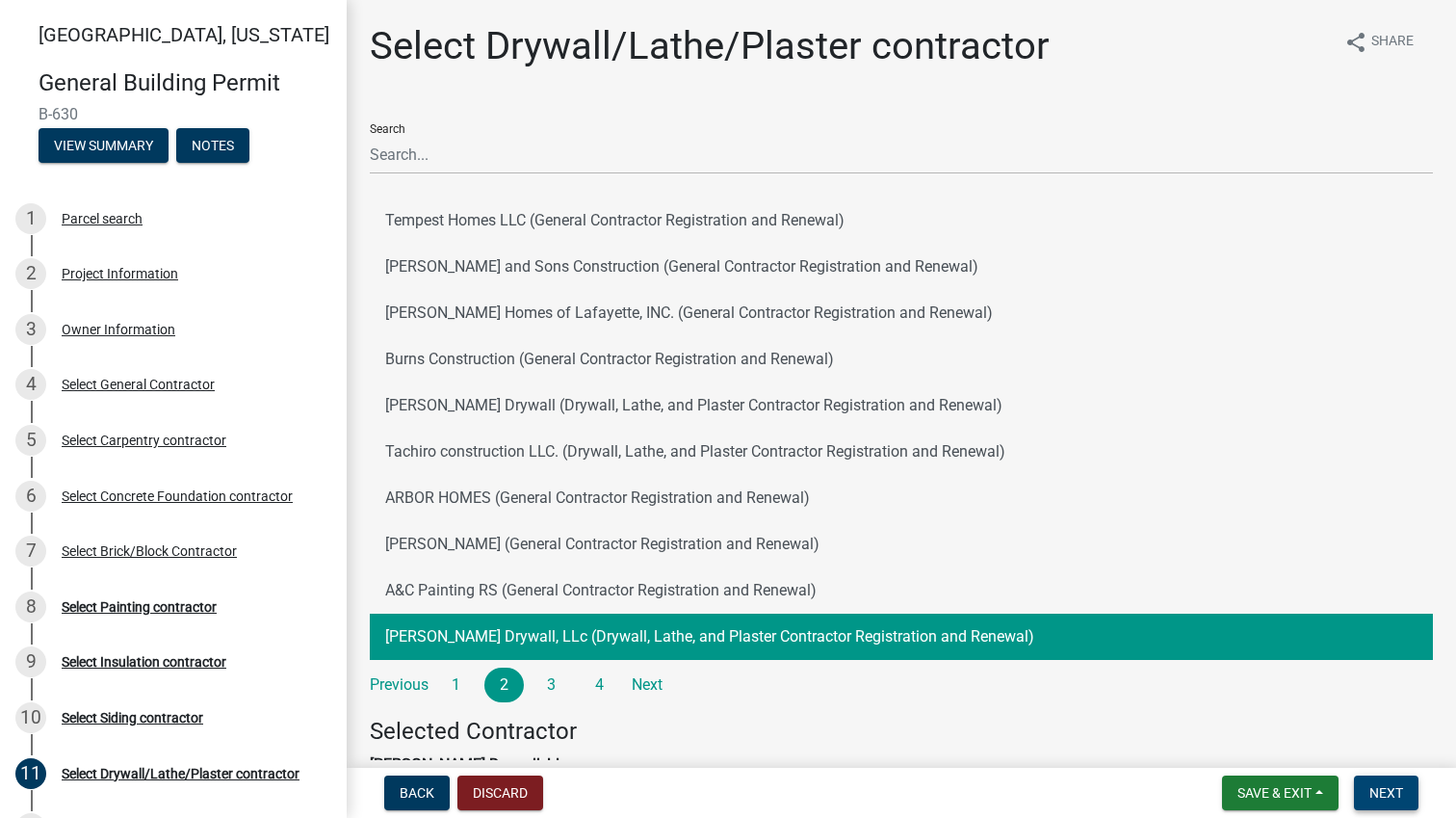 click on "Next" at bounding box center [1386, 793] 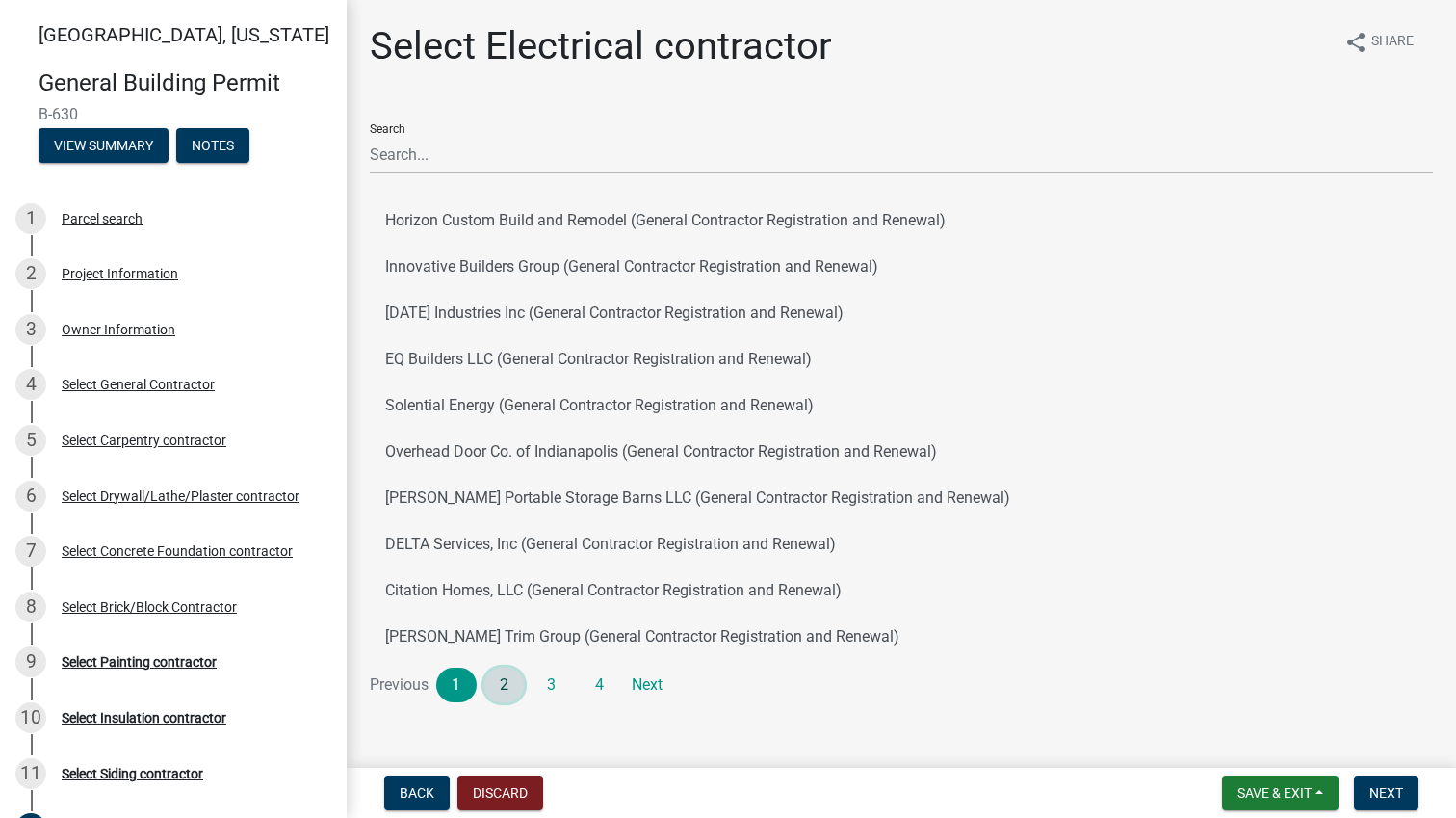 click on "2" 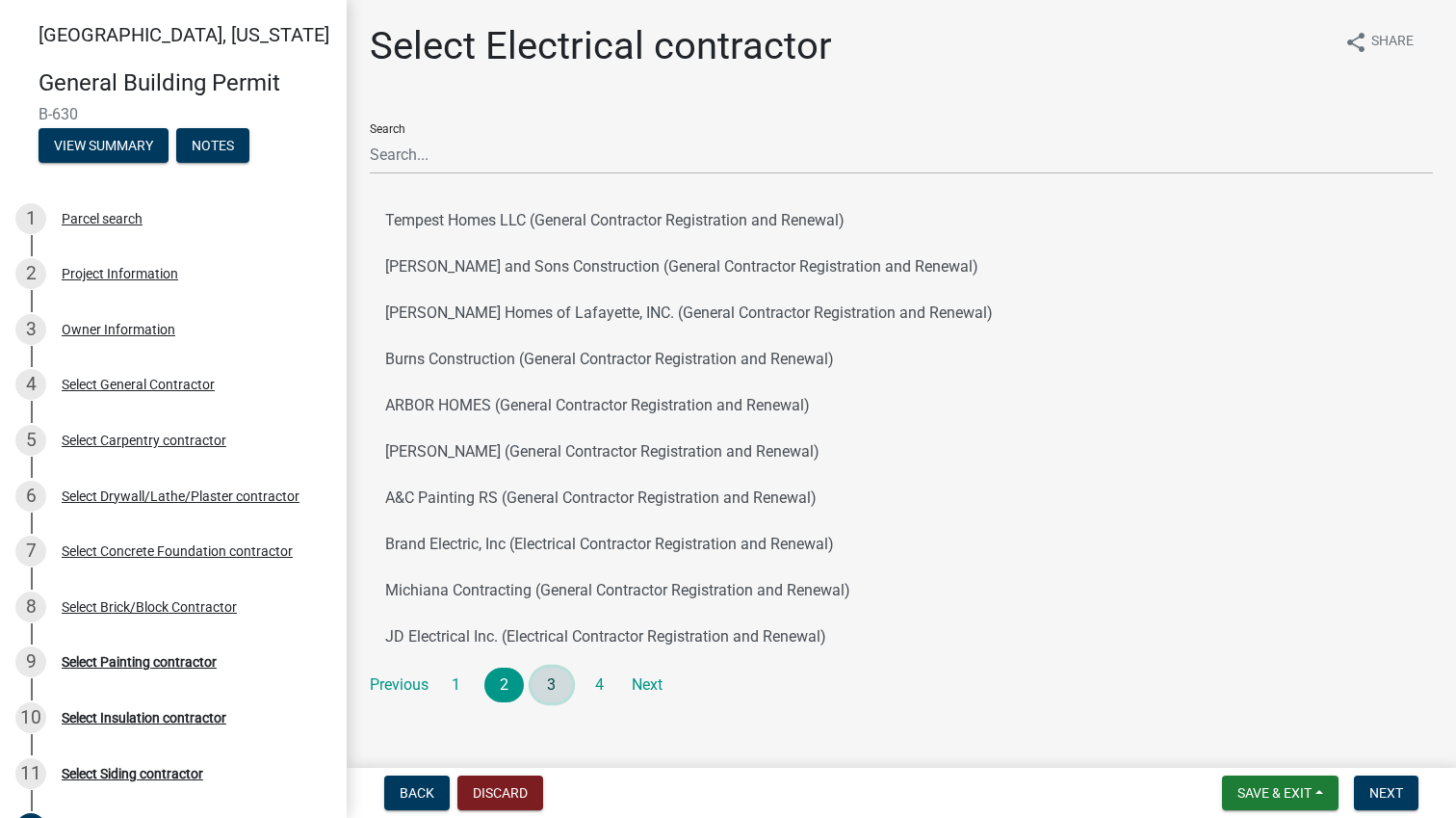 click on "3" 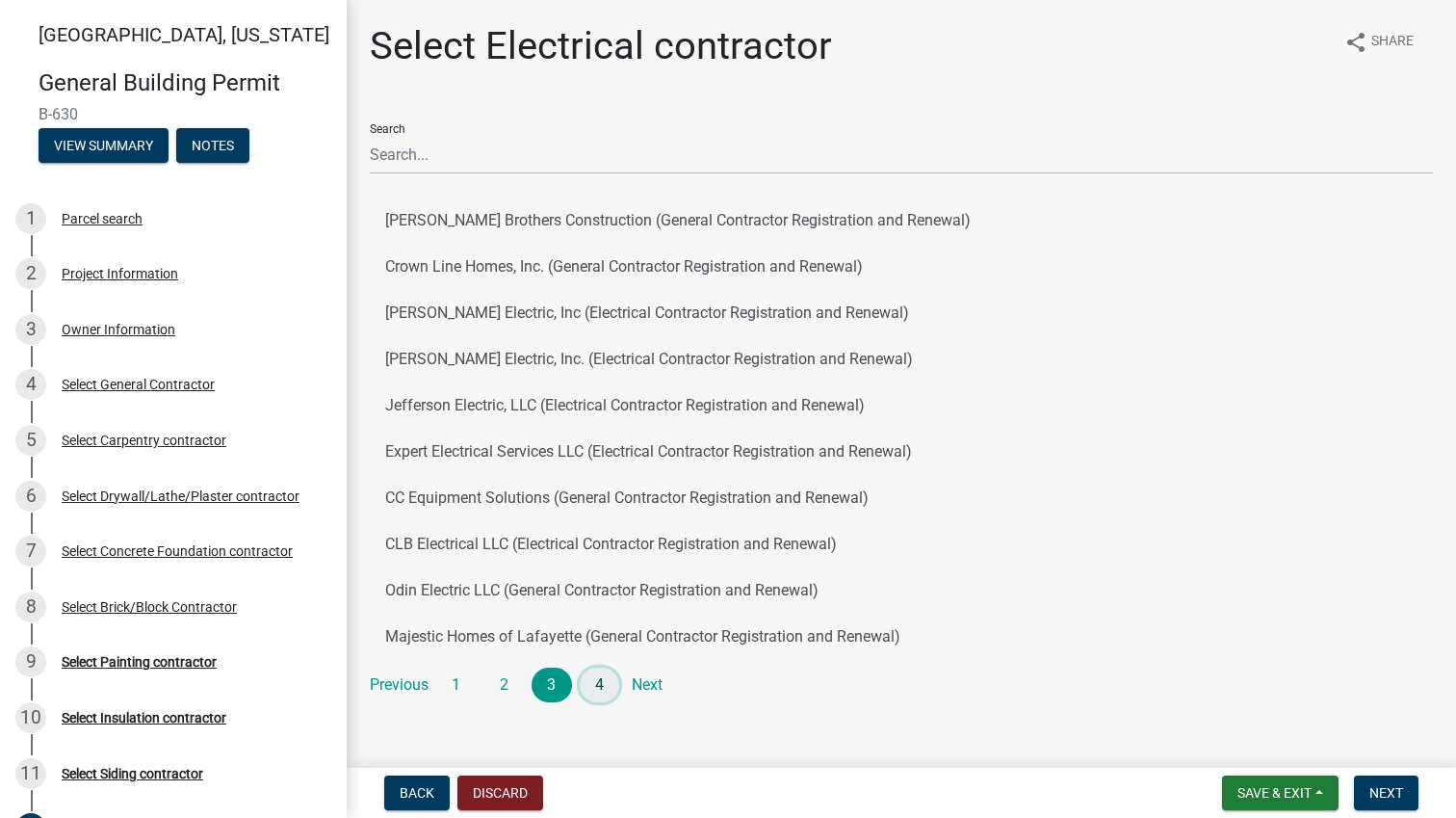 click on "4" 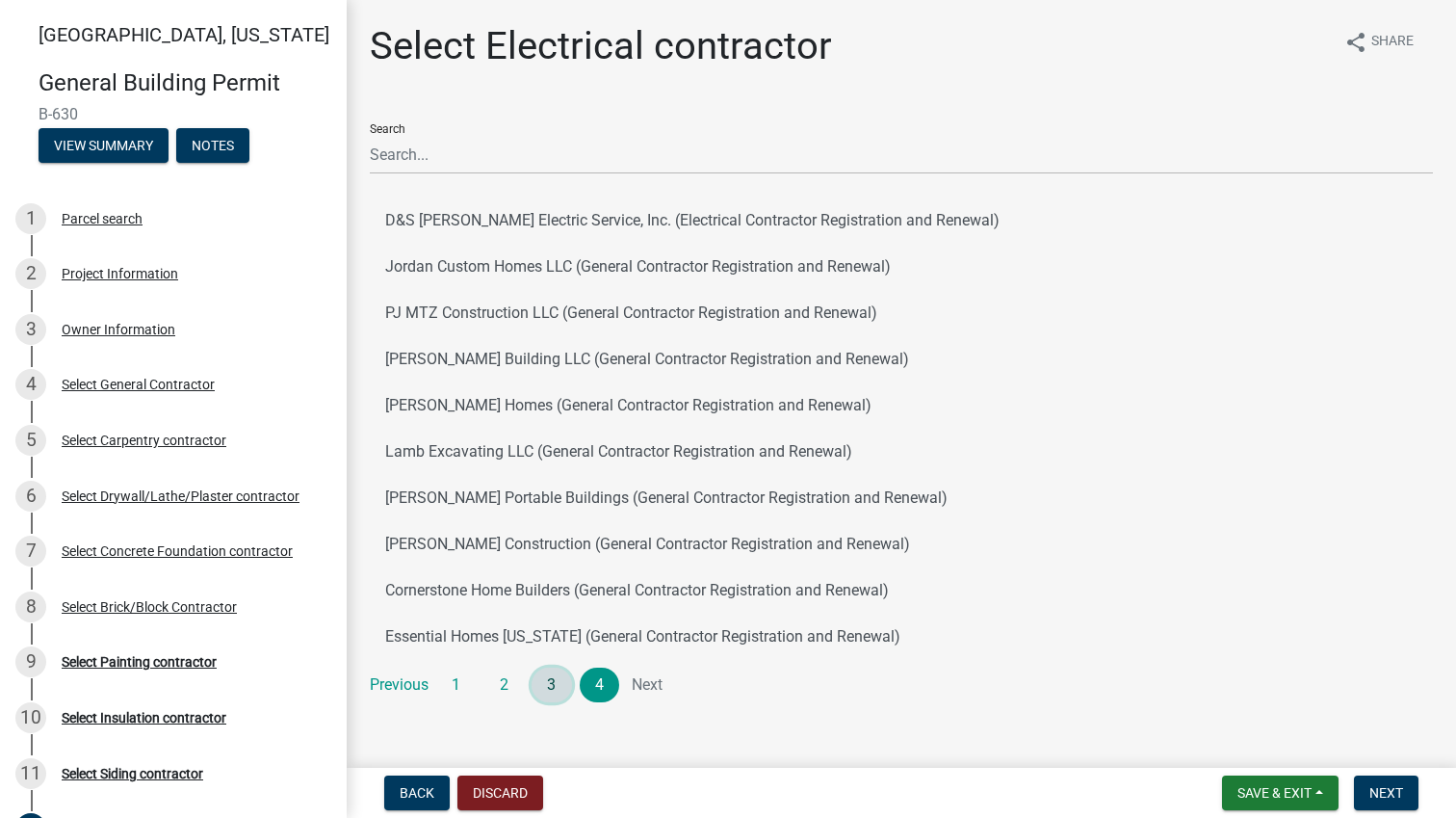 click on "3" 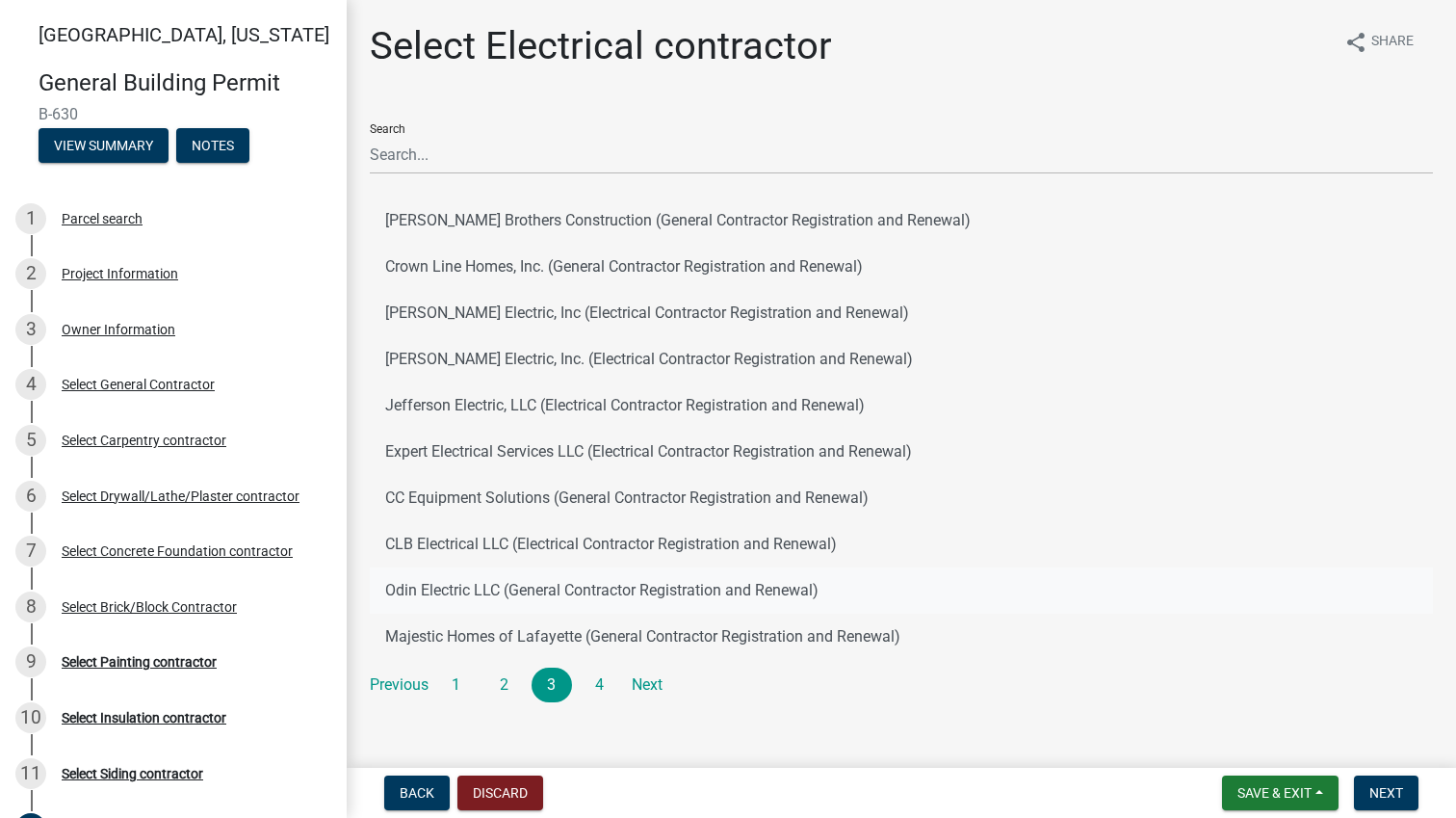 click on "Odin Electric LLC (General Contractor Registration and Renewal)" 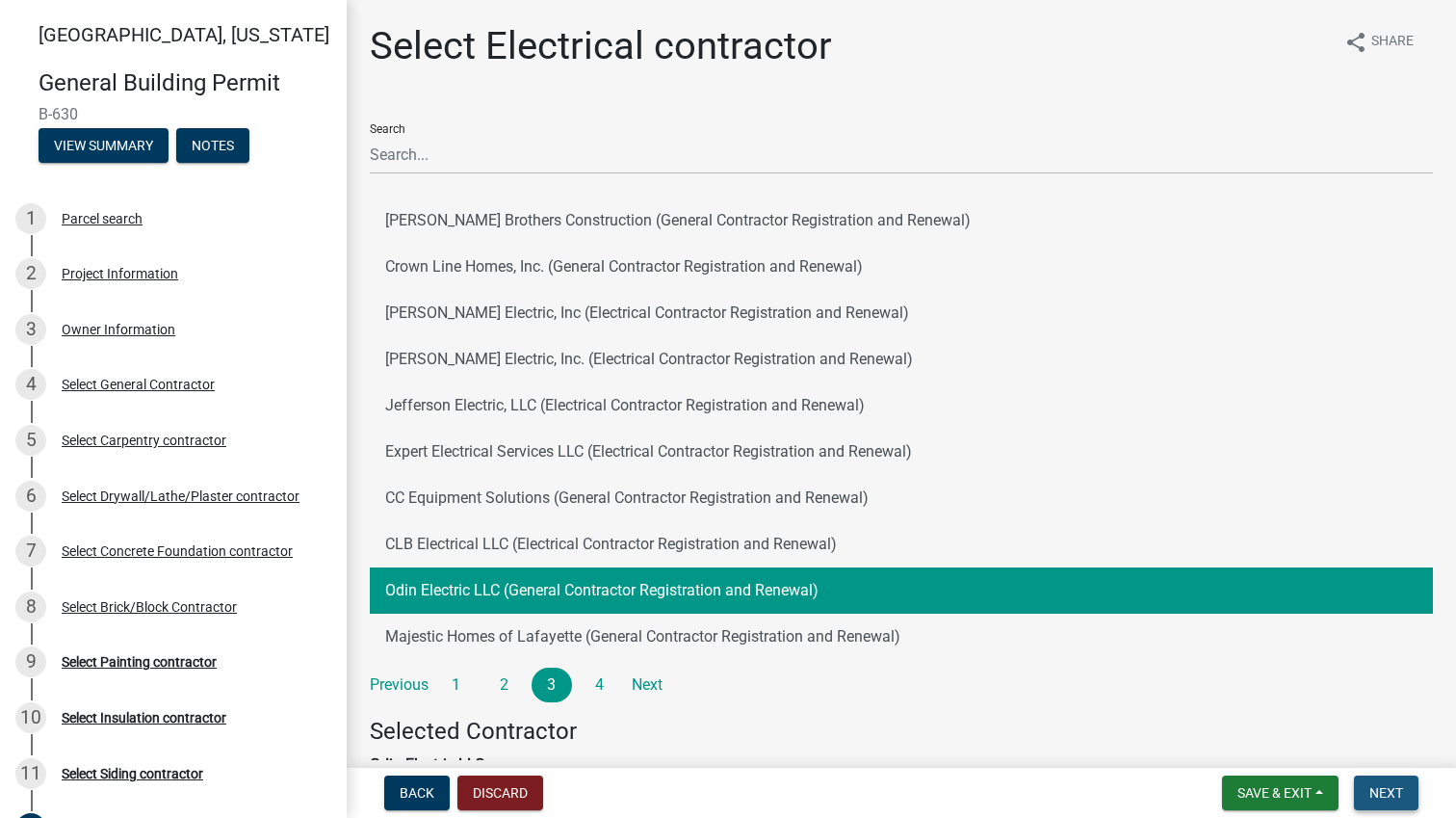click on "Next" at bounding box center (1386, 793) 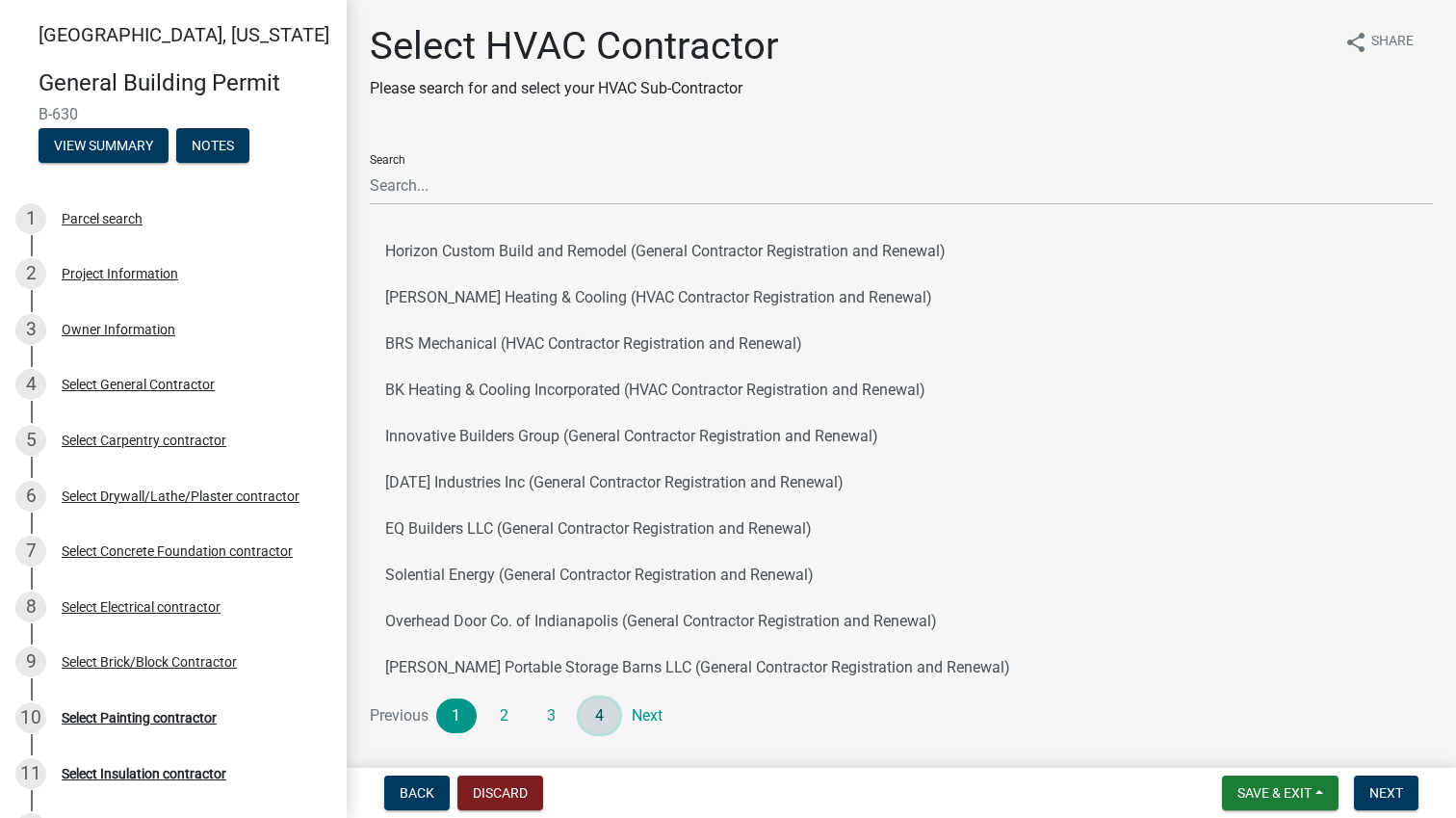 click on "4" 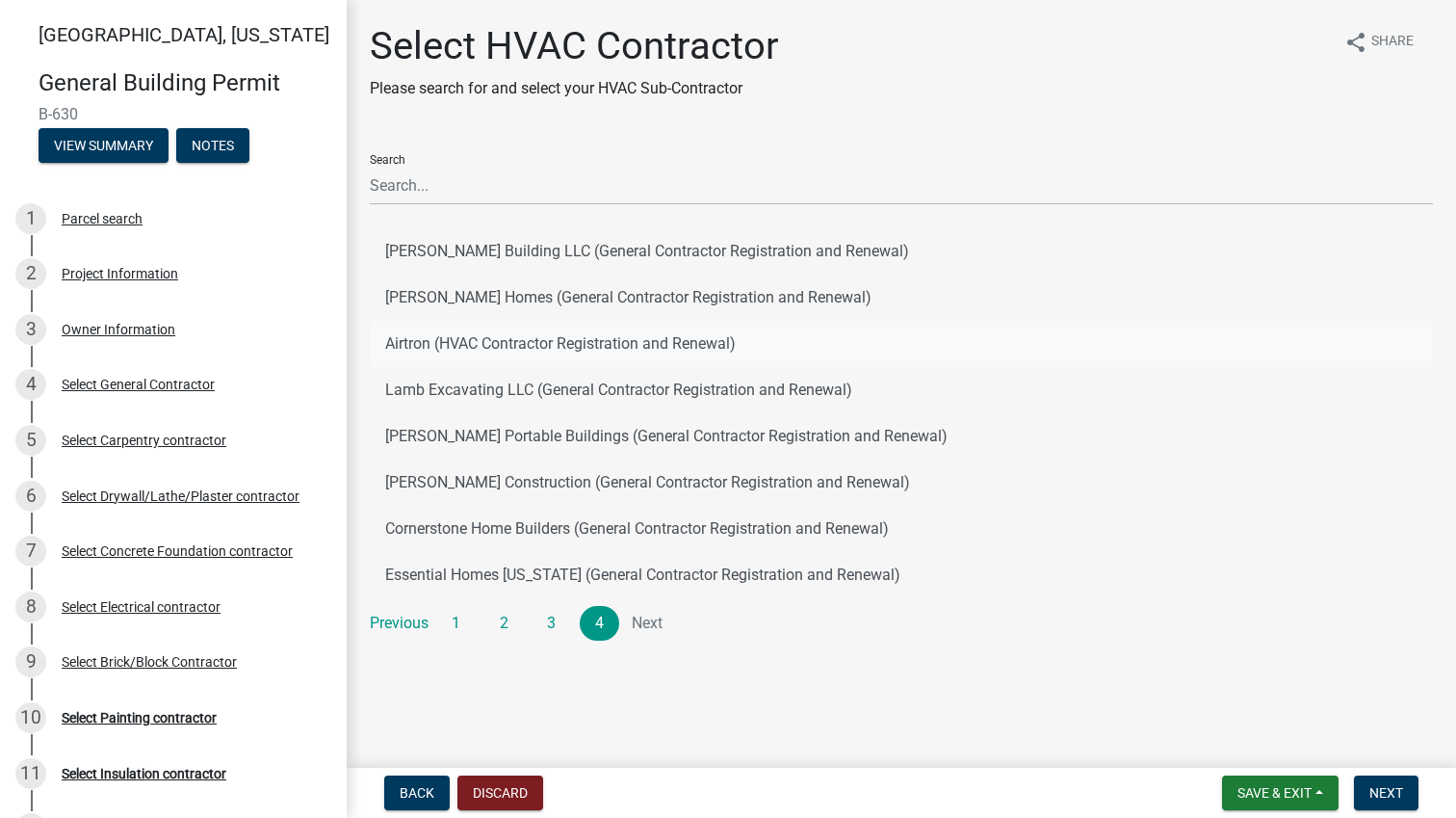 click on "Airtron (HVAC Contractor Registration and Renewal)" 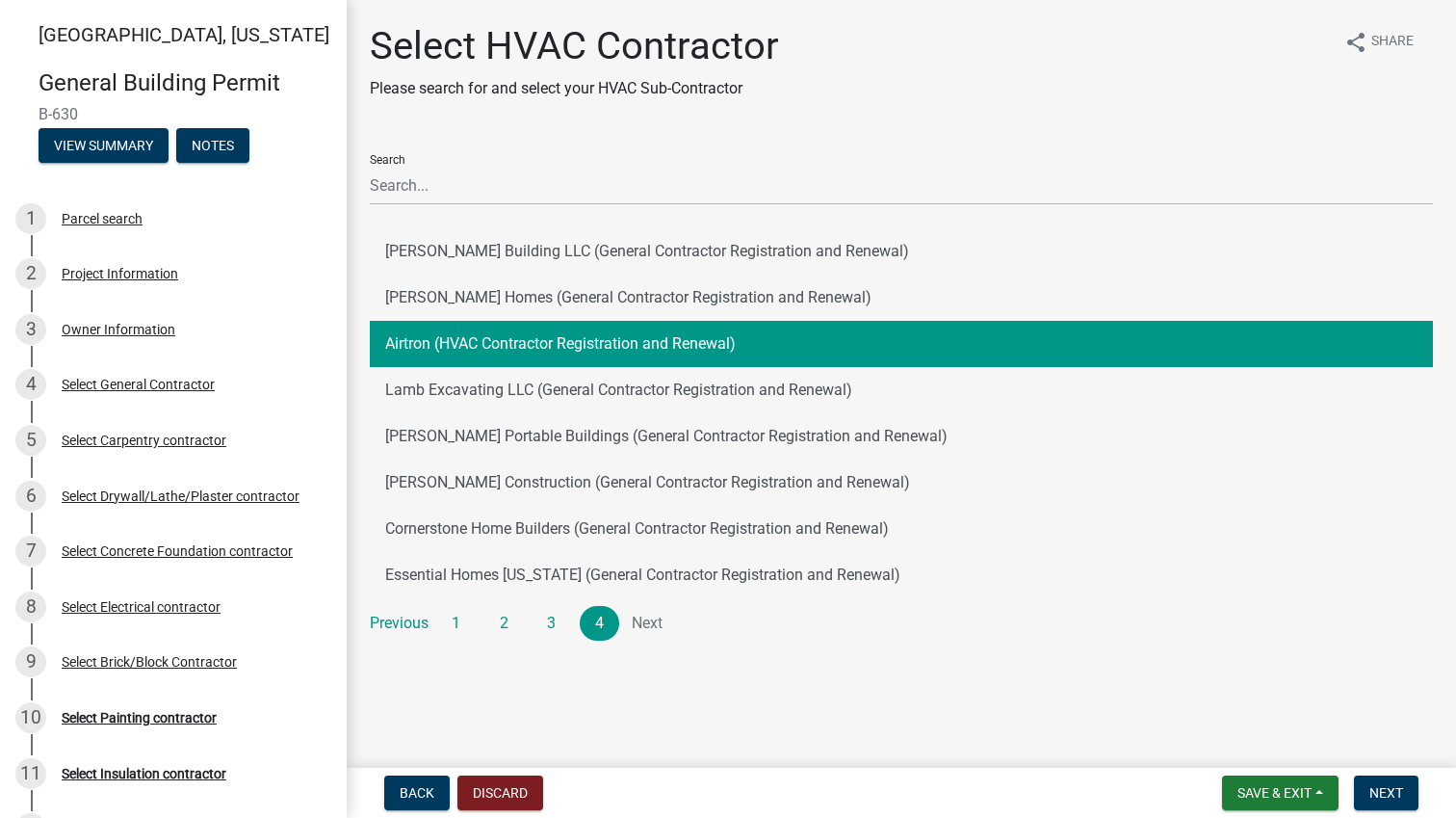 click on "Airtron (HVAC Contractor Registration and Renewal)" 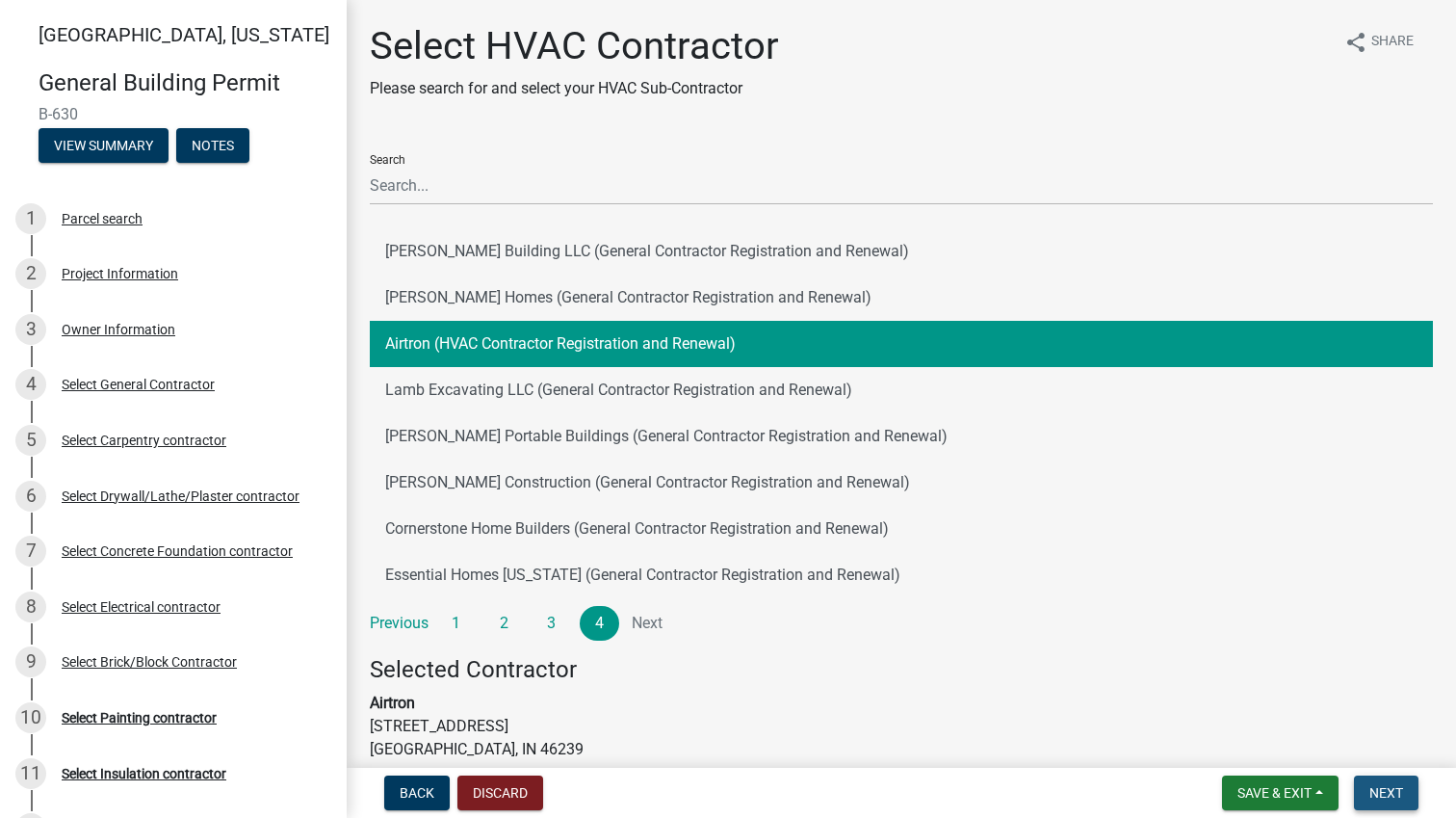 click on "Next" at bounding box center (1386, 793) 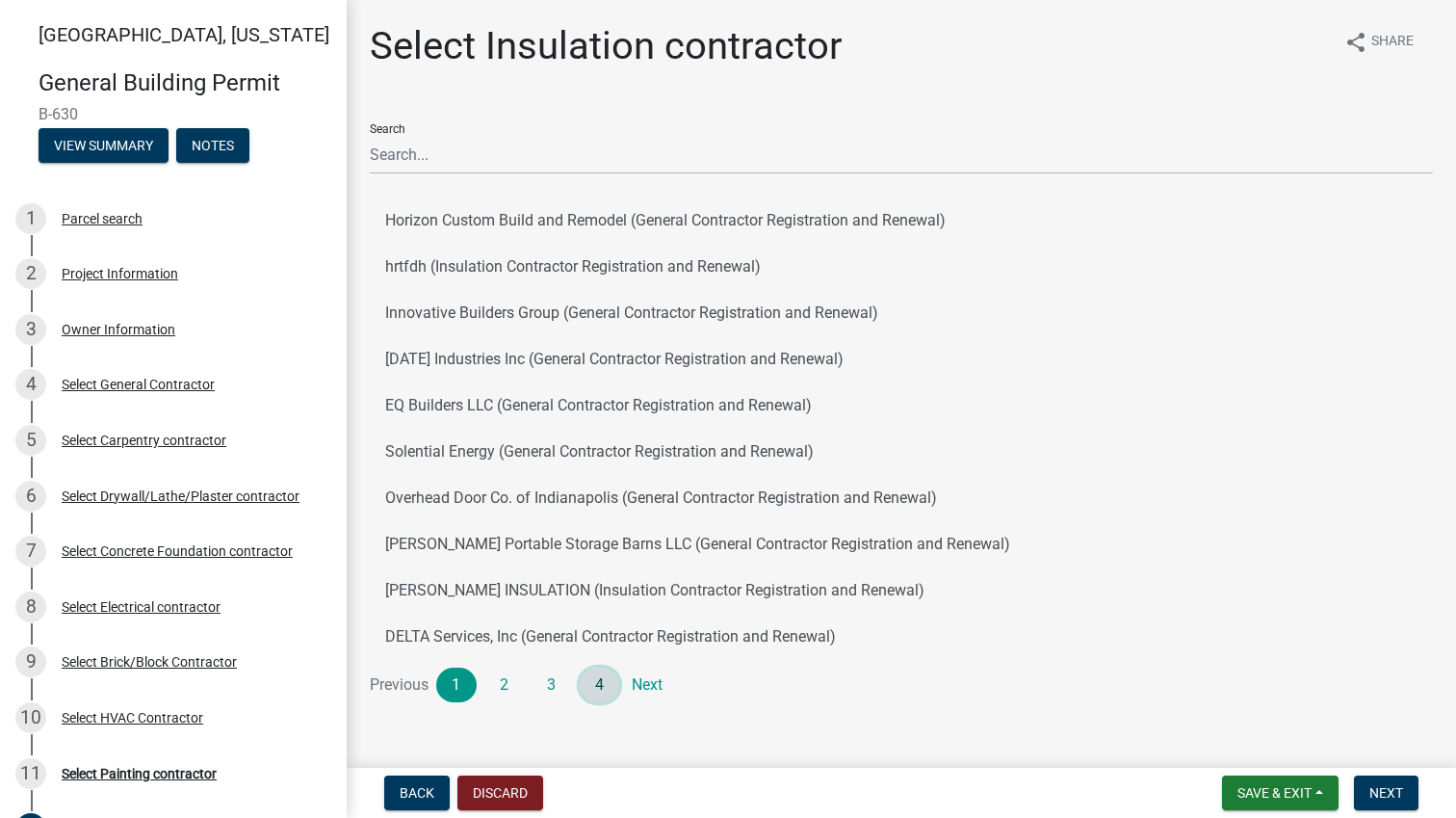 click on "4" 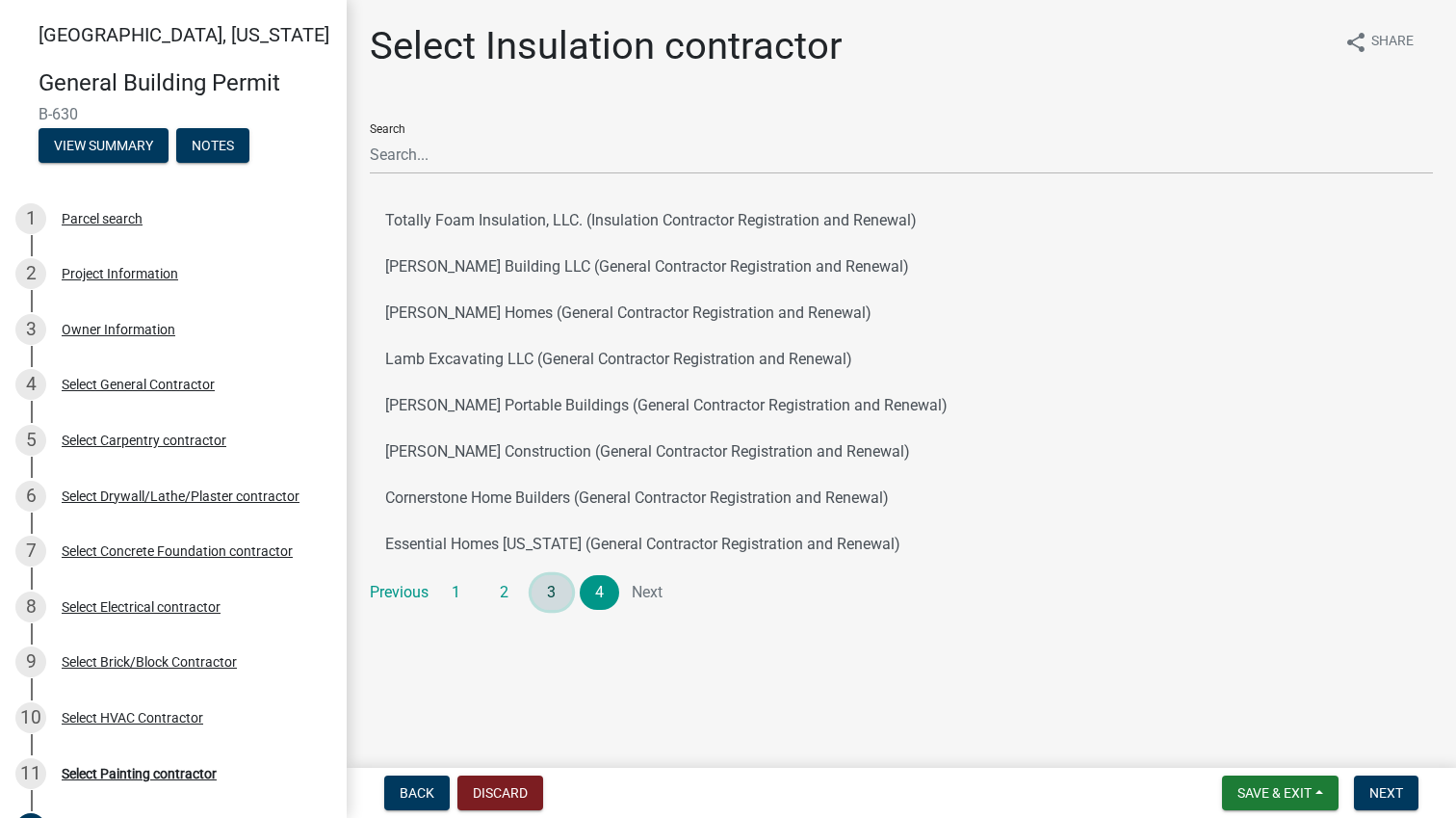 click on "3" 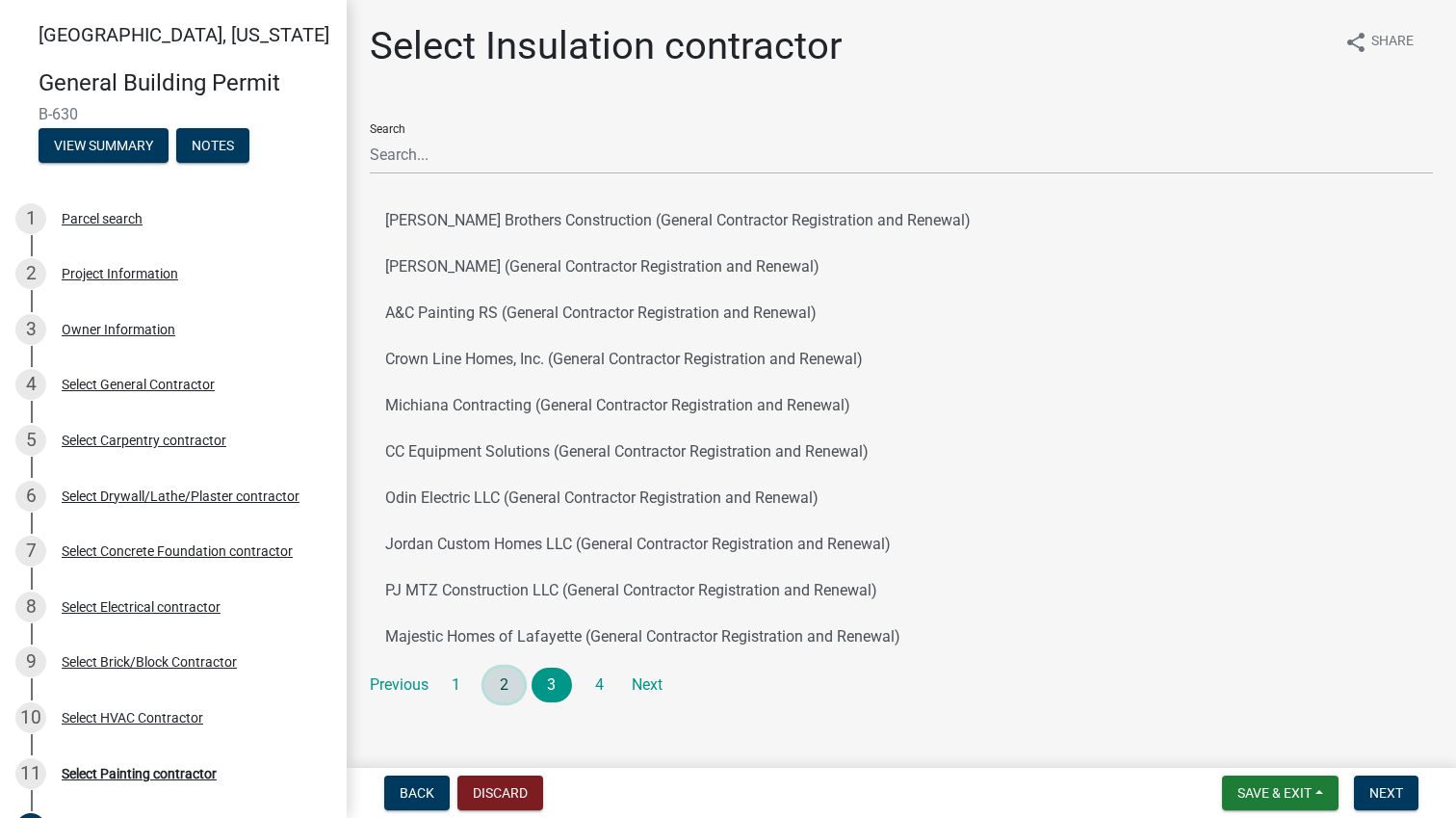 click on "2" 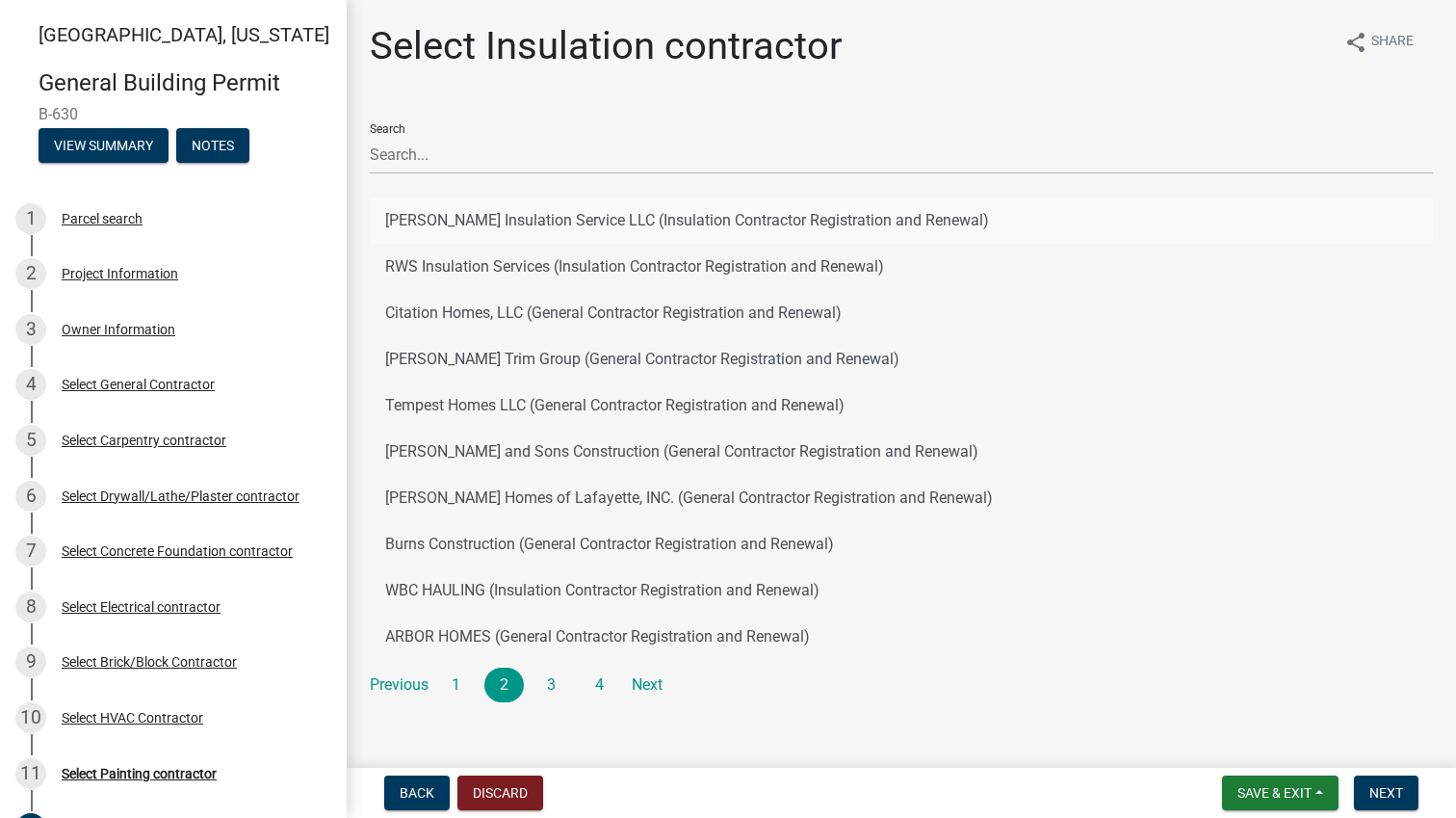 click on "[PERSON_NAME] Insulation Service LLC (Insulation Contractor Registration and Renewal)" 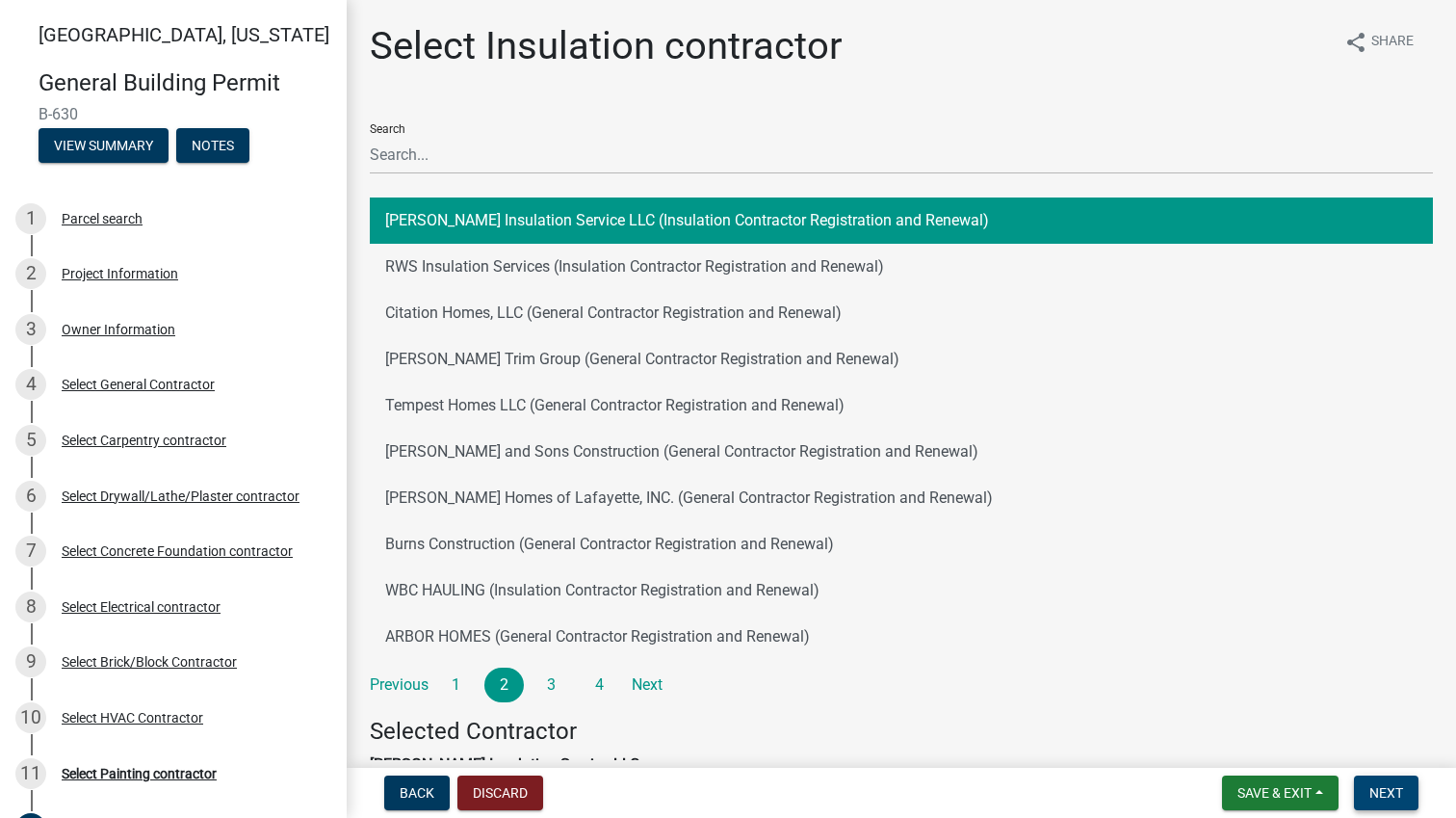 click on "Next" at bounding box center (1386, 793) 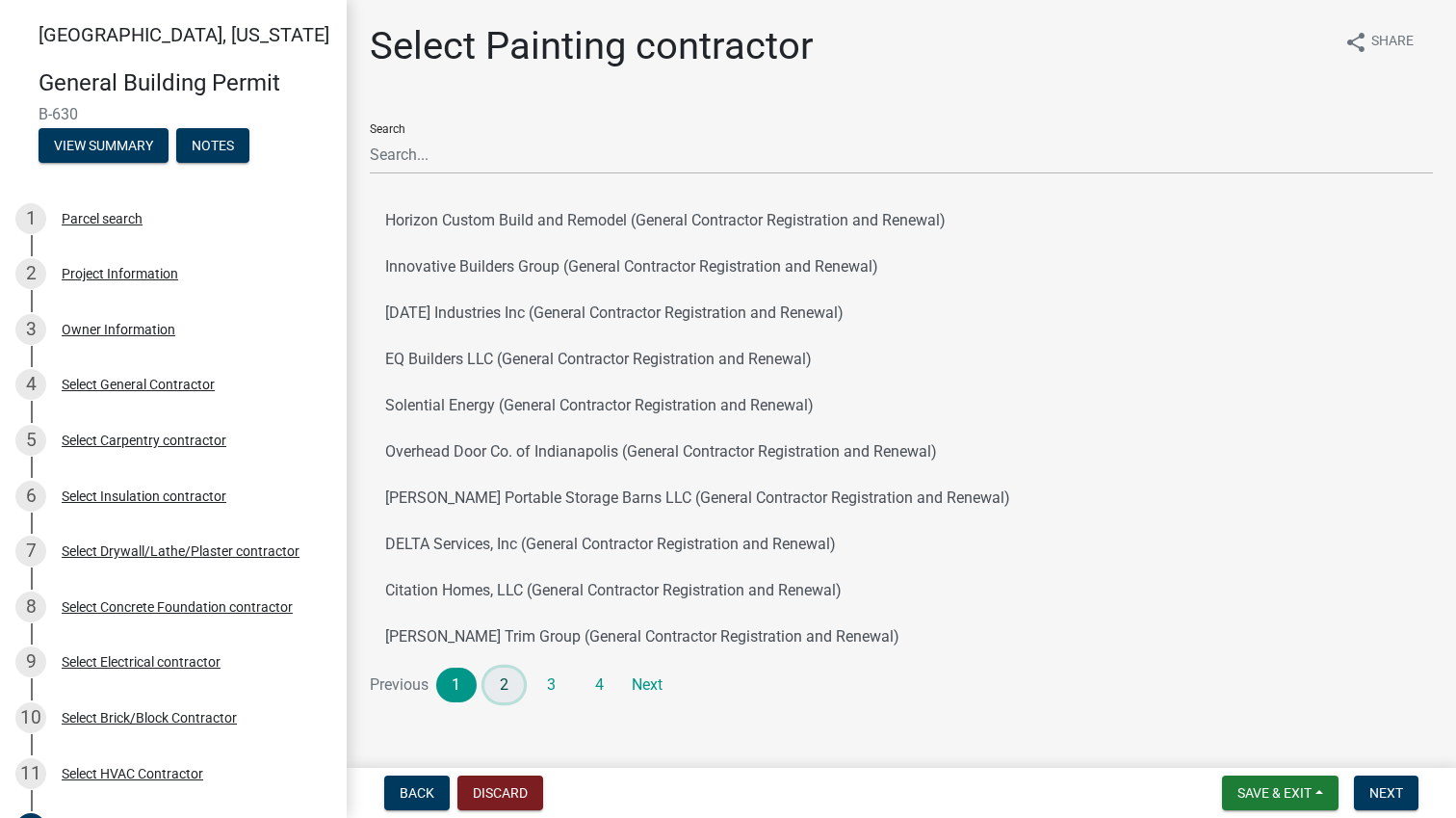 click on "2" 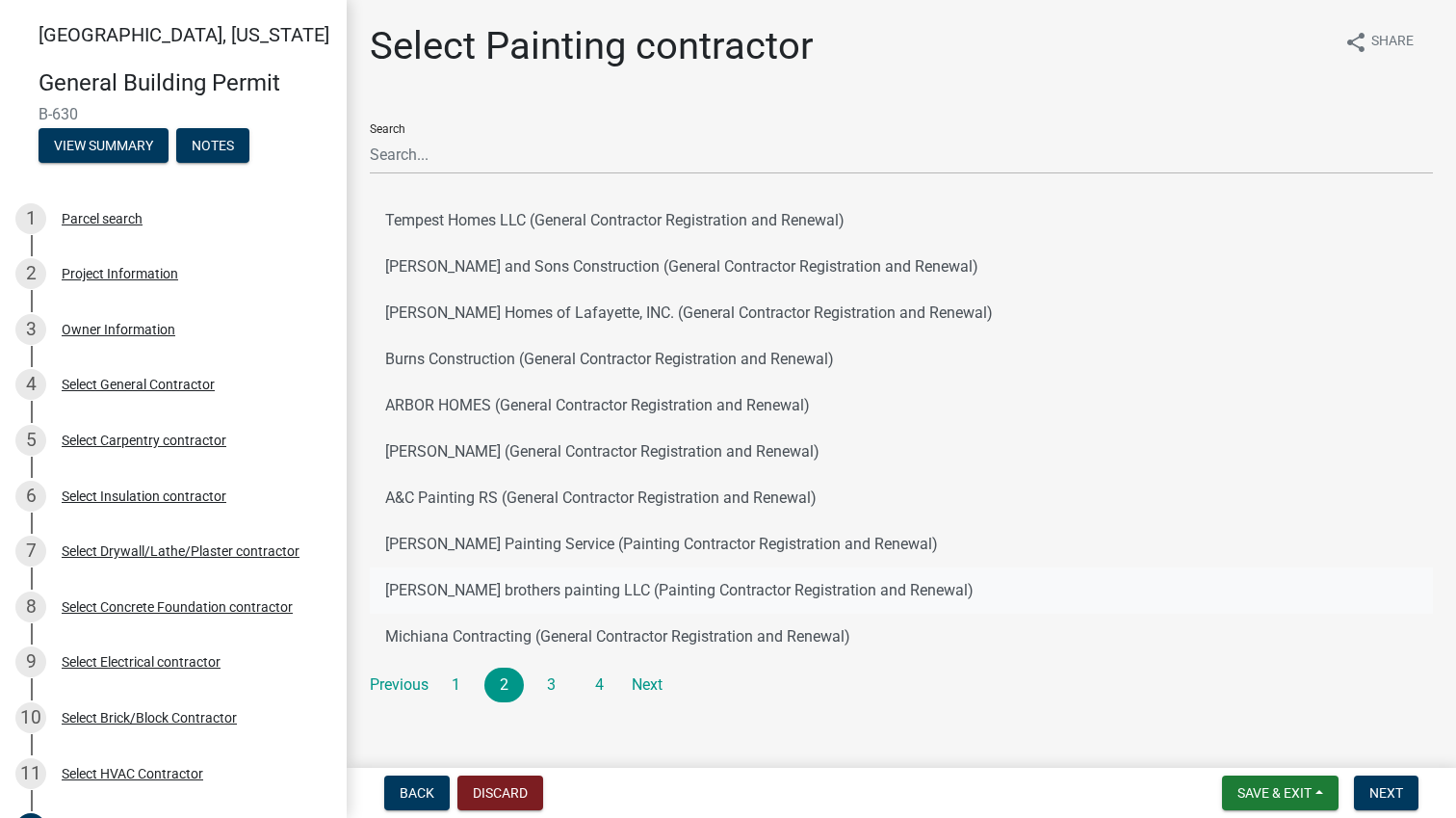 click on "[PERSON_NAME] brothers painting LLC (Painting Contractor Registration and Renewal)" 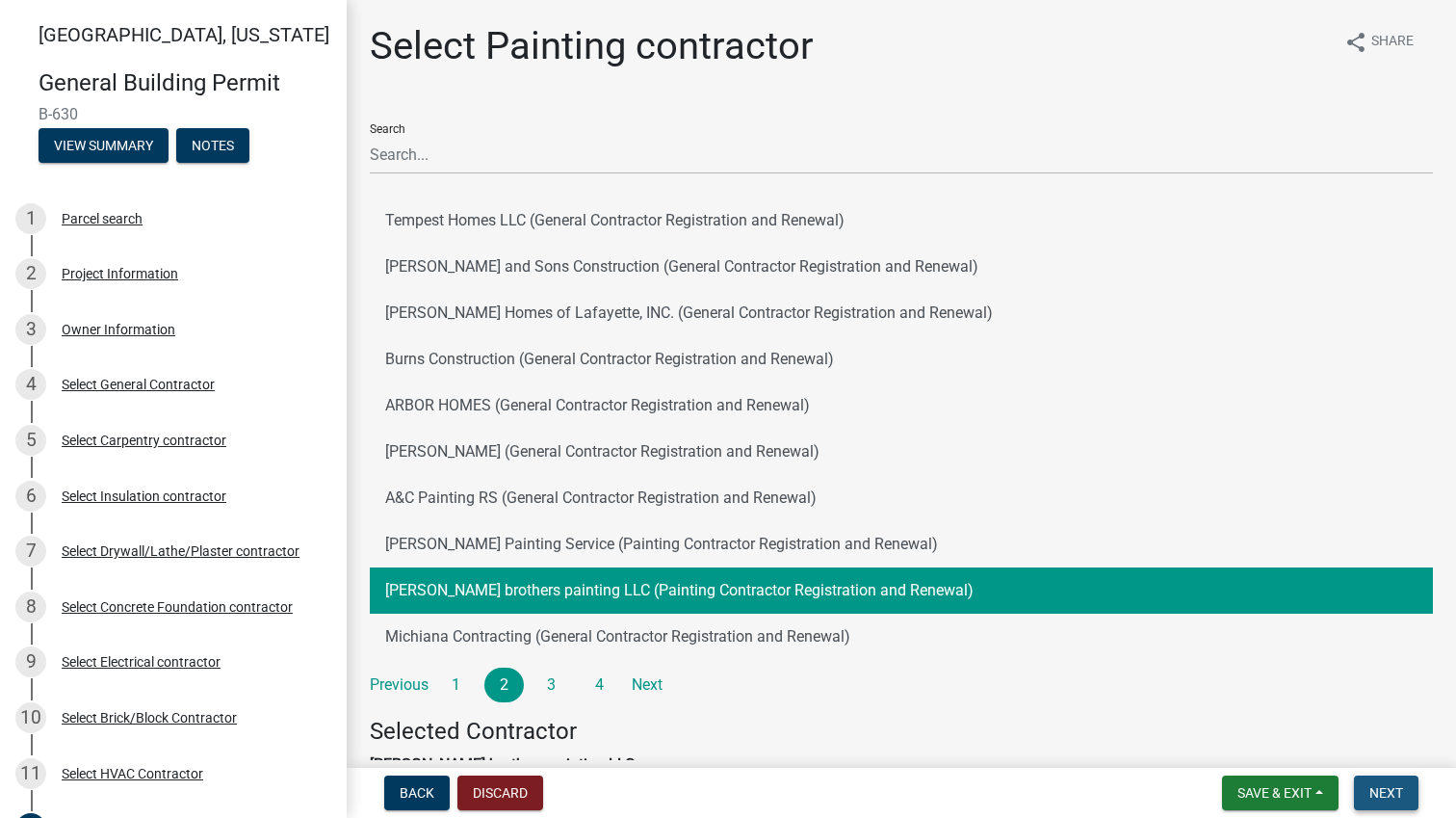 click on "Next" at bounding box center (1386, 793) 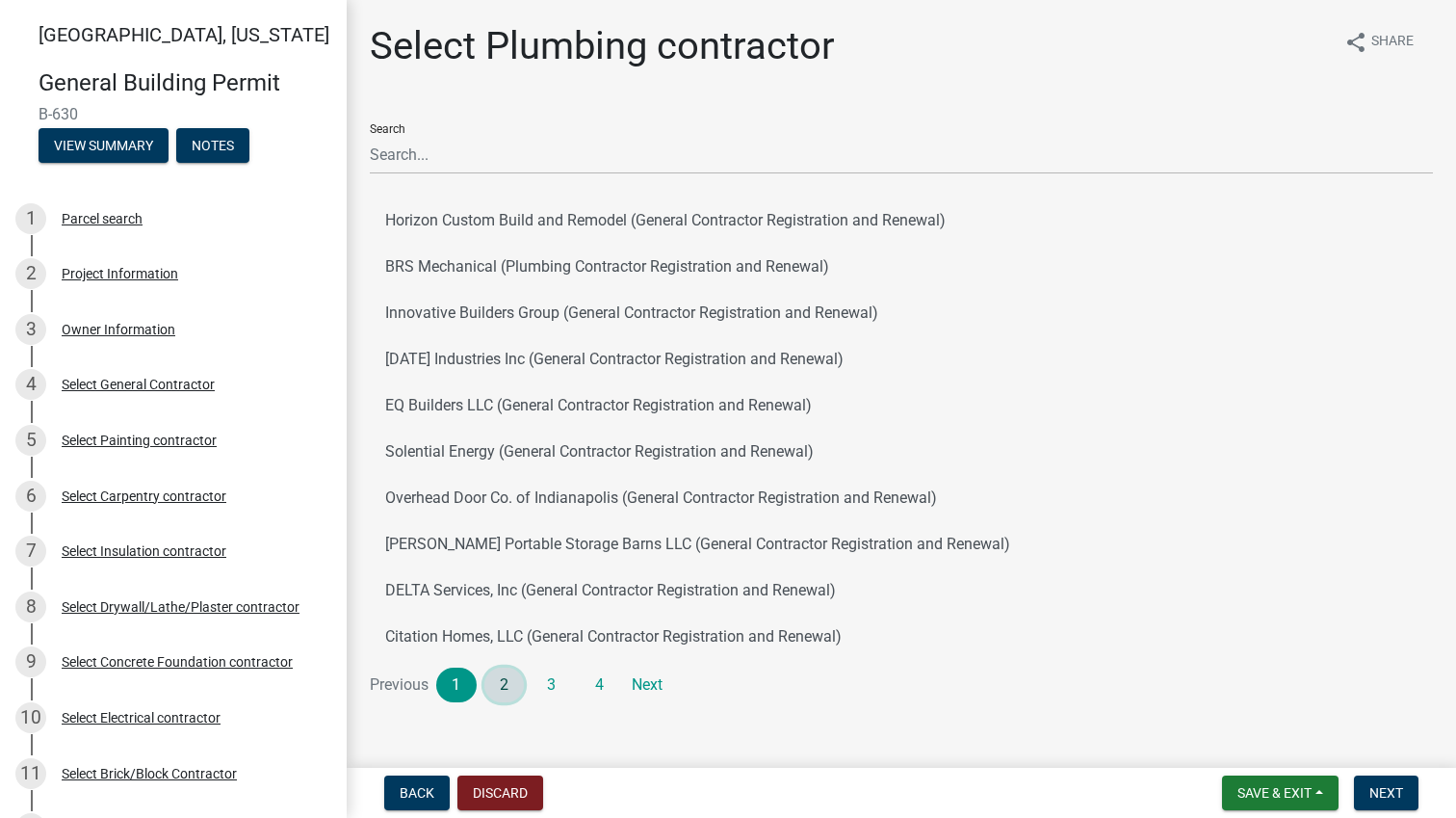 click on "2" 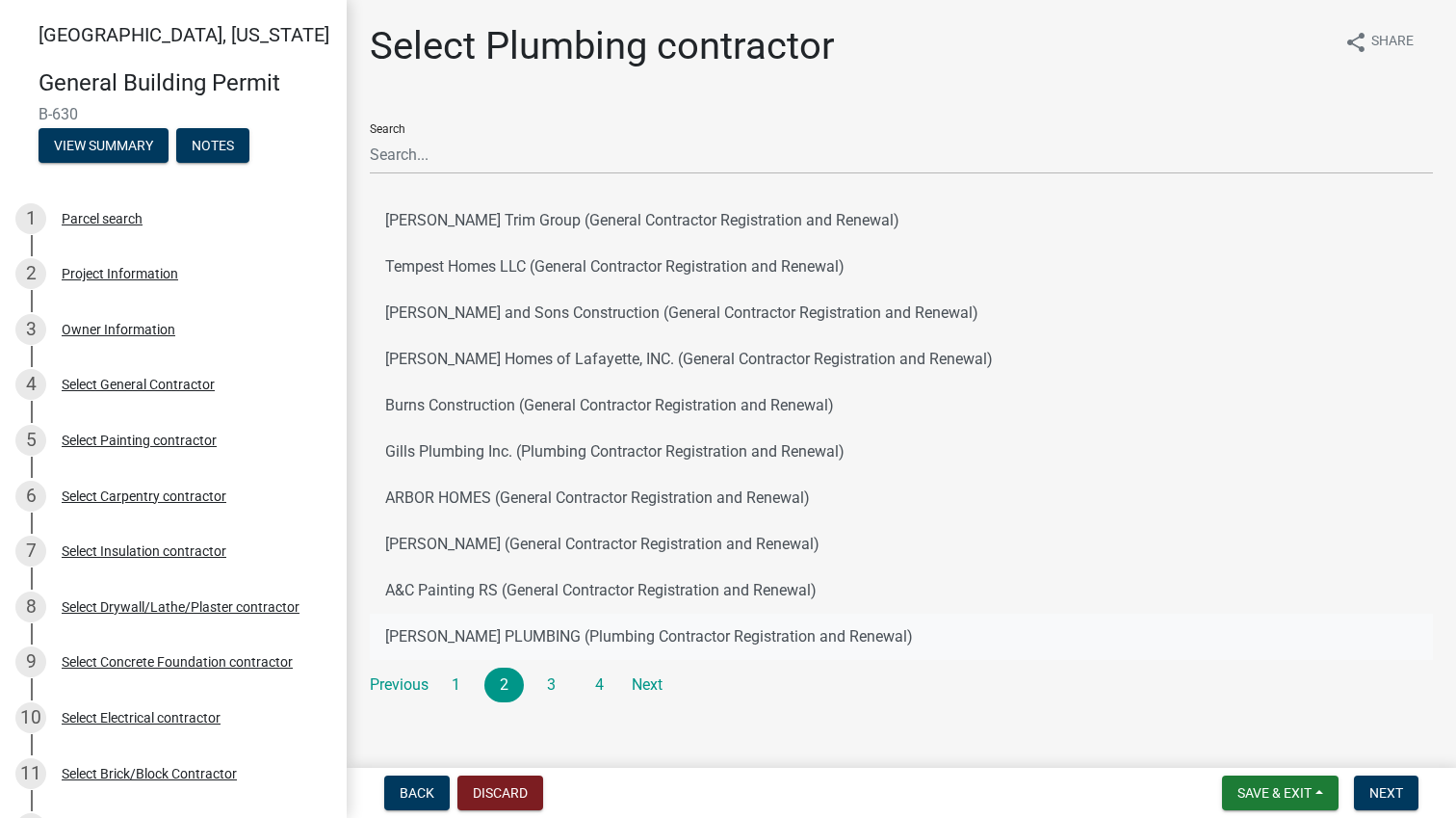 click on "[PERSON_NAME] PLUMBING (Plumbing Contractor Registration and Renewal)" 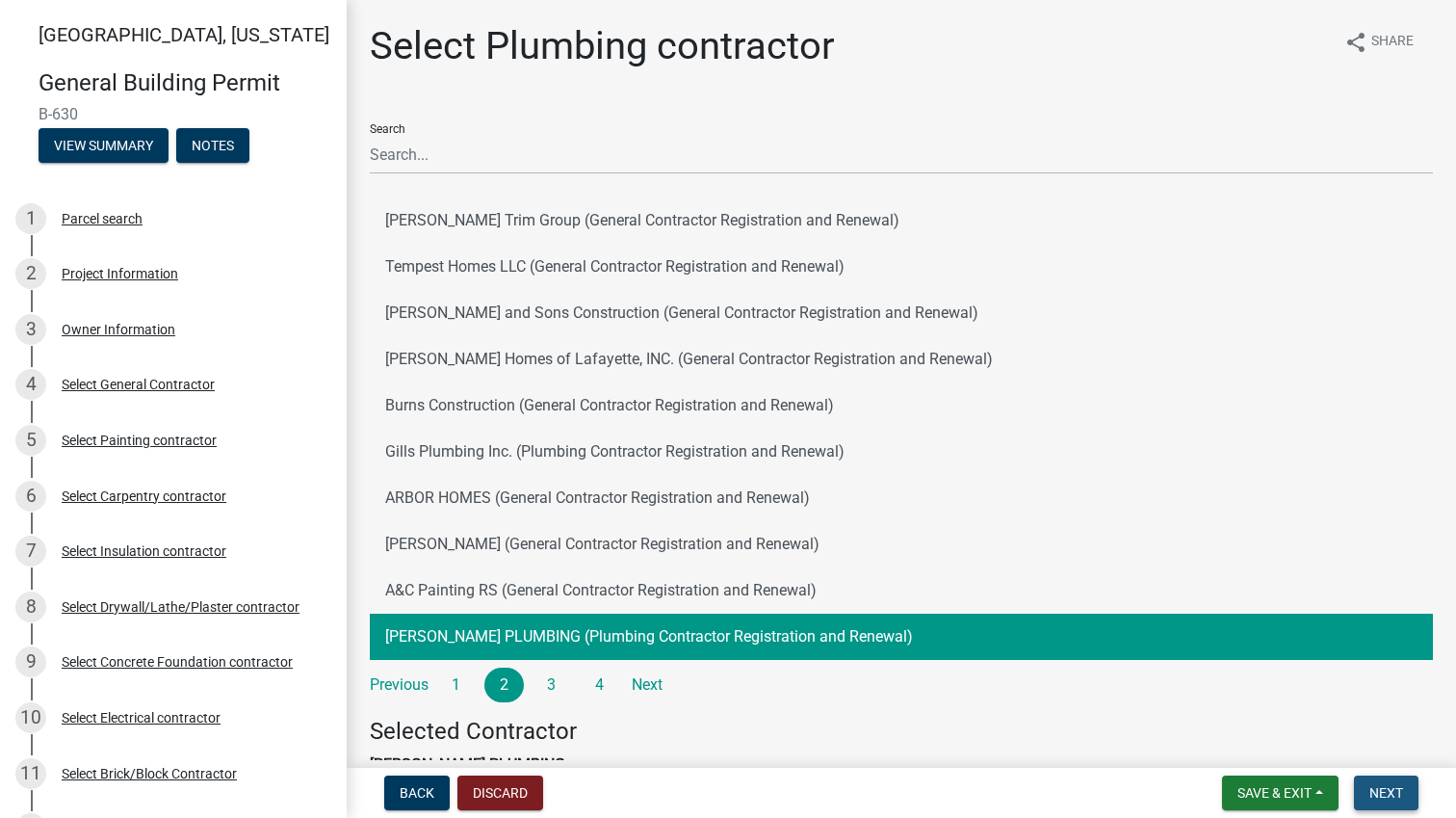 click on "Next" at bounding box center [1386, 793] 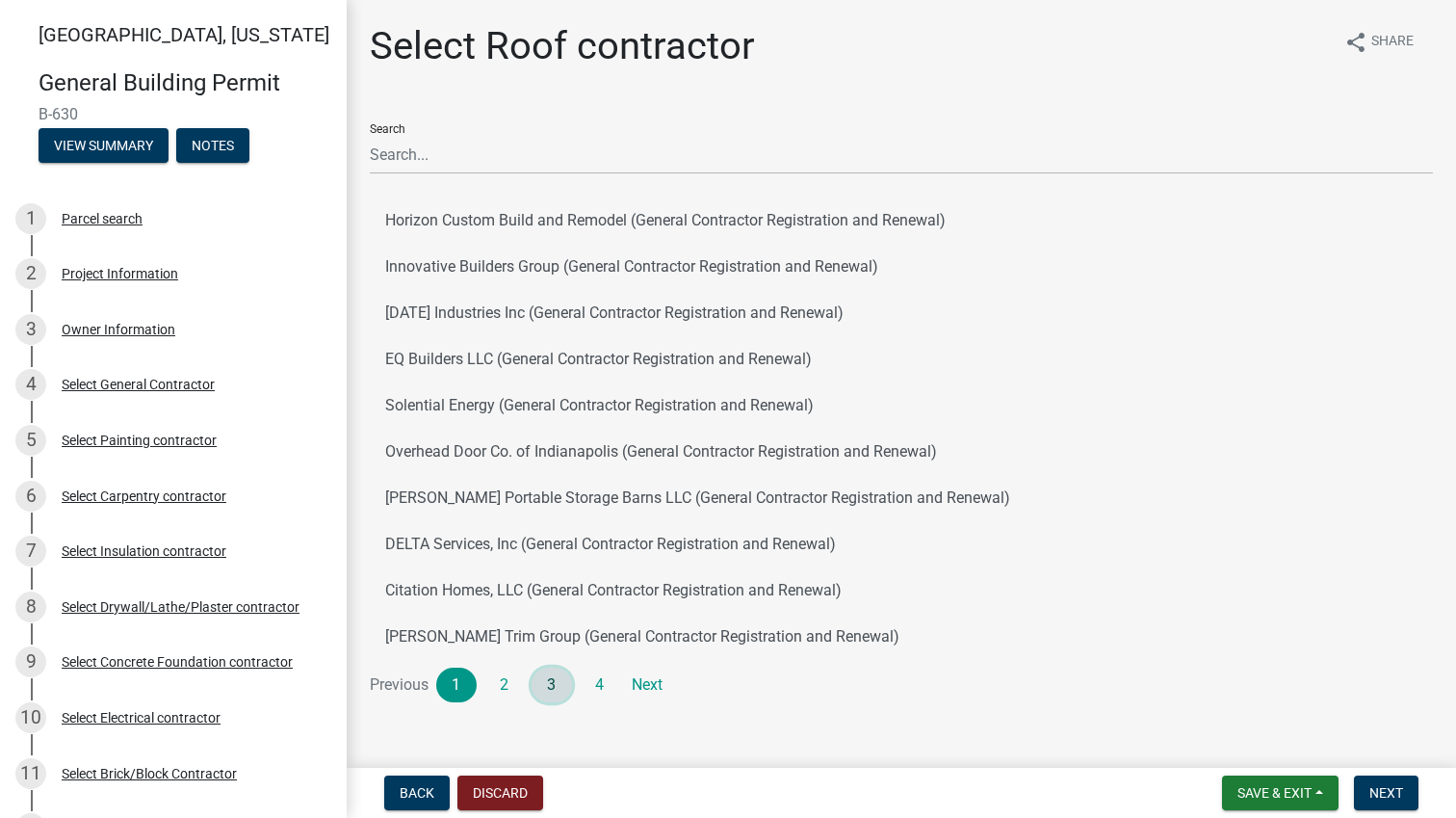 click on "3" 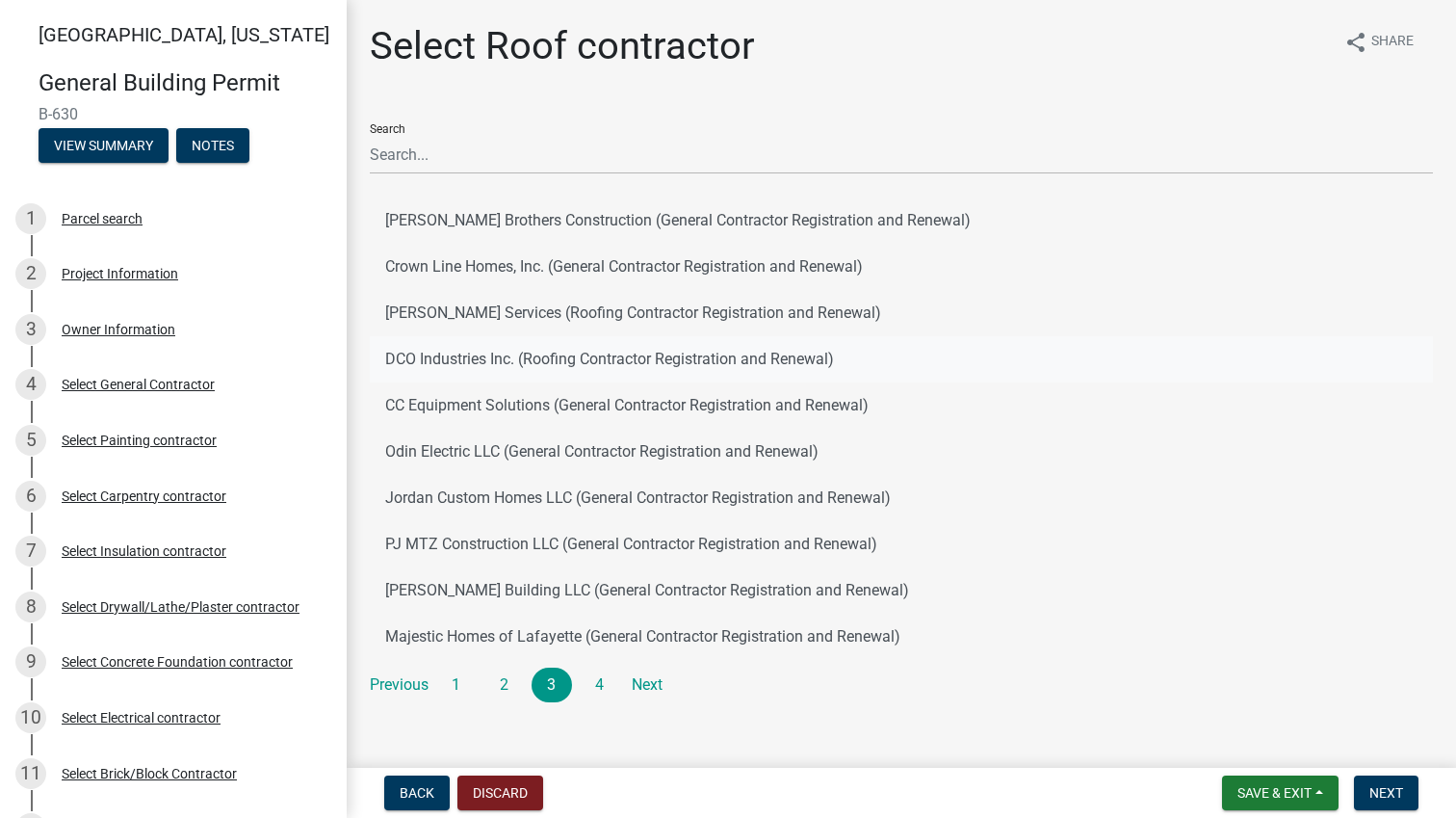 click on "DCO Industries Inc. (Roofing Contractor Registration and Renewal)" 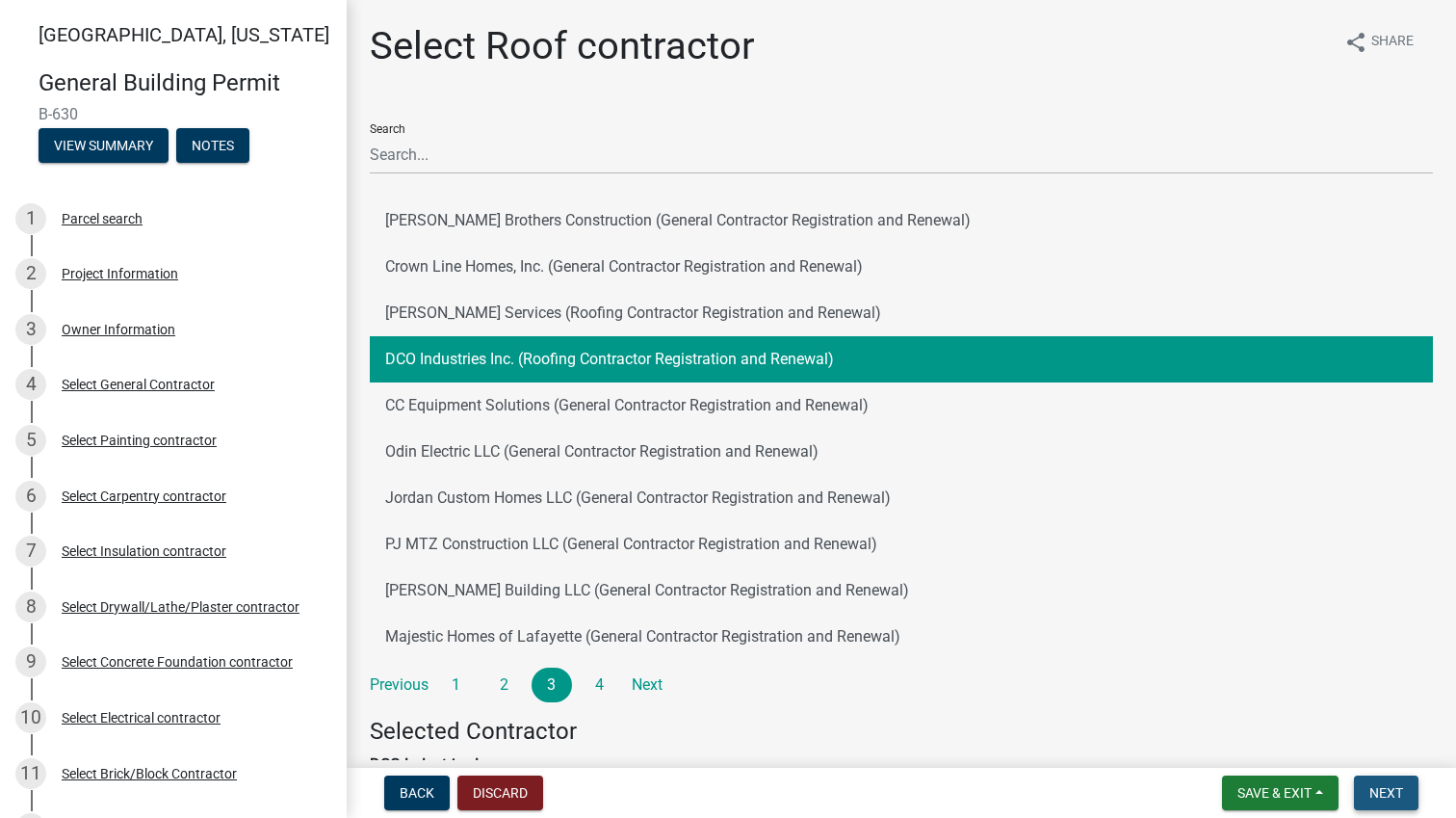 click on "Next" at bounding box center [1386, 793] 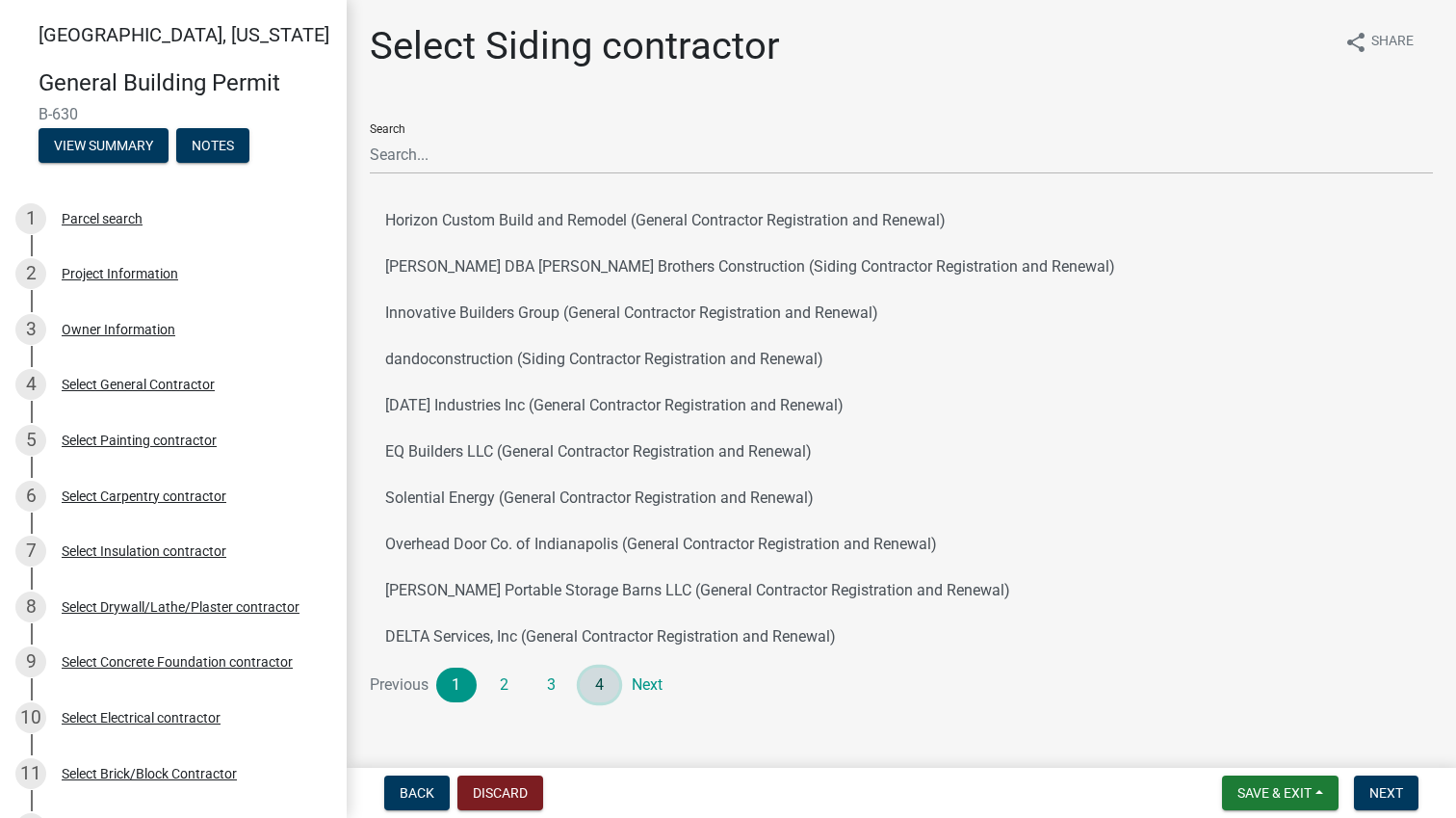 click on "4" 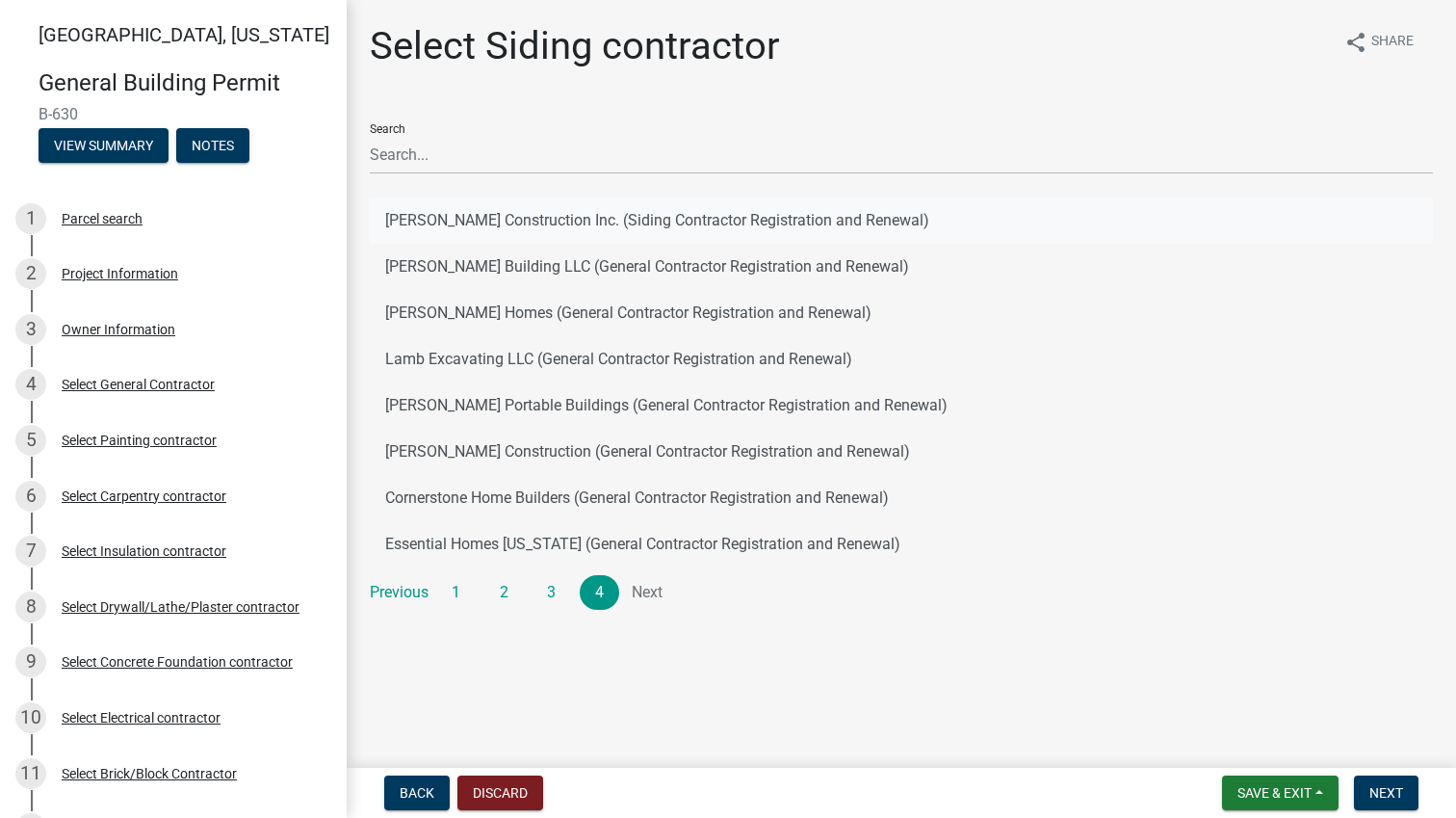 click on "[PERSON_NAME] Construction Inc. (Siding Contractor Registration and Renewal)" 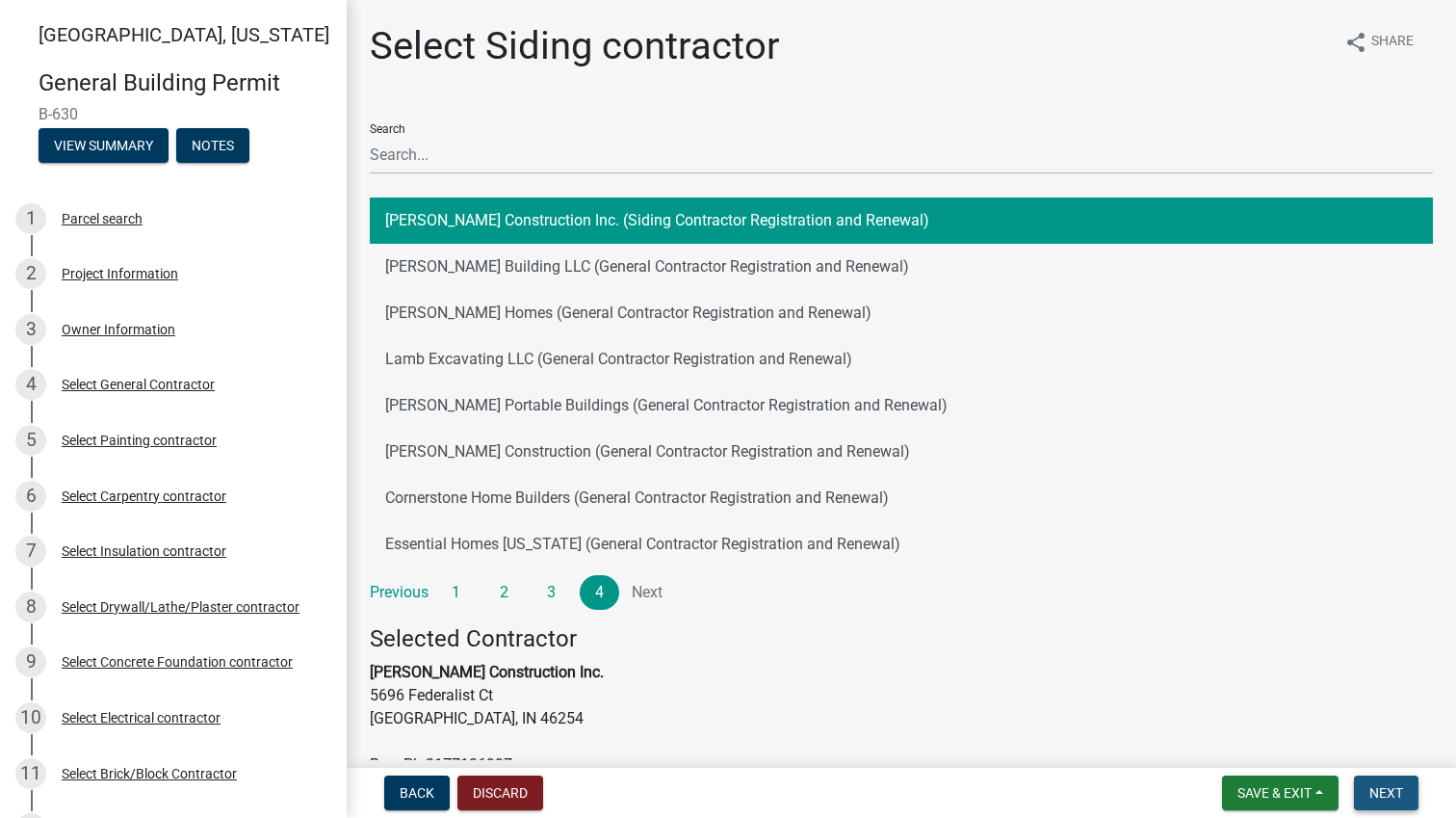 click on "Next" at bounding box center [1386, 793] 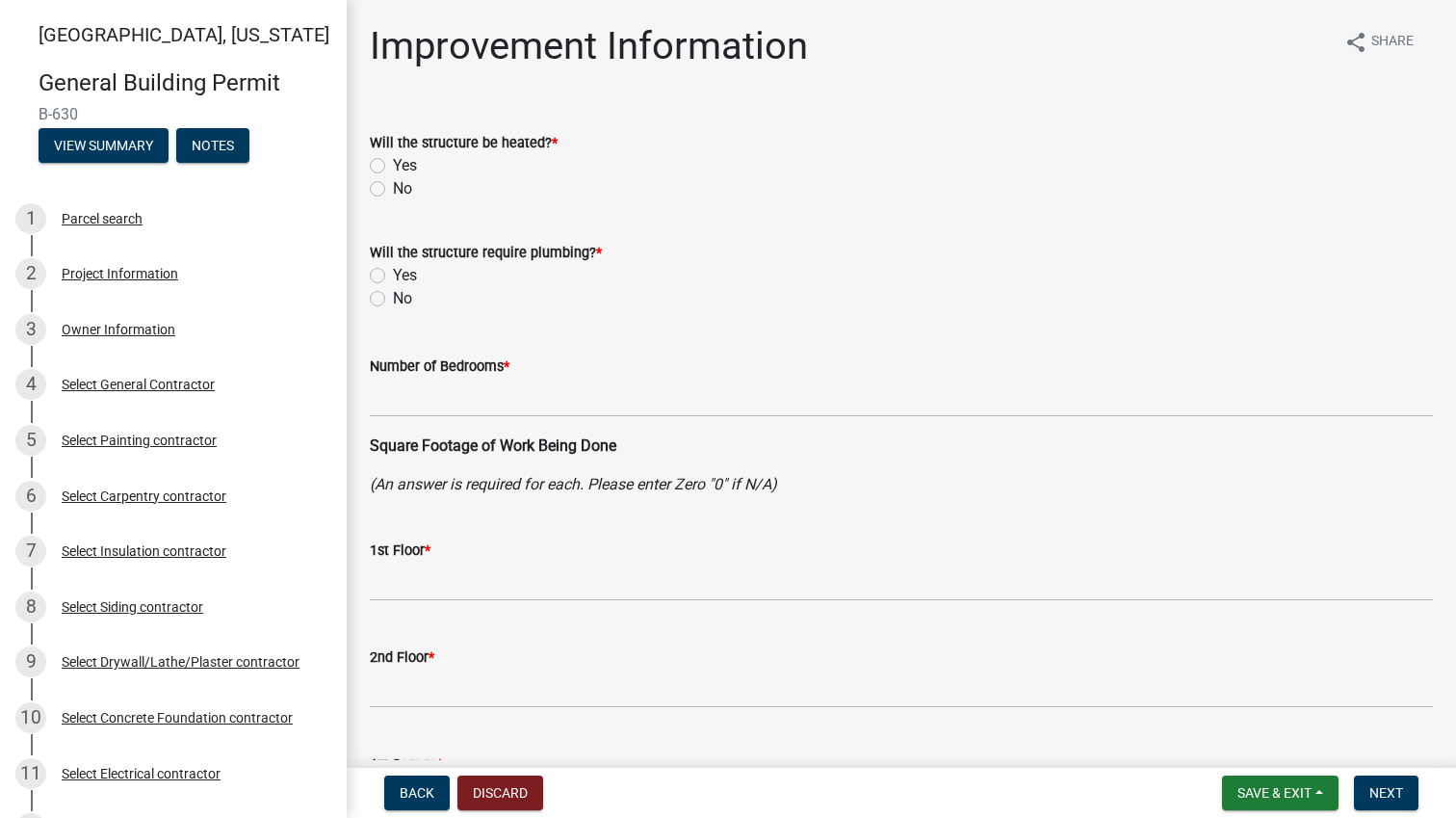 click on "Yes" 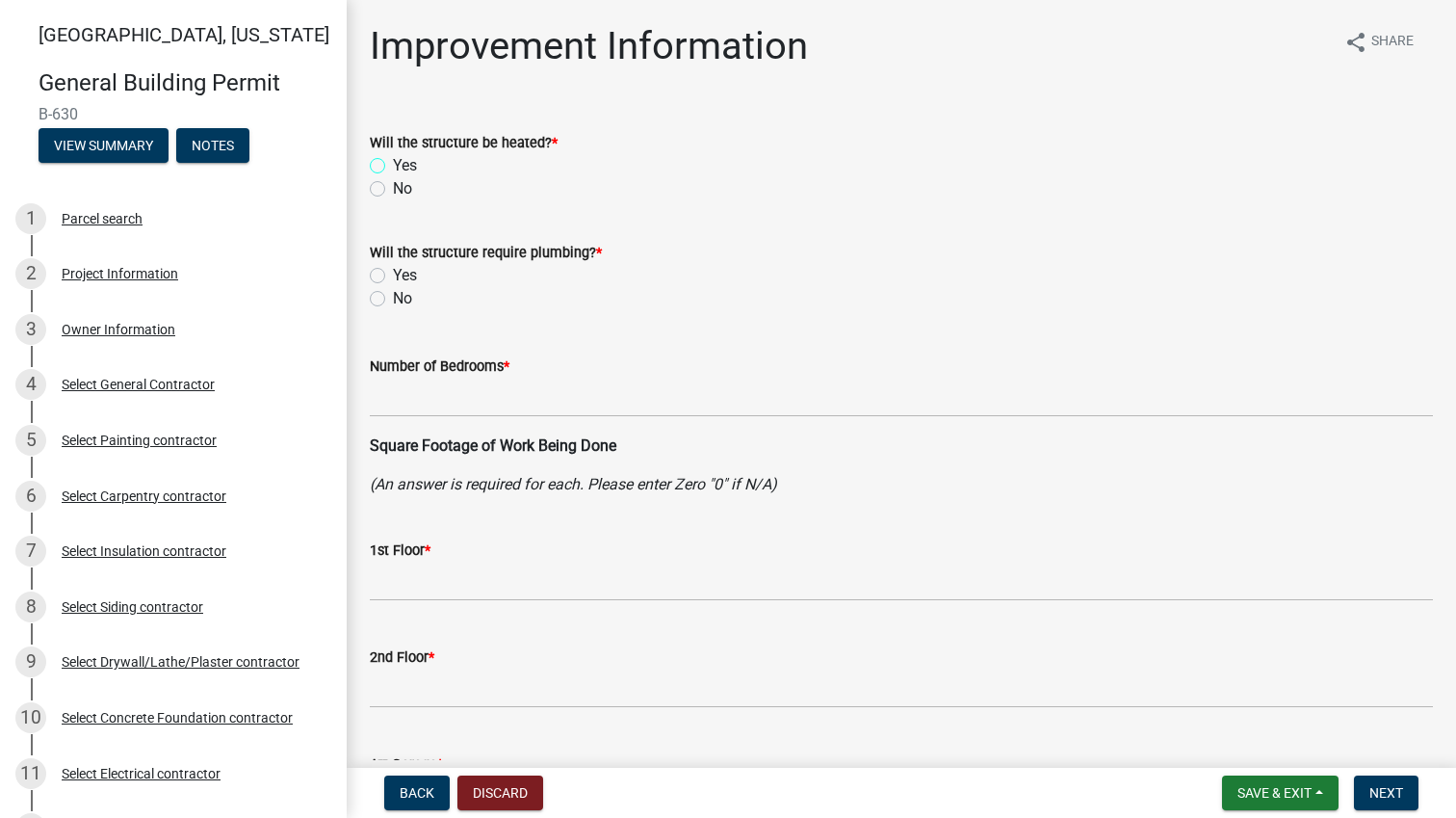 click on "Yes" at bounding box center (399, 160) 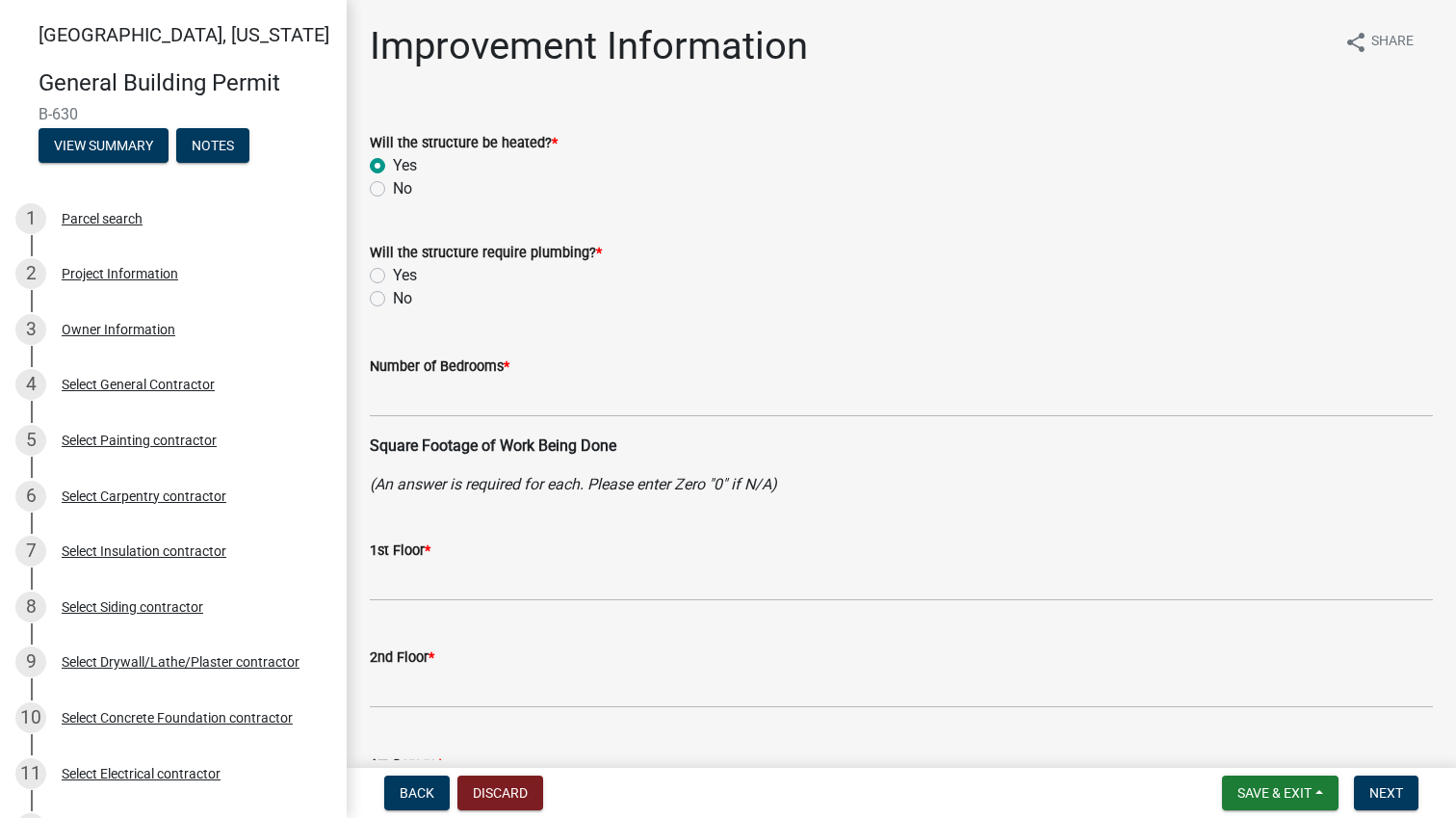 click on "Yes" 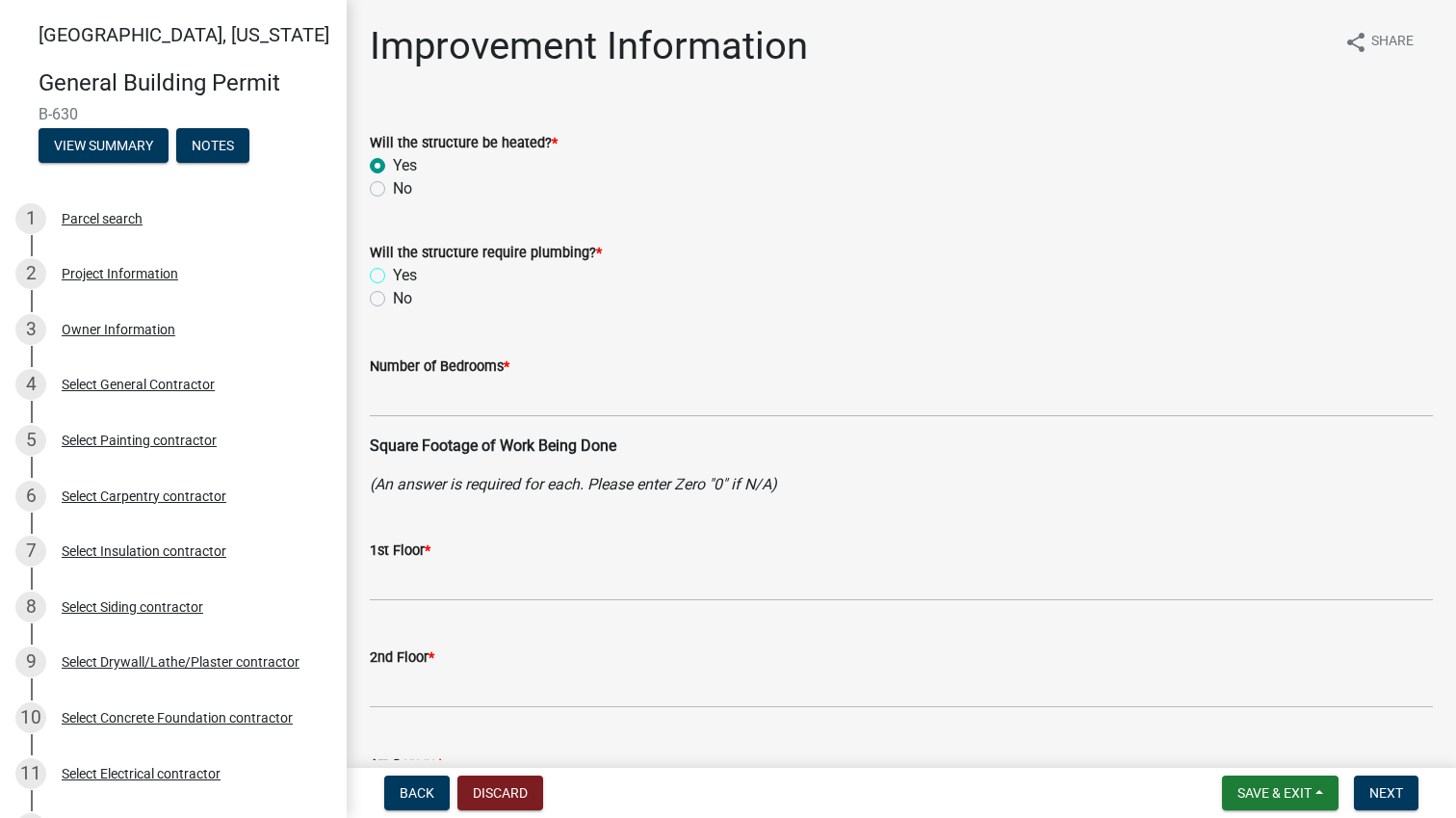 click on "Yes" at bounding box center [399, 270] 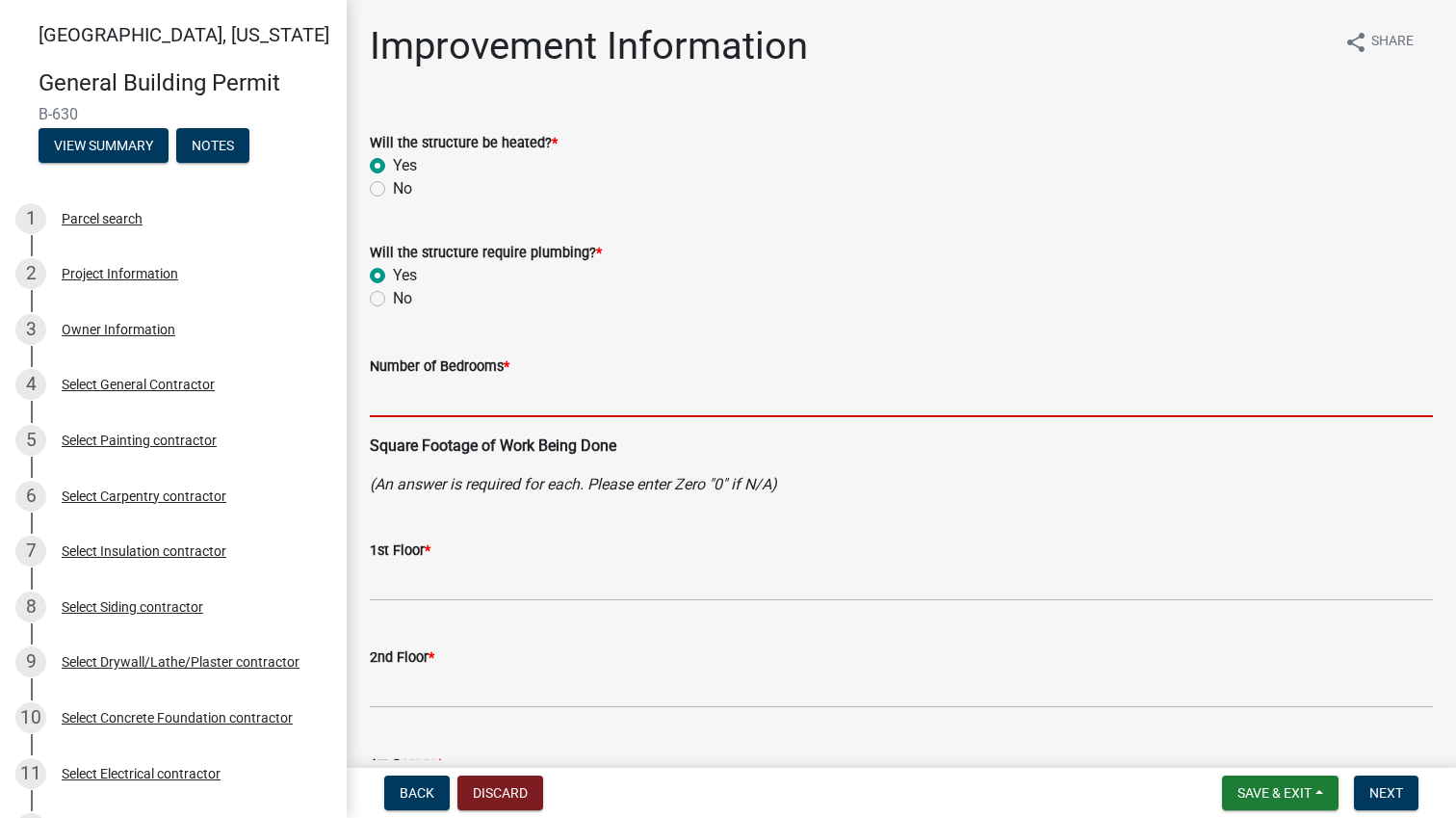 click 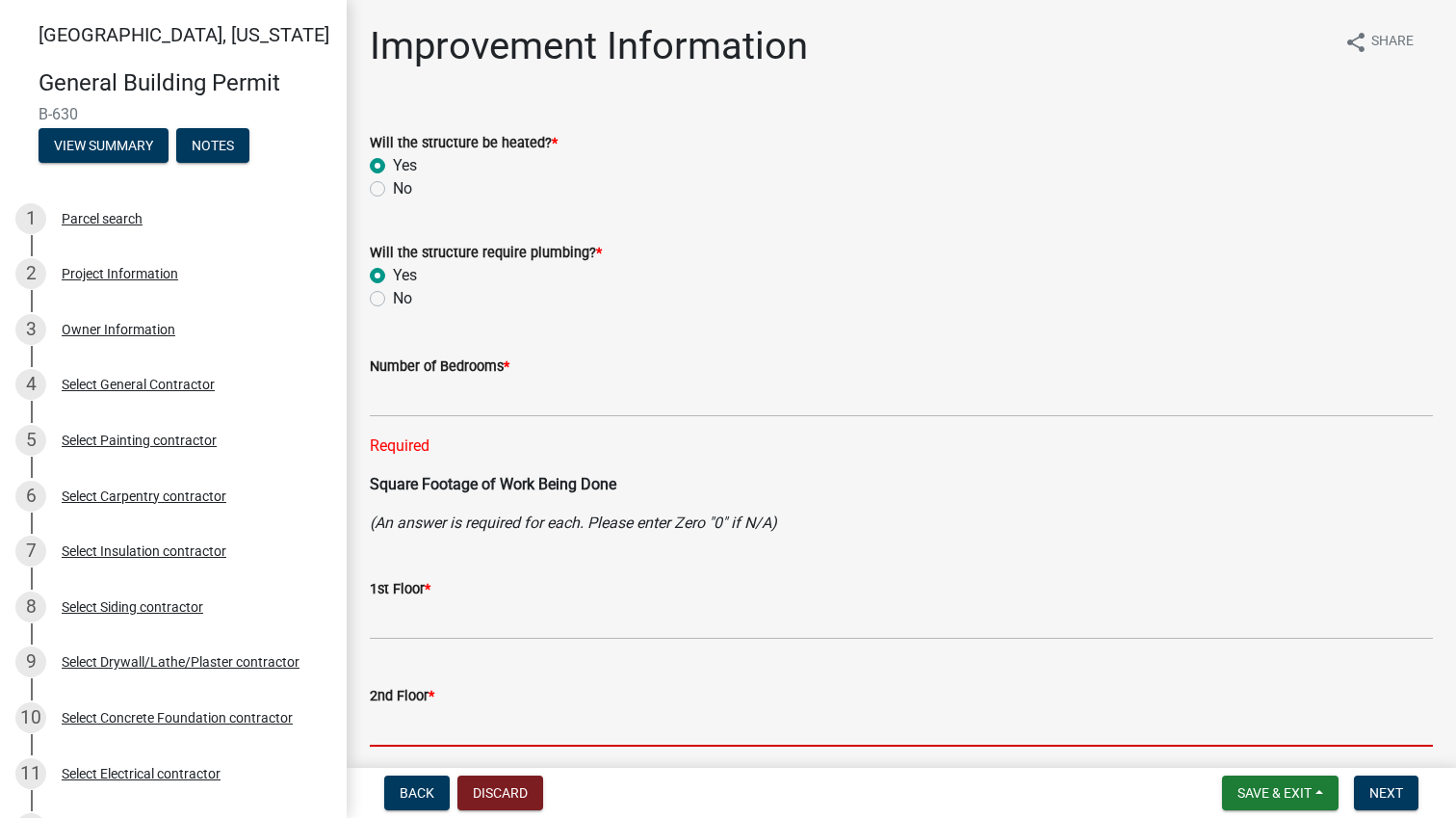 click 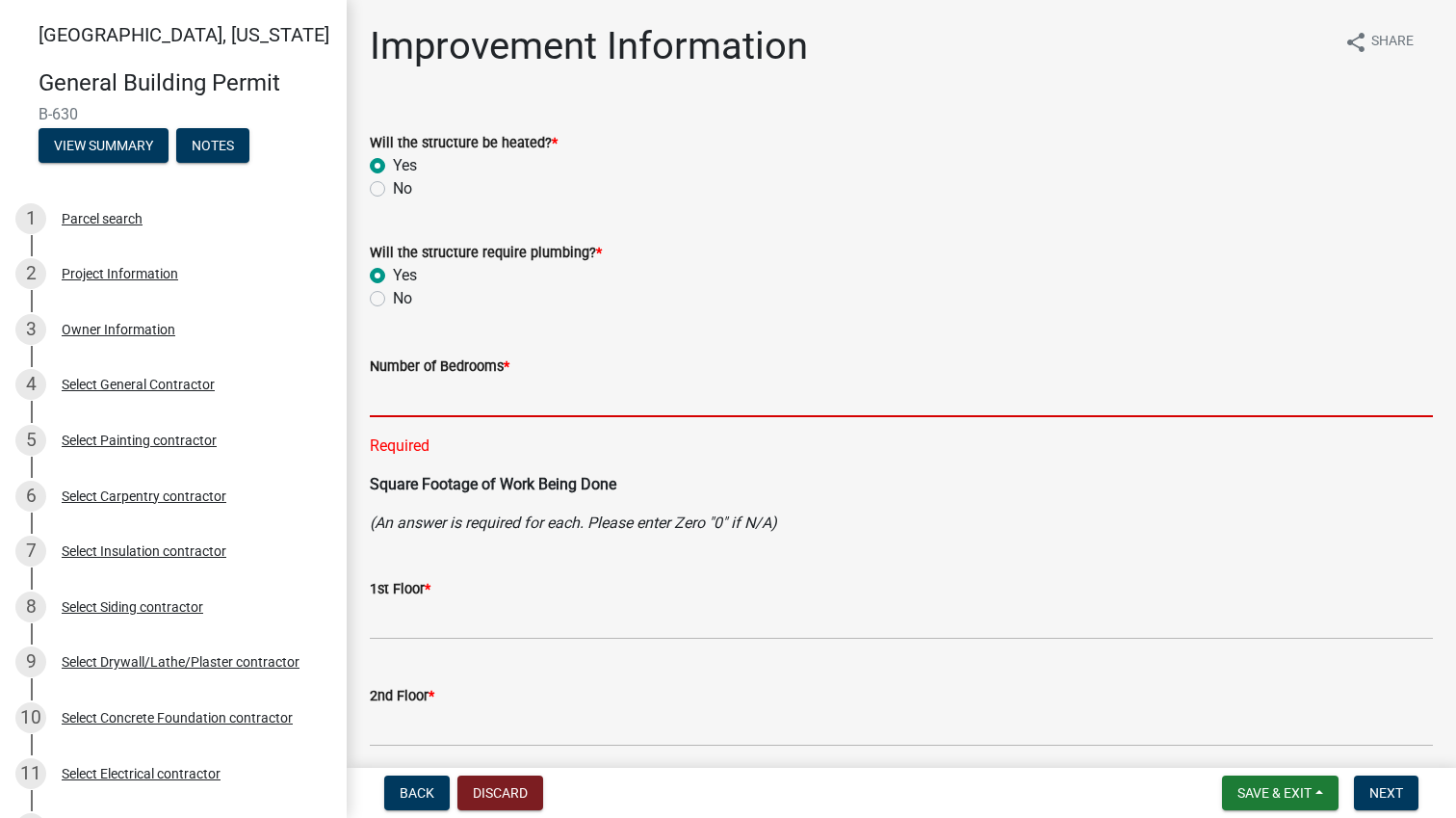 click 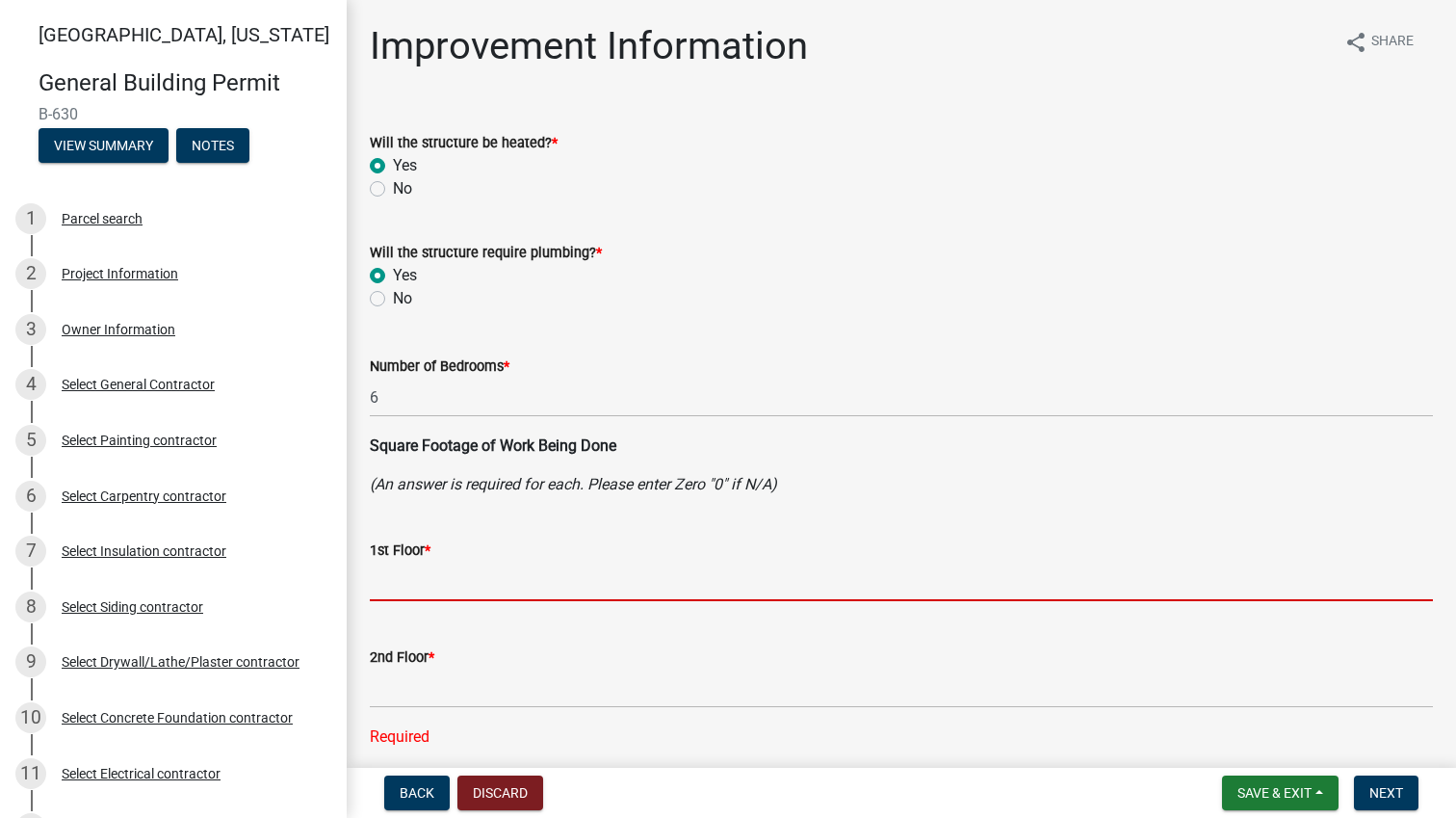 click on "Will the structure be heated?  *  Yes   No   Will the structure require plumbing?  *  Yes   No   Number of Bedrooms  * 6 Square Footage of Work Being Done (An answer is required for each. Please enter Zero "0" if N/A)  1st Floor  *  2nd Floor  * Required  Att Garage  *  Detached Garage  *  Deck  *  Sunroom  *  Porch  *  Pole Barn  *  Shed  *  Grain Bin  *  Finished Basement  *  Unfinished Basement  *  Other (If structure type is not listed)   Foundation Type:  *  Slab   Crawl   N/A   Basement:  *  Unfinished   Finished   Both   N/A   Power Company   Duke Energy   Tipmont   REMC   Other Power Company   Energy Path   Prescriptive   TotalUA   Performance   Will this structure Contain a dwelling unit?  *  Yes   No  Disturbing more than one acre of land will result in fines and a formal review process by the County Surveyor. 1. The building site 2. Garage 3. All outbuildings 4. Pools 5. Driveways 6. Grading and Filling 7. Landscaping 8. ANY earth disturbing activities  Yes   No" 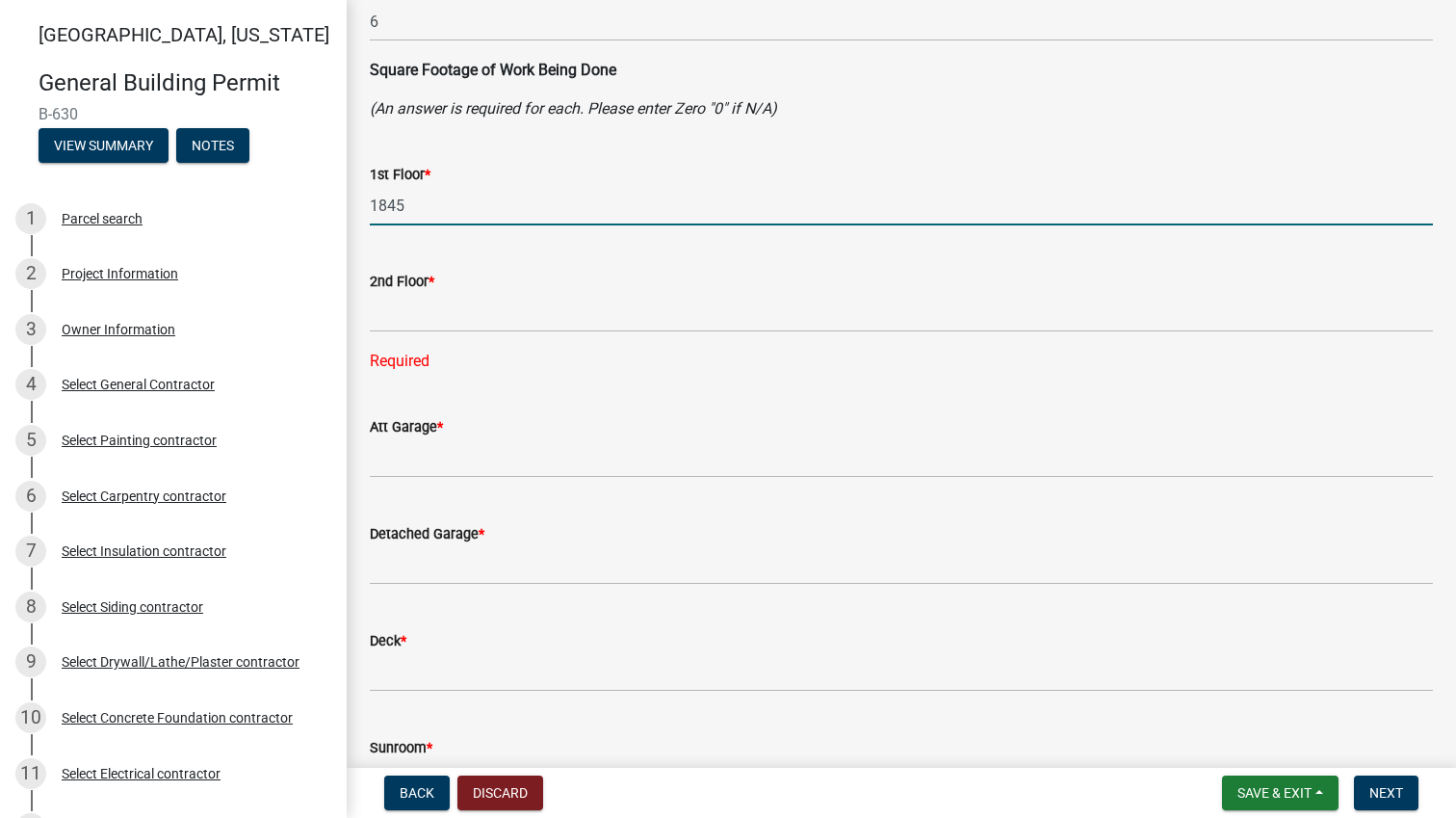 scroll, scrollTop: 379, scrollLeft: 0, axis: vertical 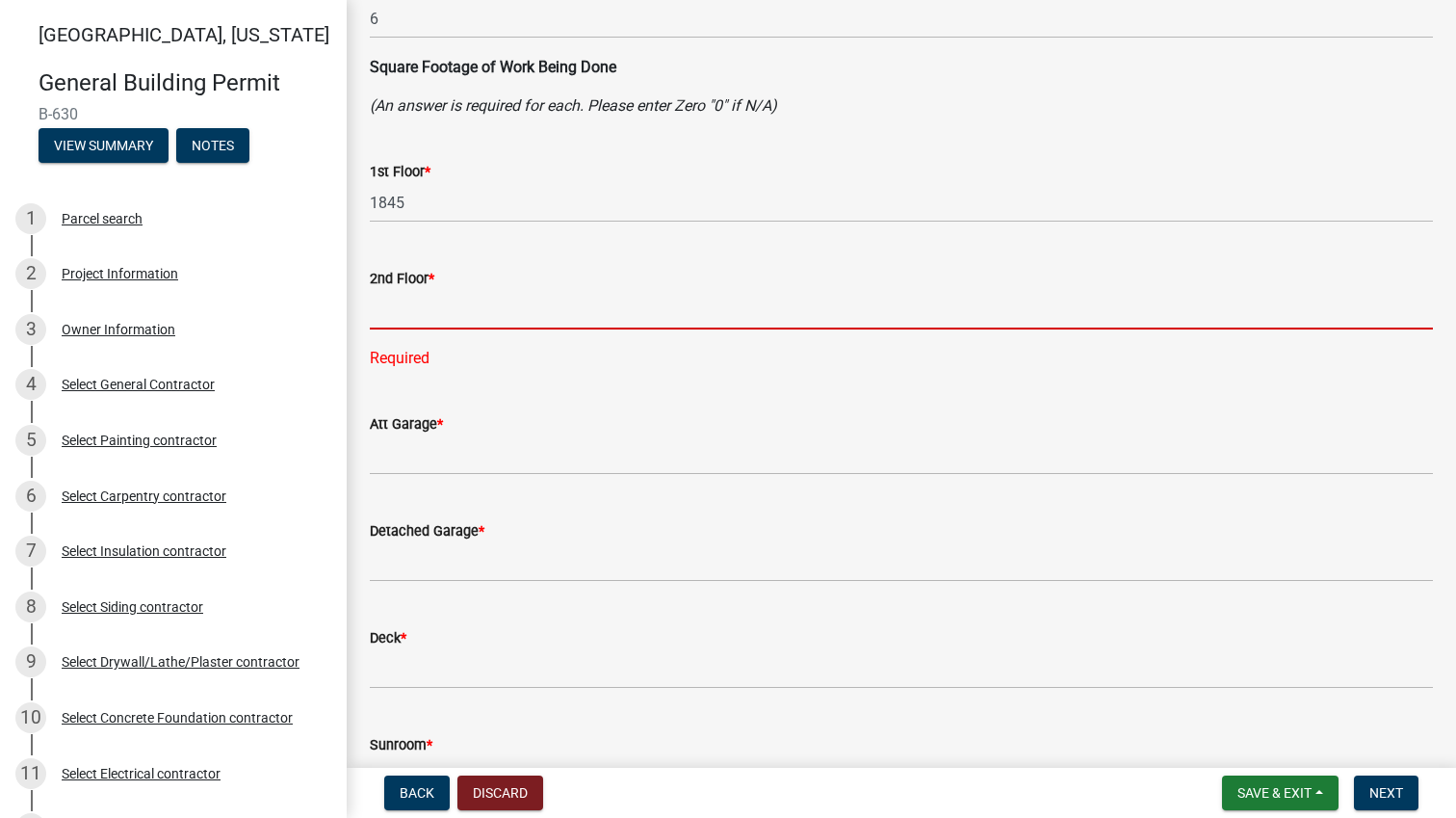 click 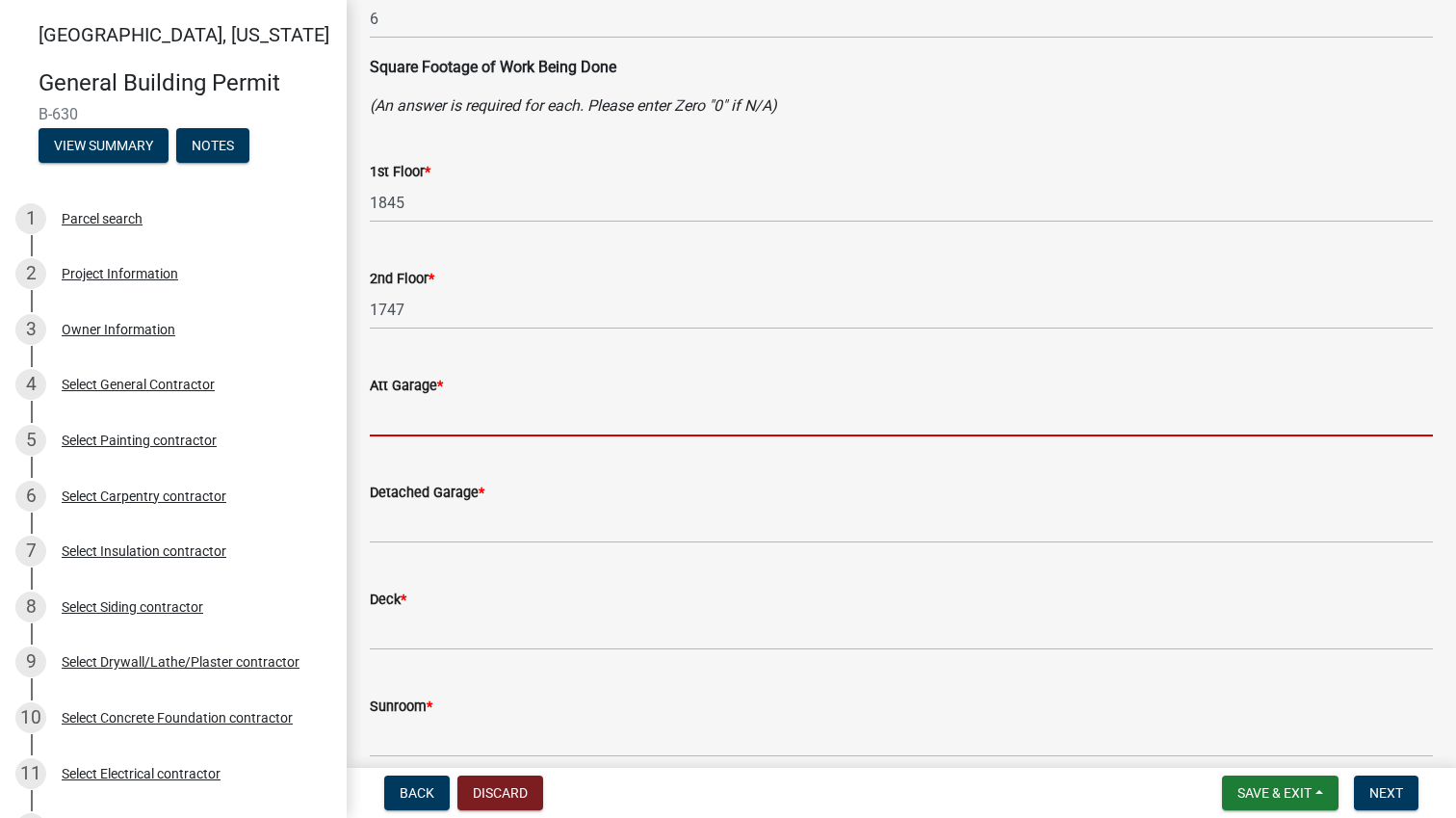 click on "Will the structure be heated?  *  Yes   No   Will the structure require plumbing?  *  Yes   No   Number of Bedrooms  * 6 Square Footage of Work Being Done (An answer is required for each. Please enter Zero "0" if N/A)  1st Floor  * 1845  2nd Floor  * 1747  Att Garage  *  Detached Garage  *  Deck  *  Sunroom  *  Porch  *  Pole Barn  *  Shed  *  Grain Bin  *  Finished Basement  *  Unfinished Basement  *  Other (If structure type is not listed)   Foundation Type:  *  Slab   Crawl   N/A   Basement:  *  Unfinished   Finished   Both   N/A   Power Company   Duke Energy   Tipmont   REMC   Other Power Company   Energy Path   Prescriptive   TotalUA   Performance   Will this structure Contain a dwelling unit?  *  Yes   No  Disturbing more than one acre of land will result in fines and a formal review process by the County Surveyor. 1. The building site 2. Garage 3. All outbuildings 4. Pools 5. Driveways 6. Grading and Filling 7. Landscaping 8. ANY earth disturbing activities  Yes   No" 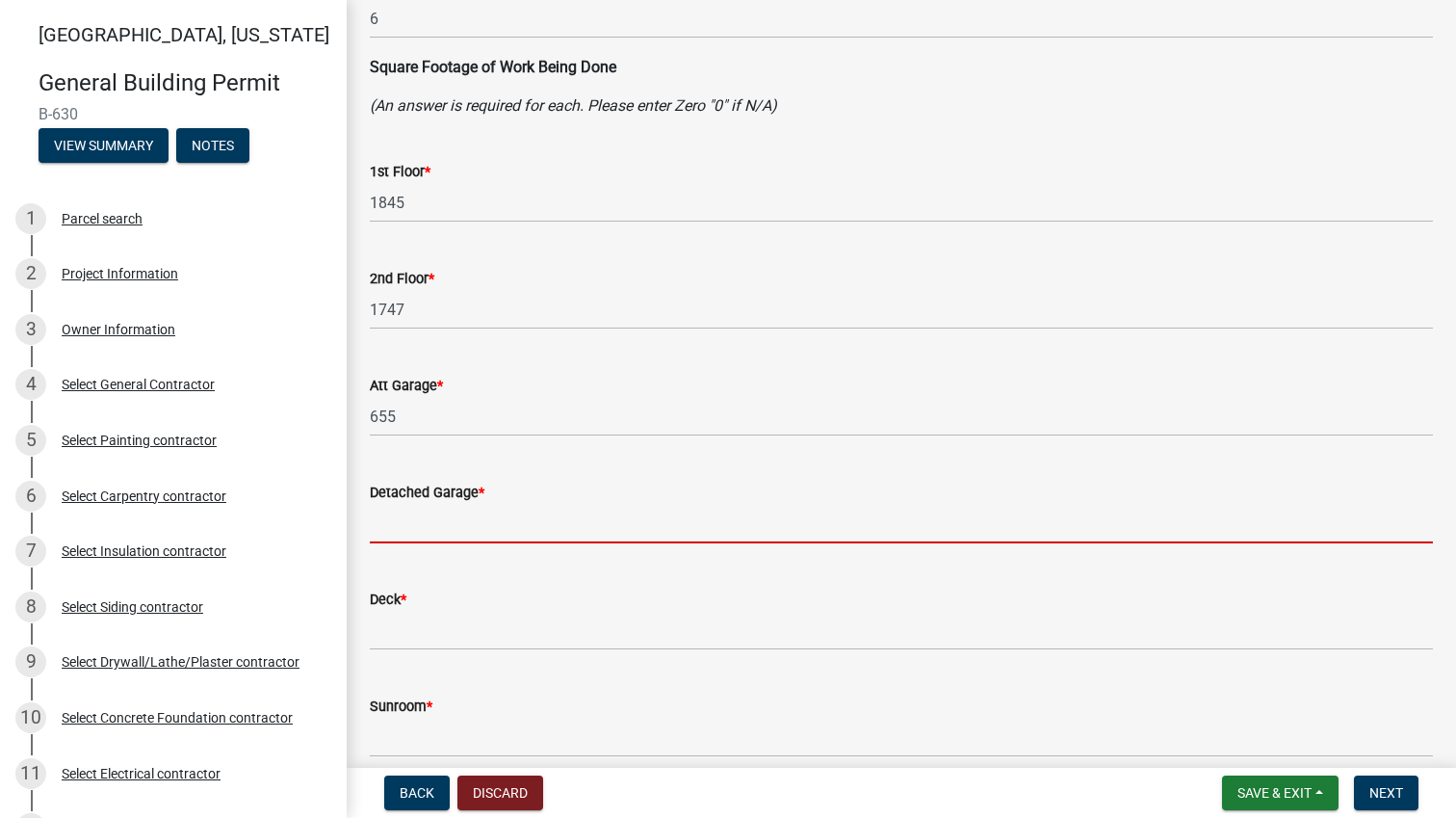 click 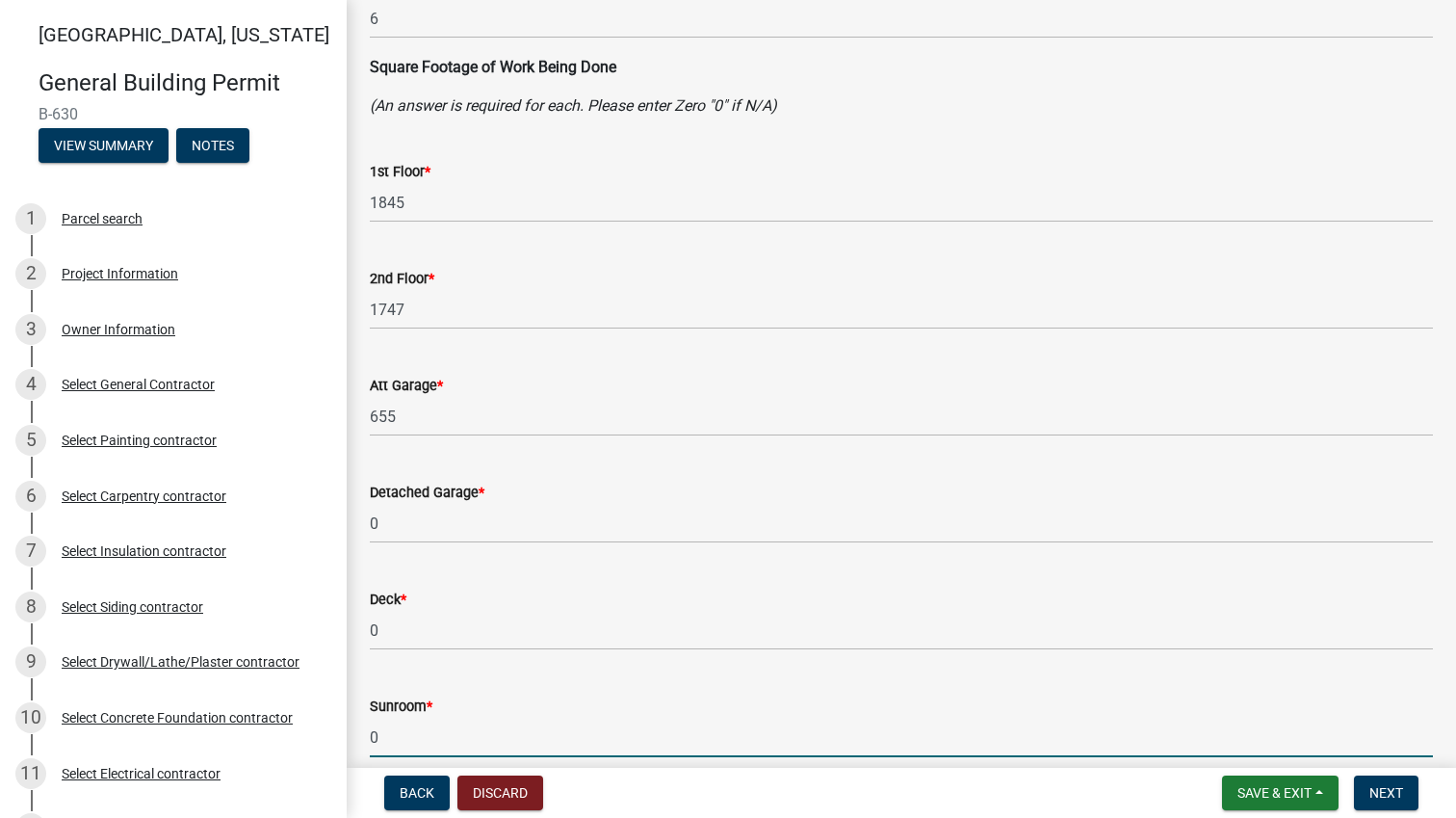 scroll, scrollTop: 843, scrollLeft: 0, axis: vertical 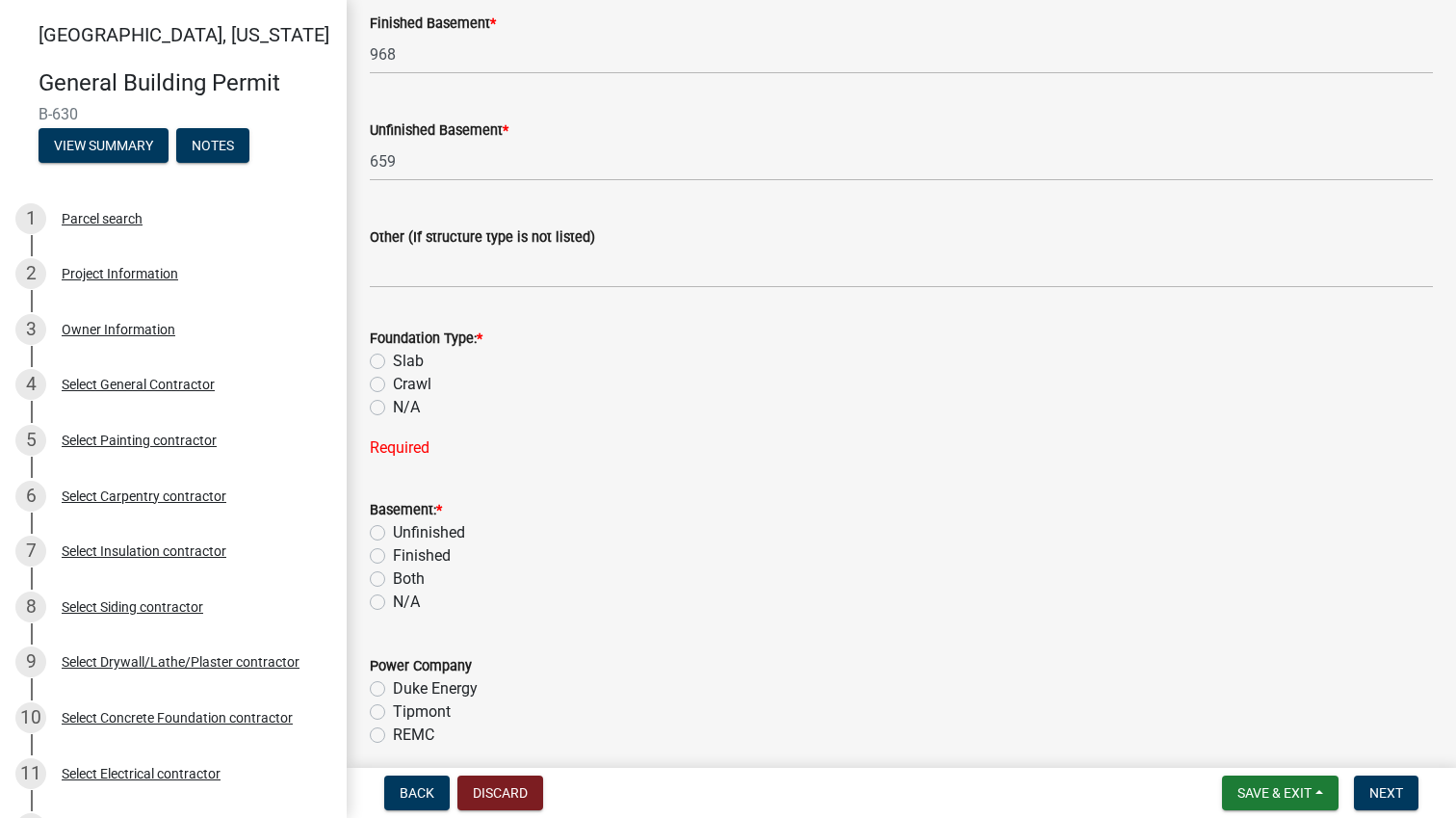 click on "N/A" 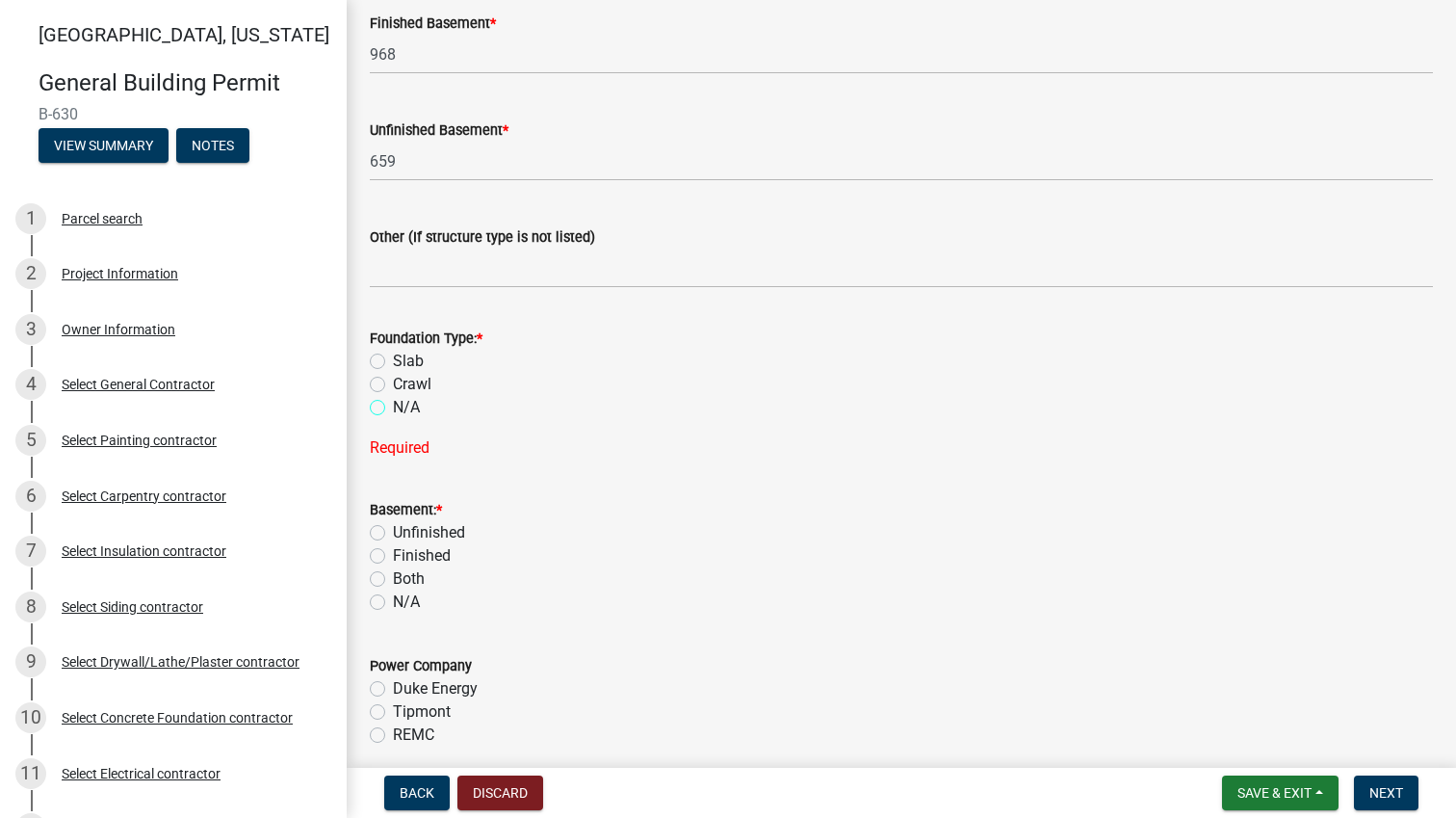 click on "N/A" at bounding box center [399, 402] 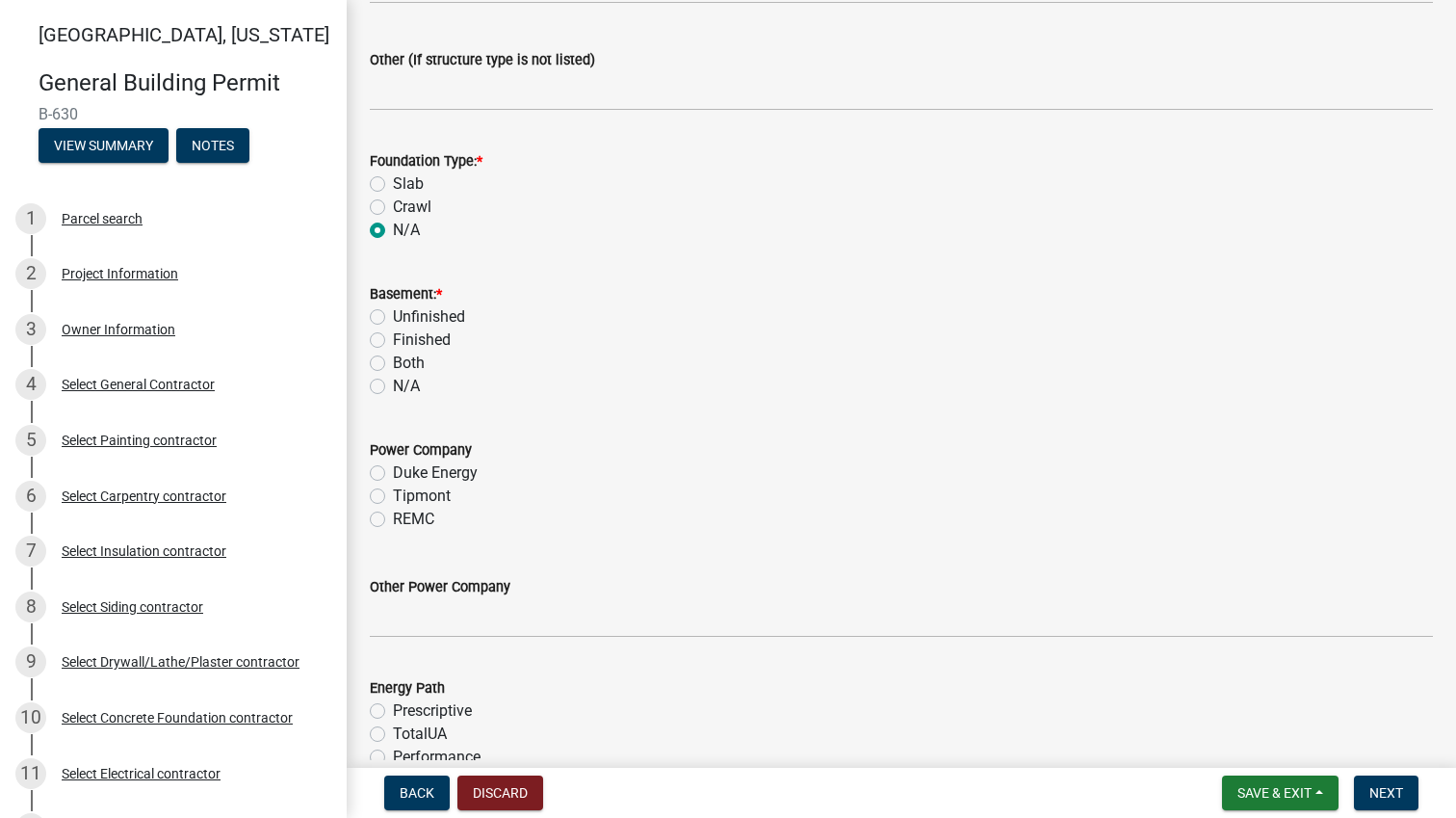 scroll, scrollTop: 1773, scrollLeft: 0, axis: vertical 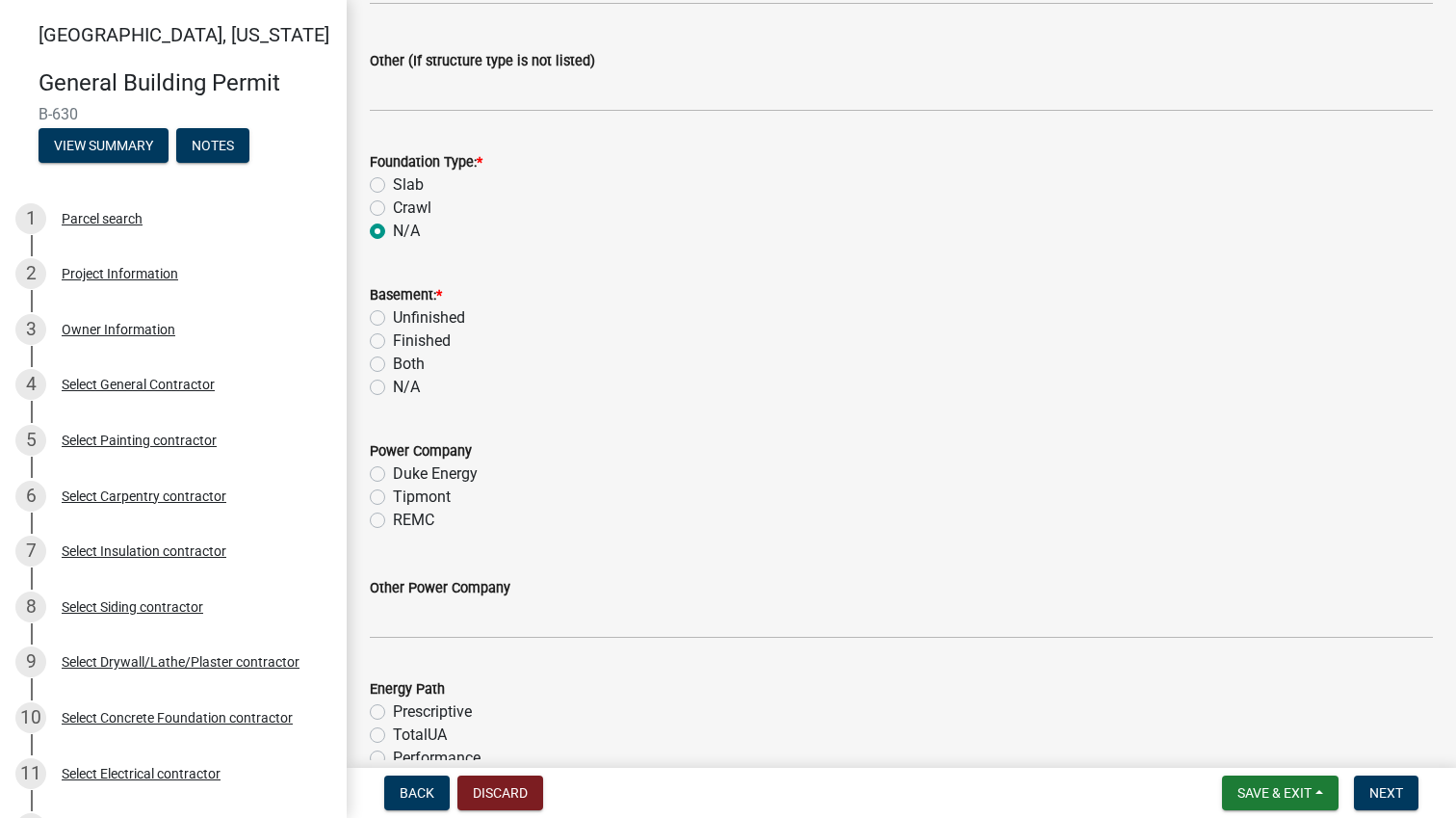 click on "Both" 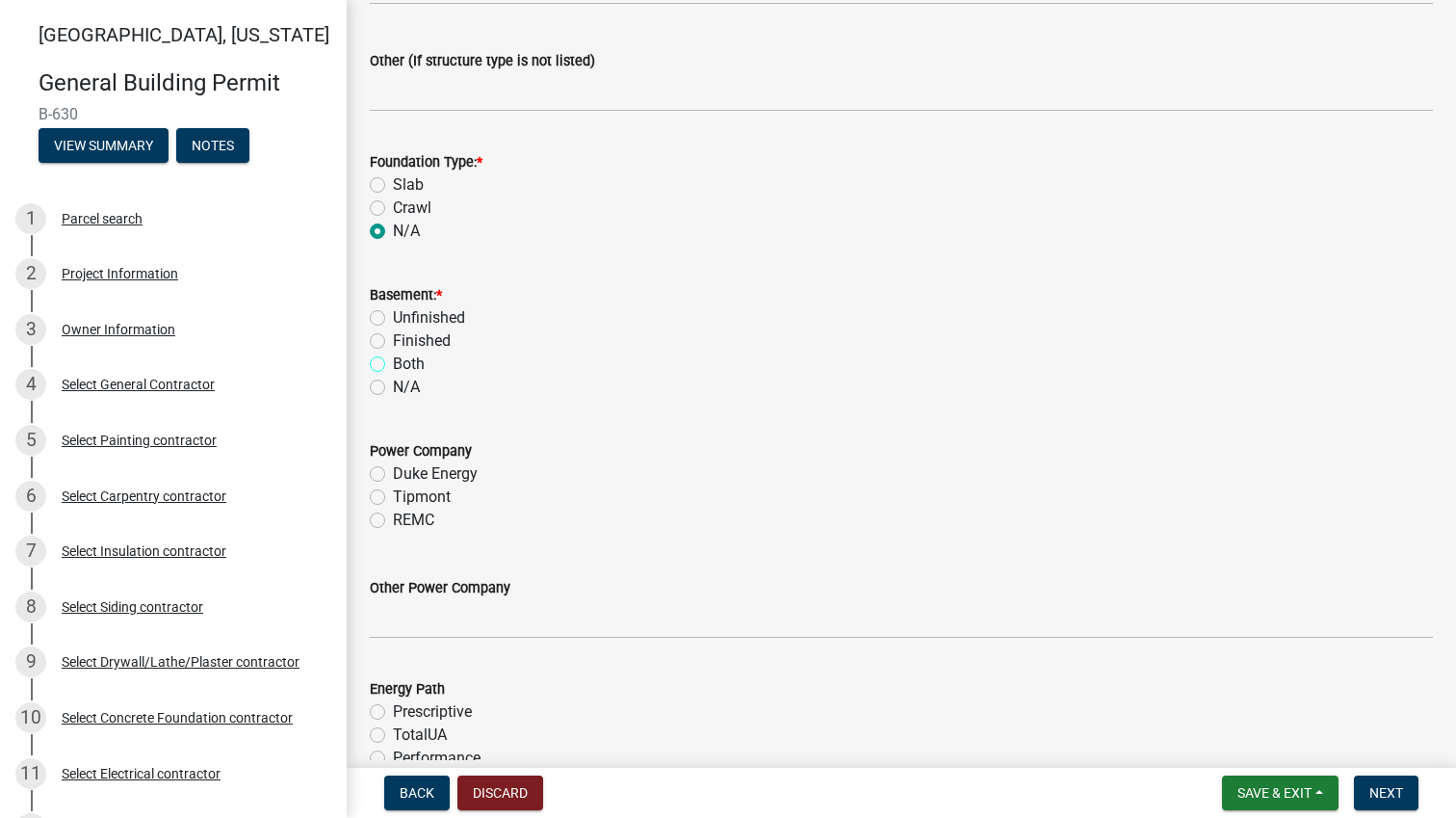 click on "Both" at bounding box center (399, 358) 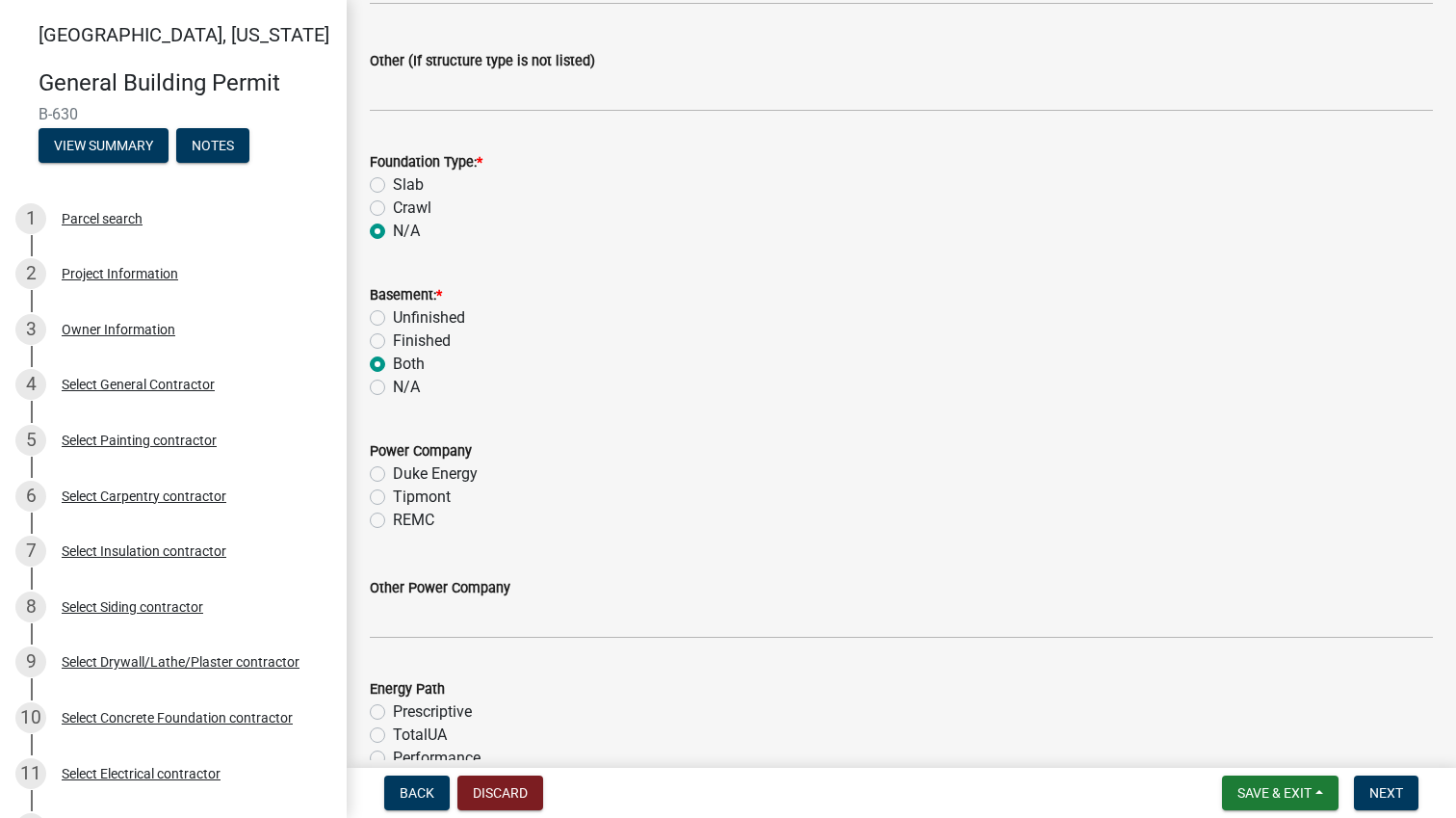 click on "Tipmont" 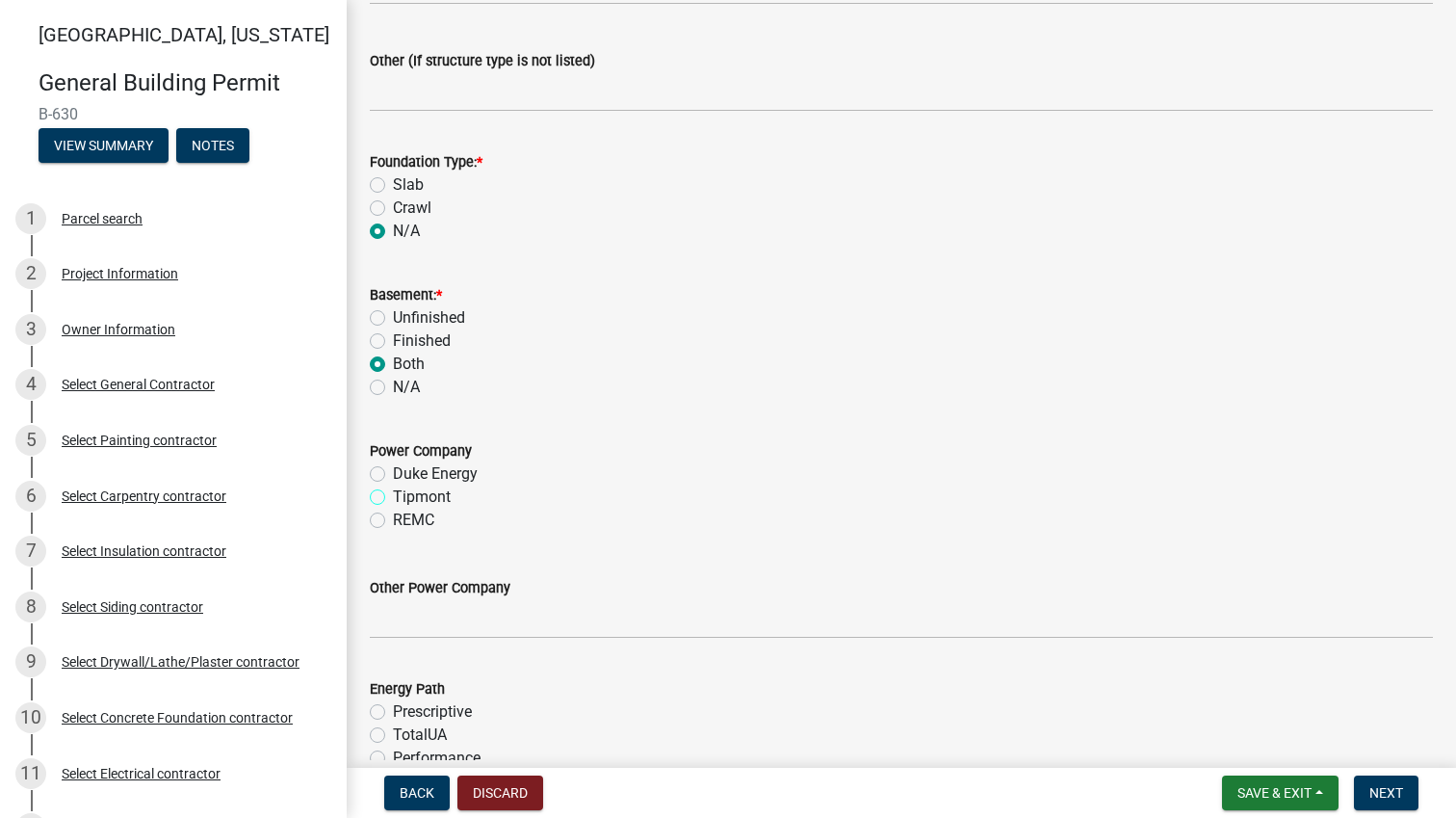 click on "Tipmont" at bounding box center [399, 491] 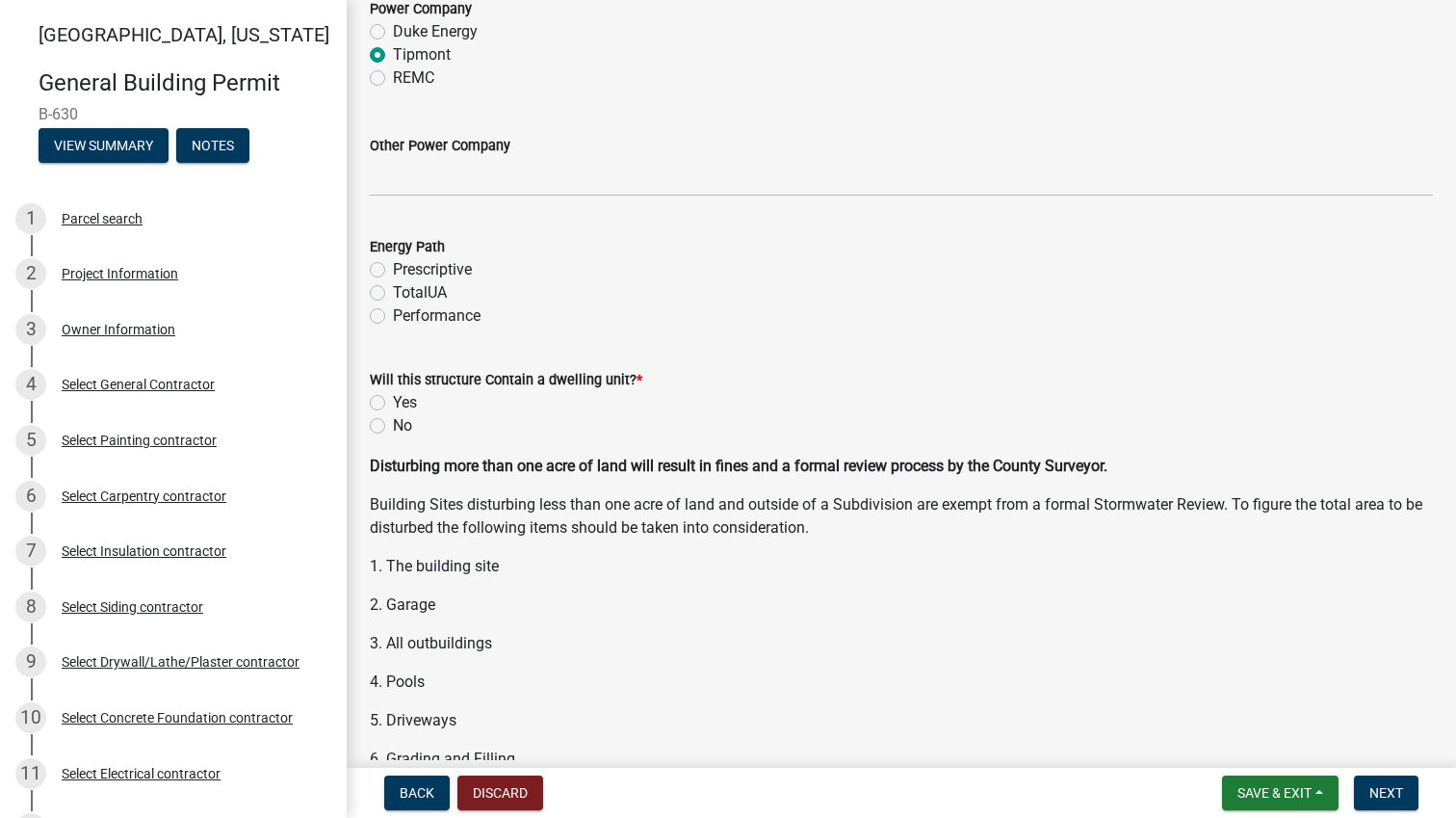 scroll, scrollTop: 2216, scrollLeft: 0, axis: vertical 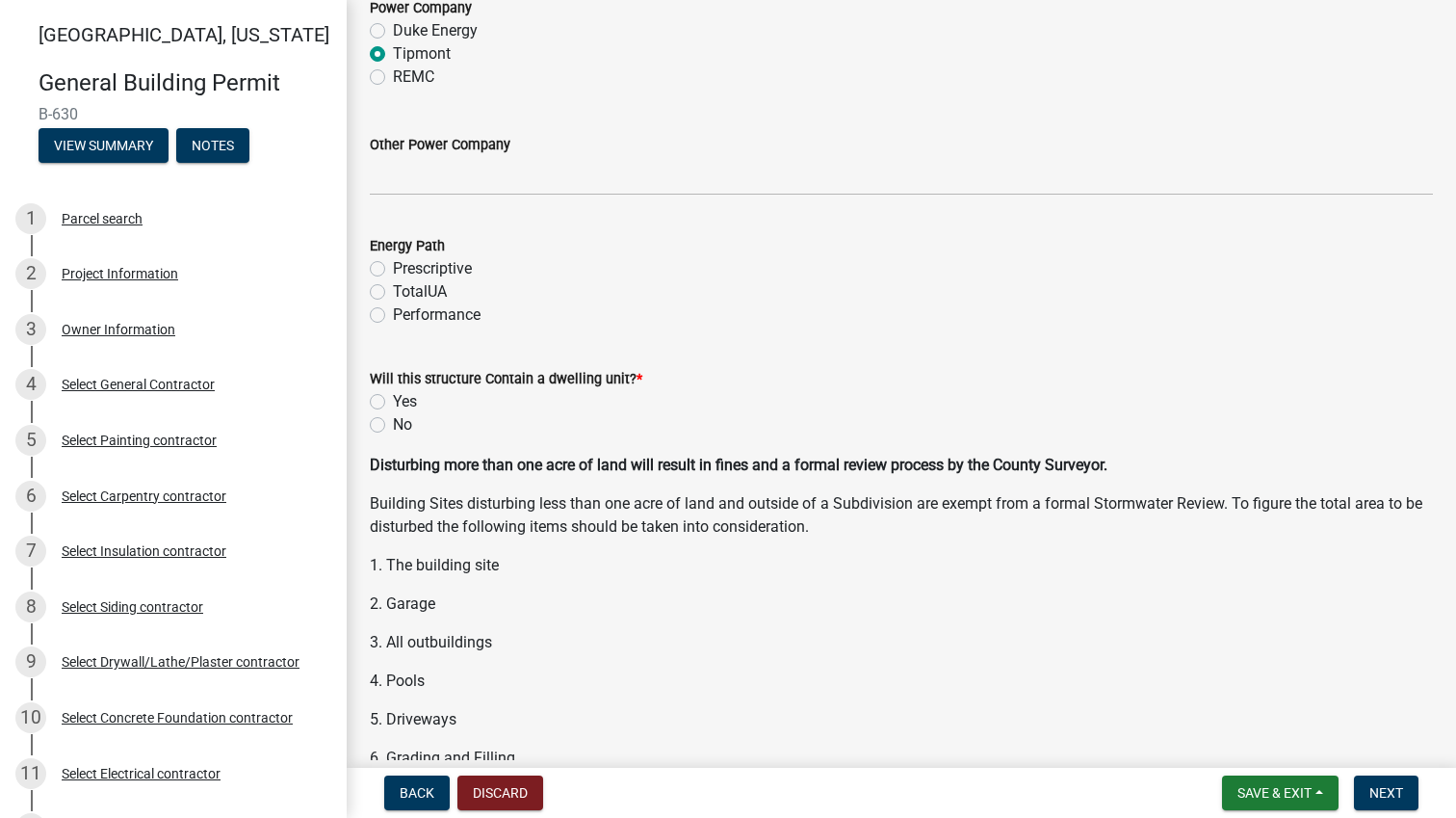click on "Performance" 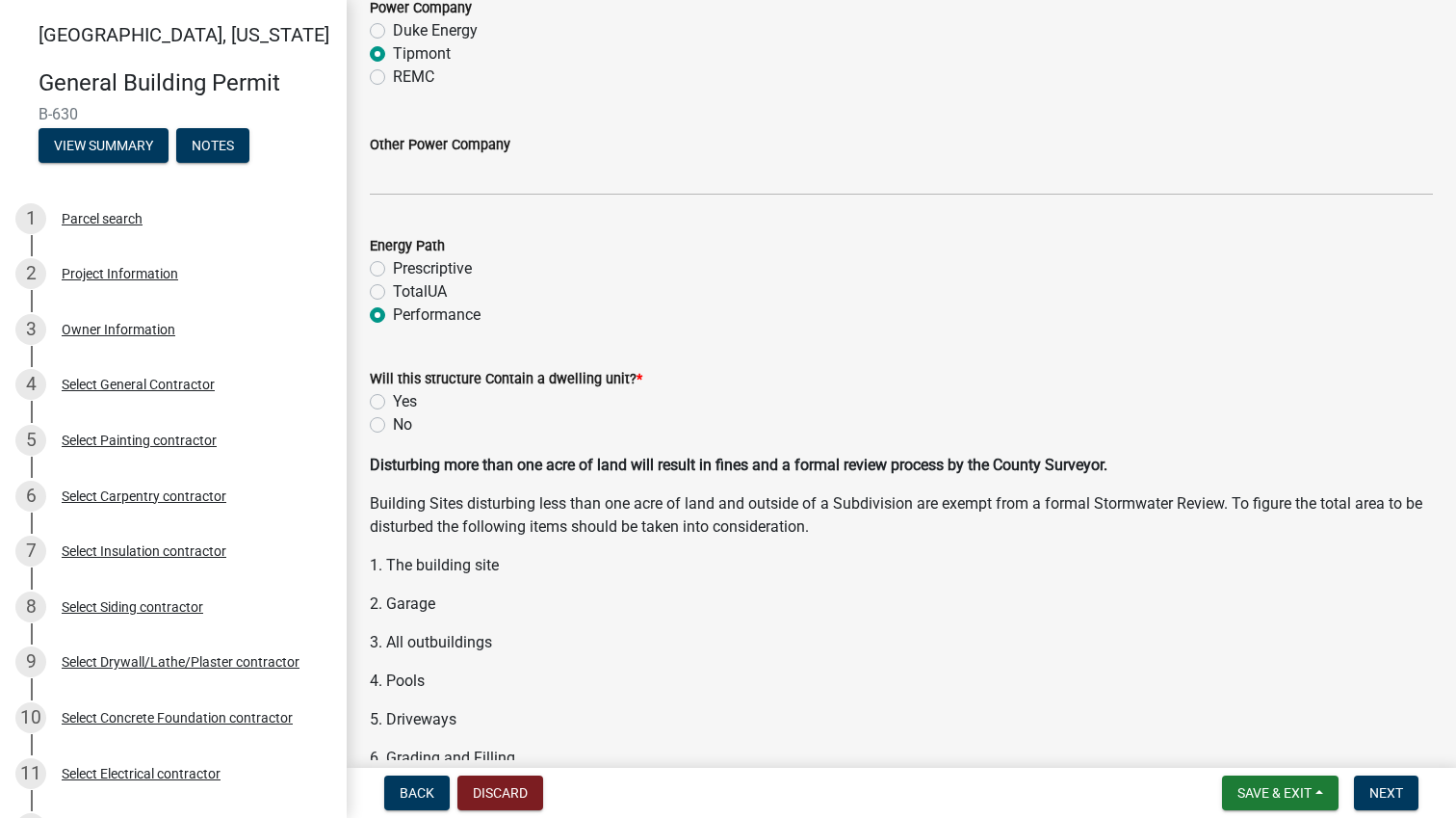 click on "No" 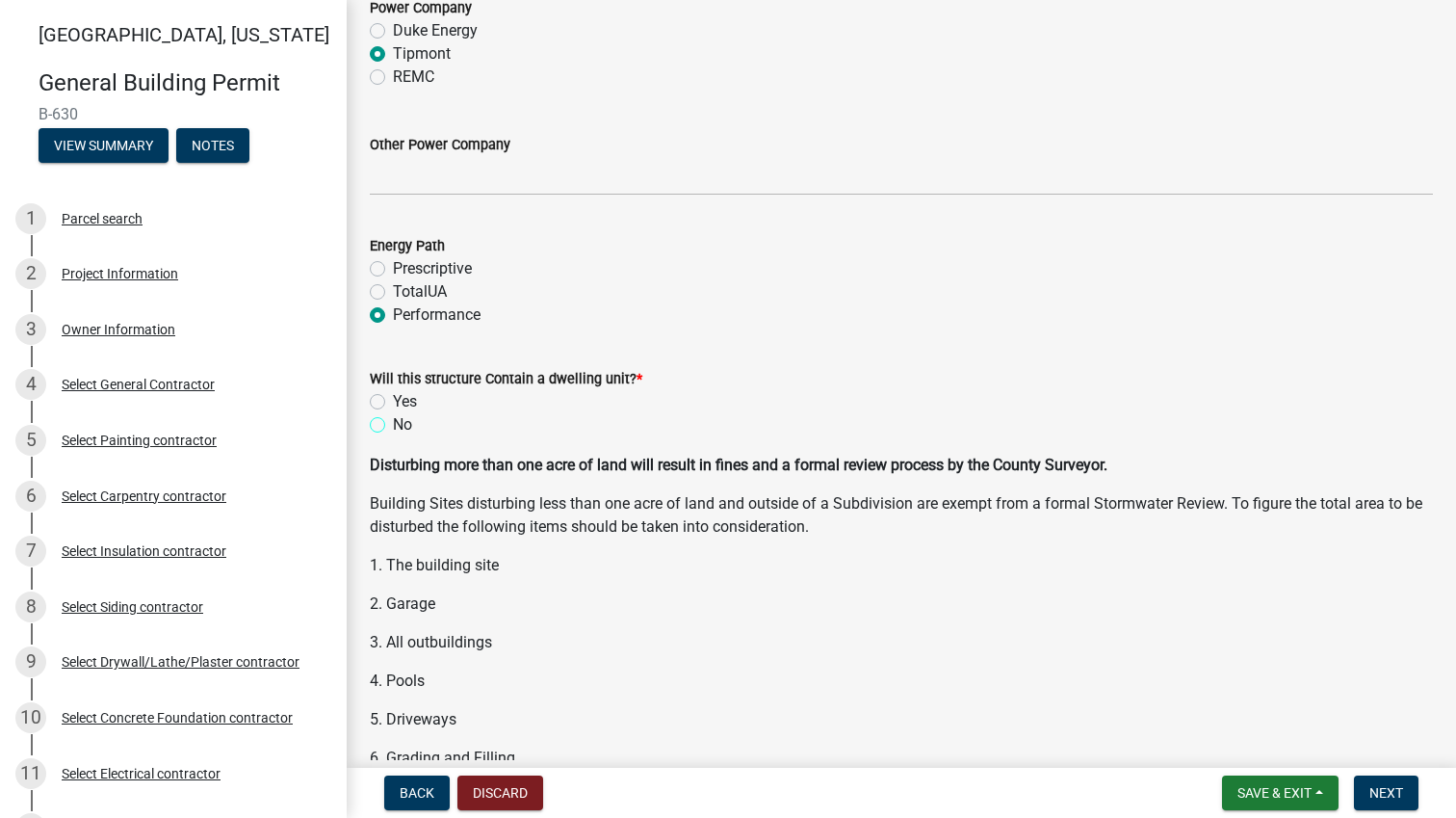 click on "No" at bounding box center [399, 419] 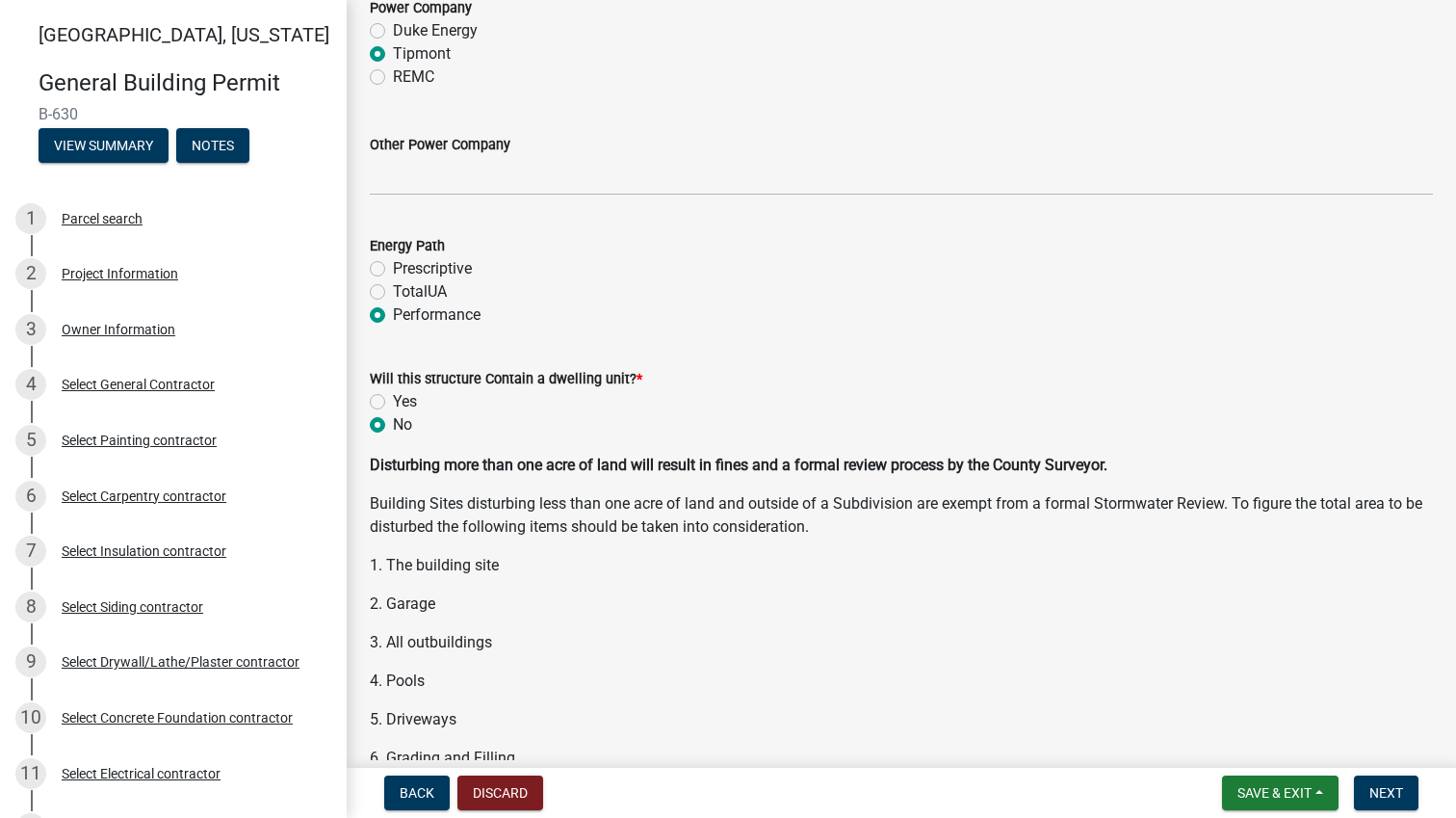 scroll, scrollTop: 2542, scrollLeft: 0, axis: vertical 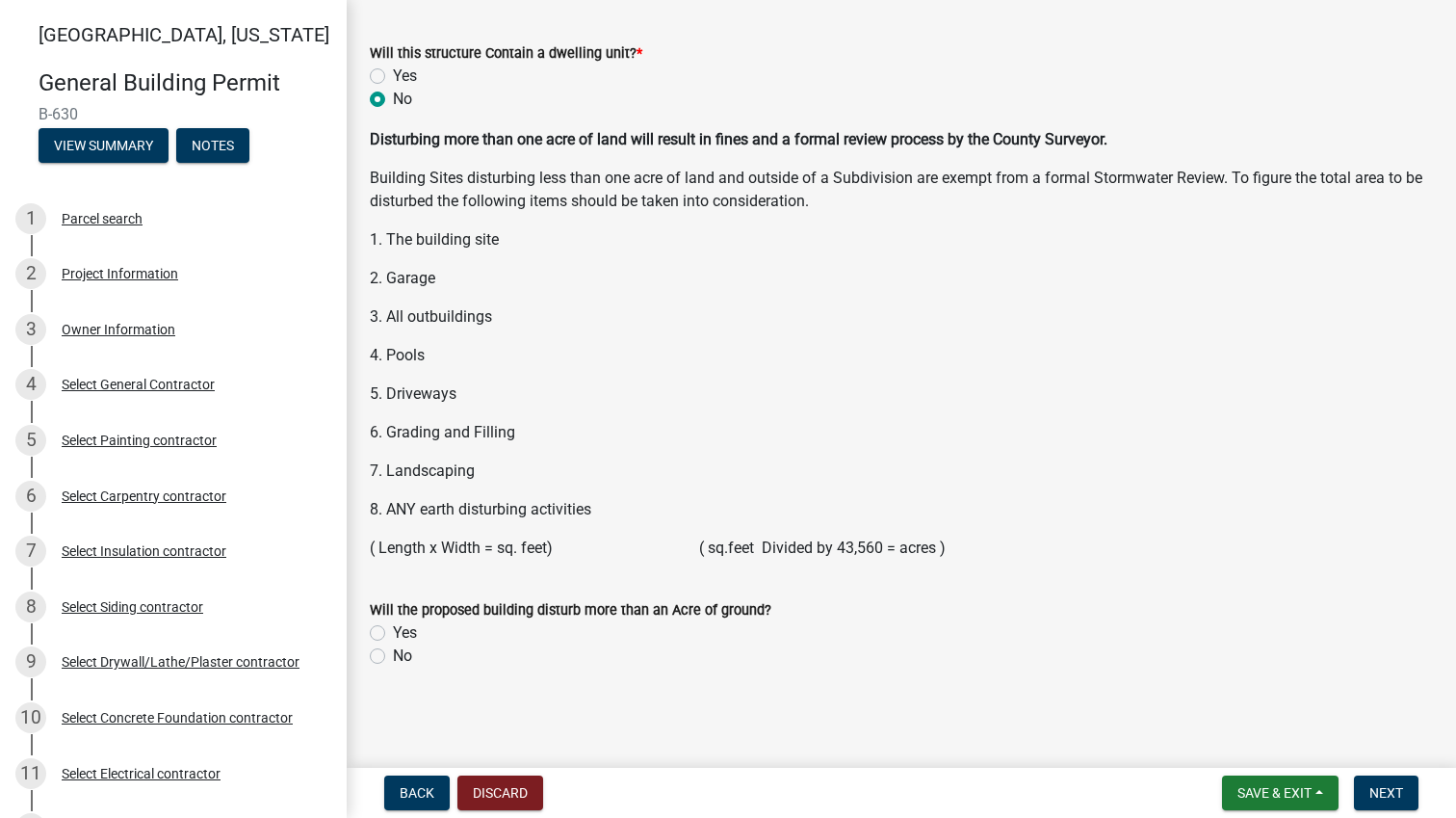 click on "No" 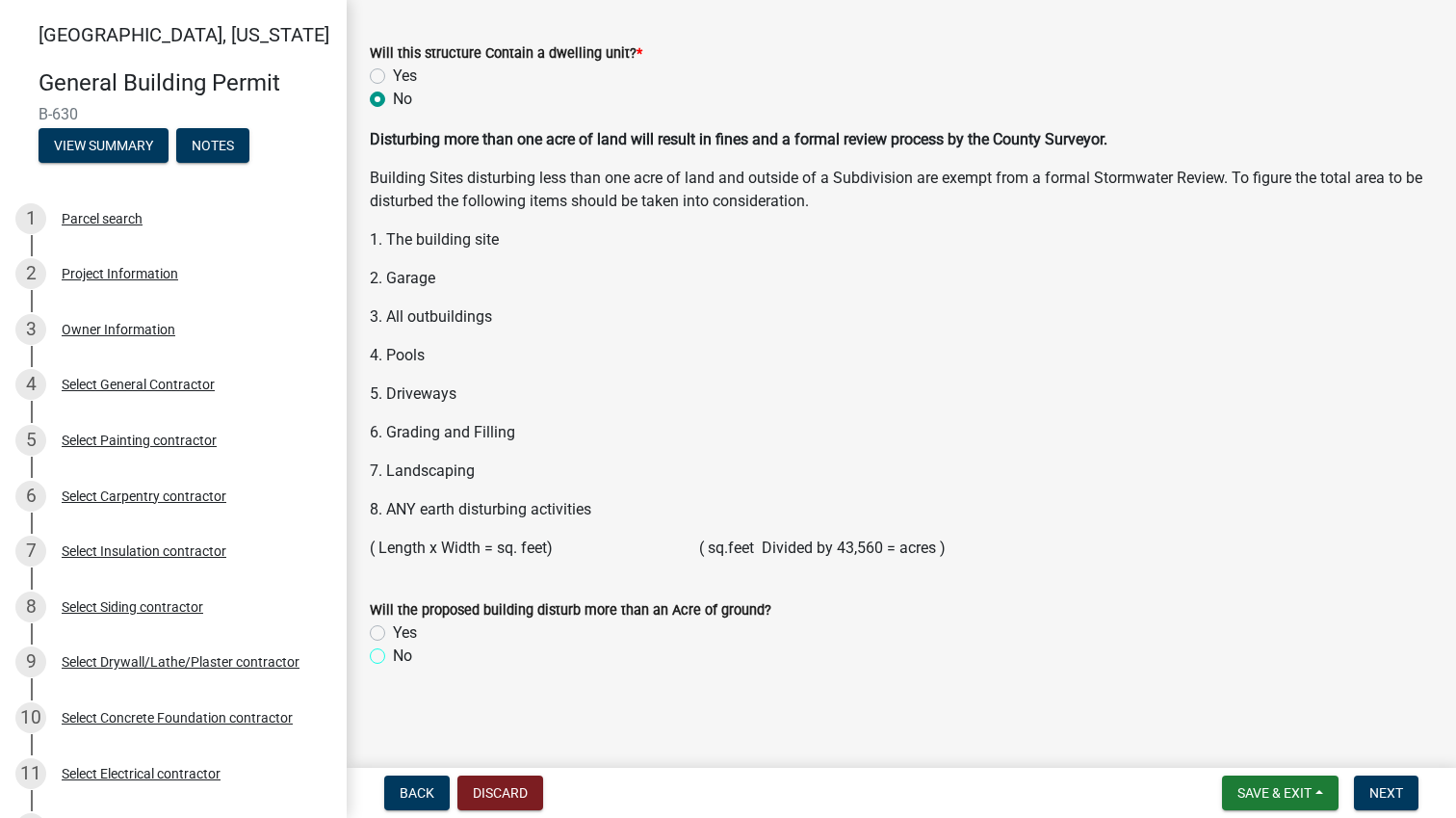click on "No" at bounding box center [399, 650] 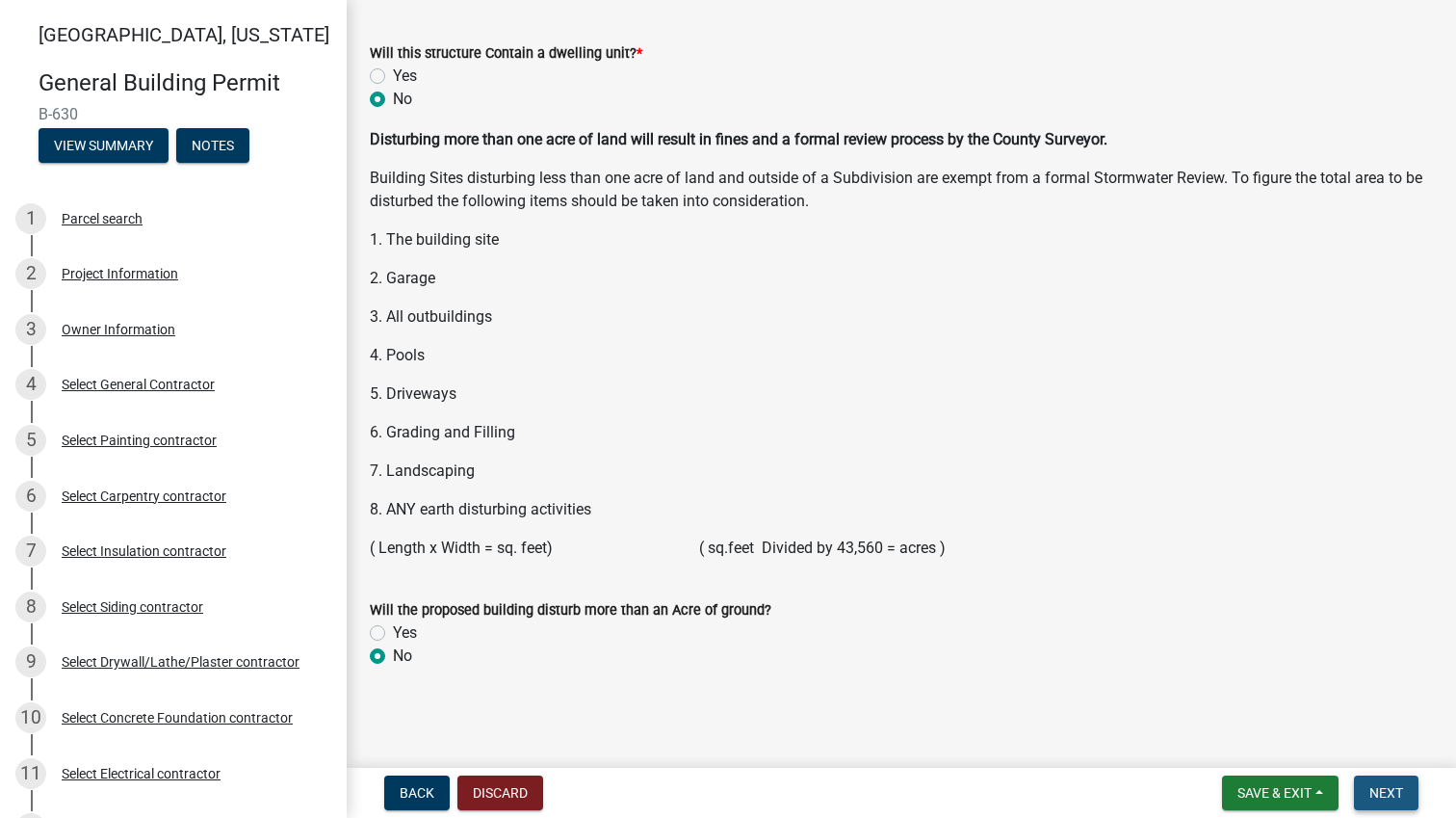 click on "Next" at bounding box center [1386, 793] 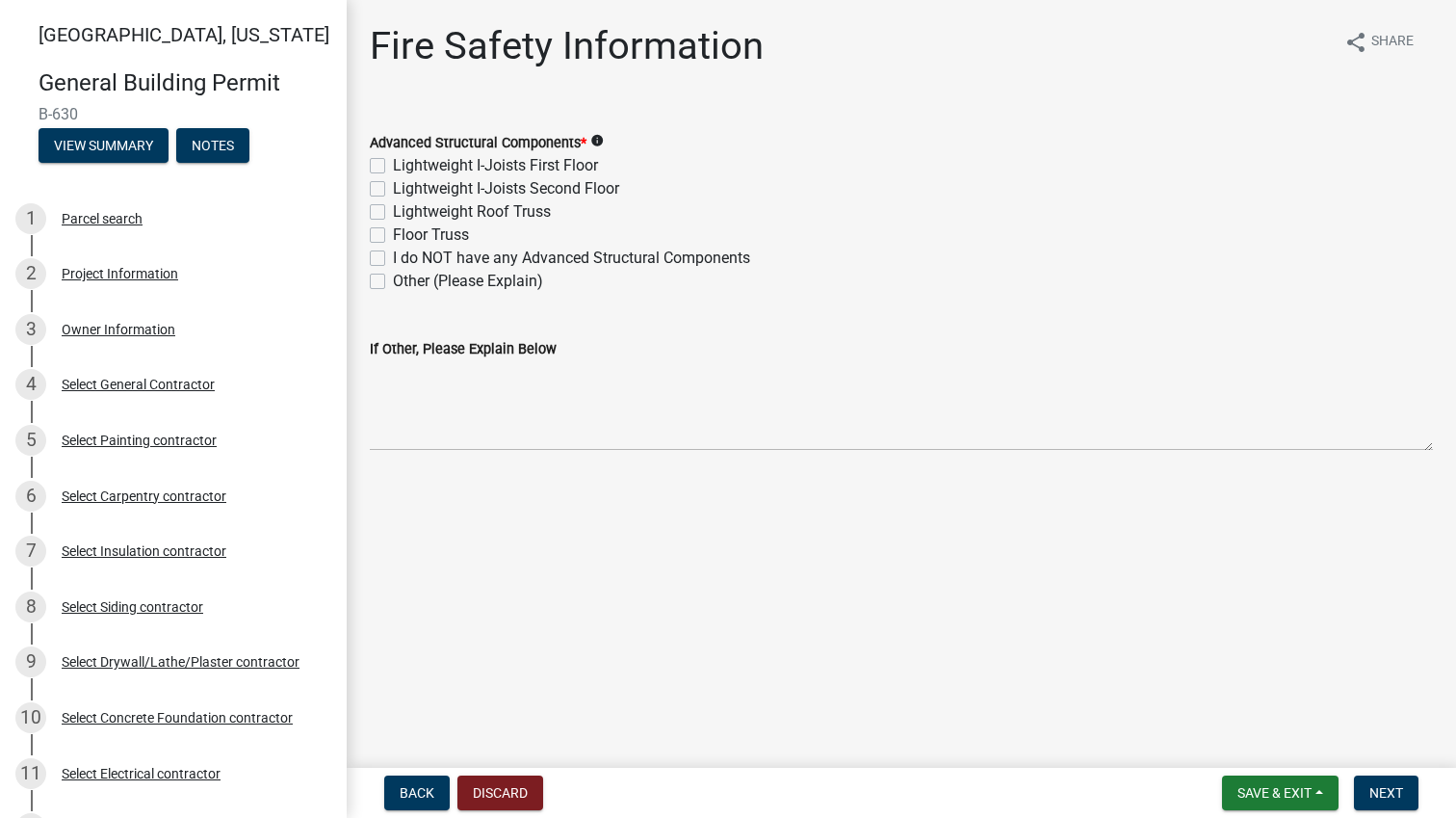 click on "Lightweight I-Joists First Floor" 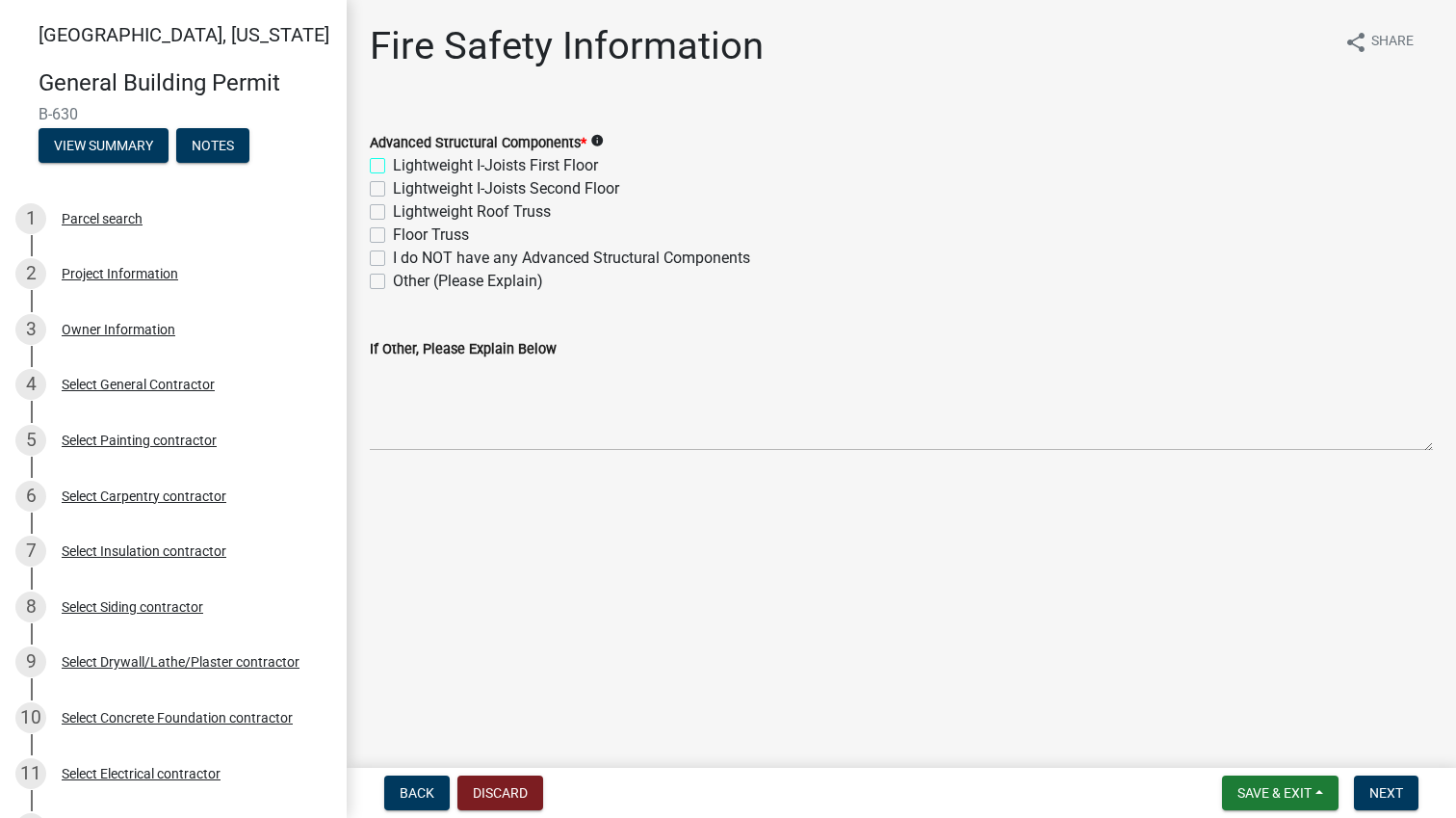 click on "Lightweight I-Joists First Floor" at bounding box center [399, 160] 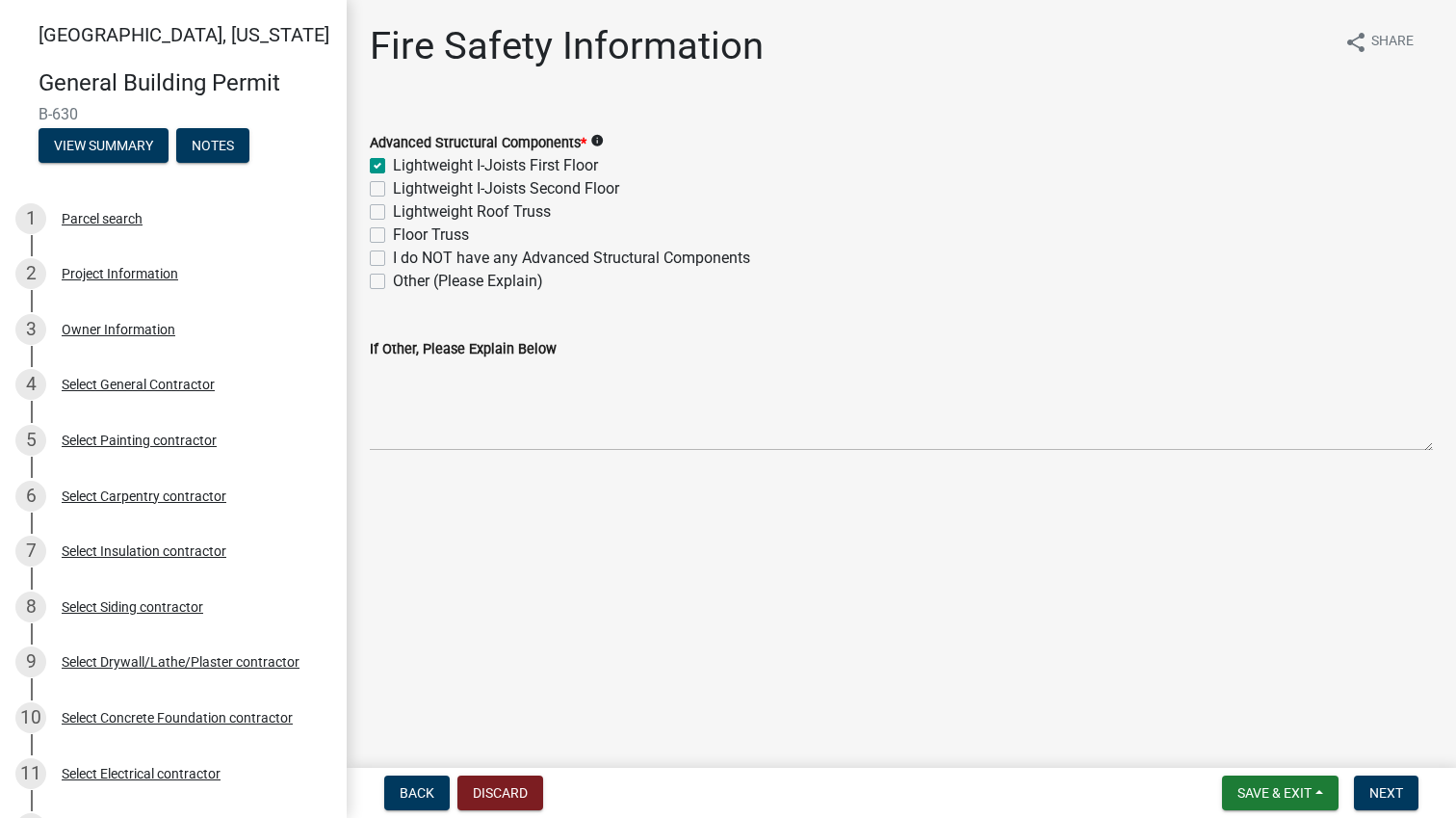 click on "Lightweight I-Joists Second Floor" 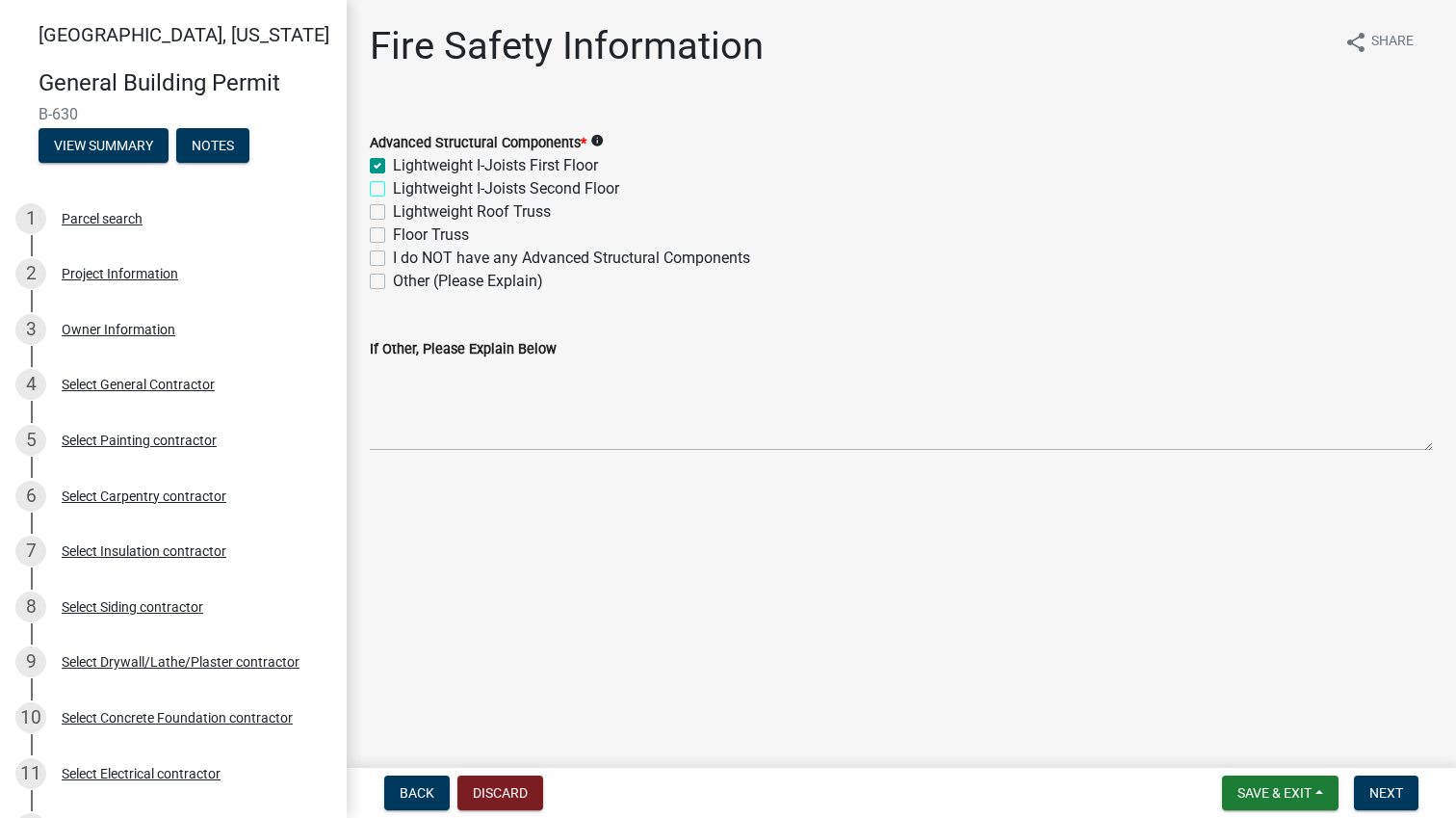 click on "Lightweight I-Joists Second Floor" at bounding box center [399, 183] 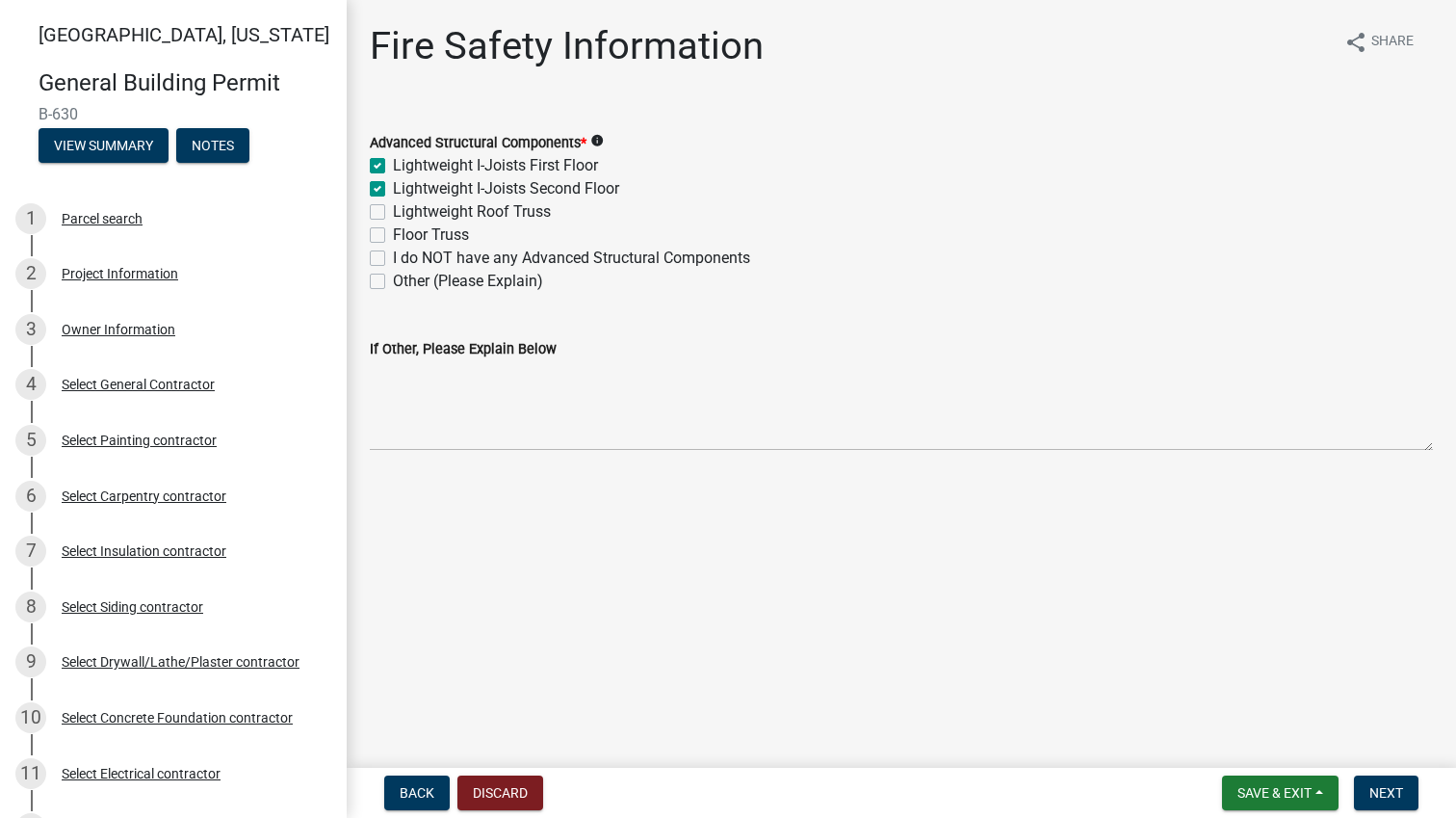 click on "Lightweight Roof Truss" 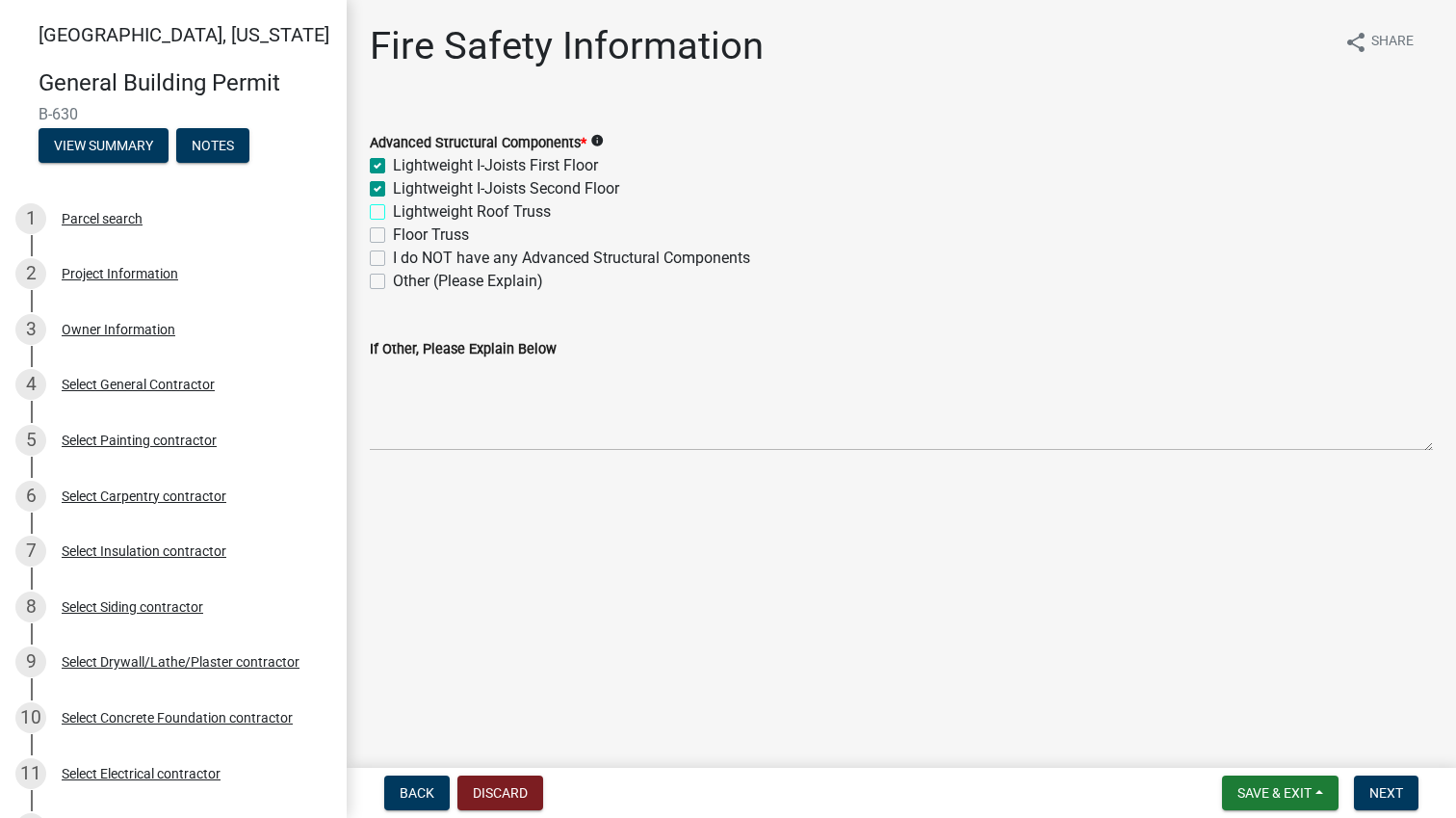click on "Lightweight Roof Truss" at bounding box center [399, 206] 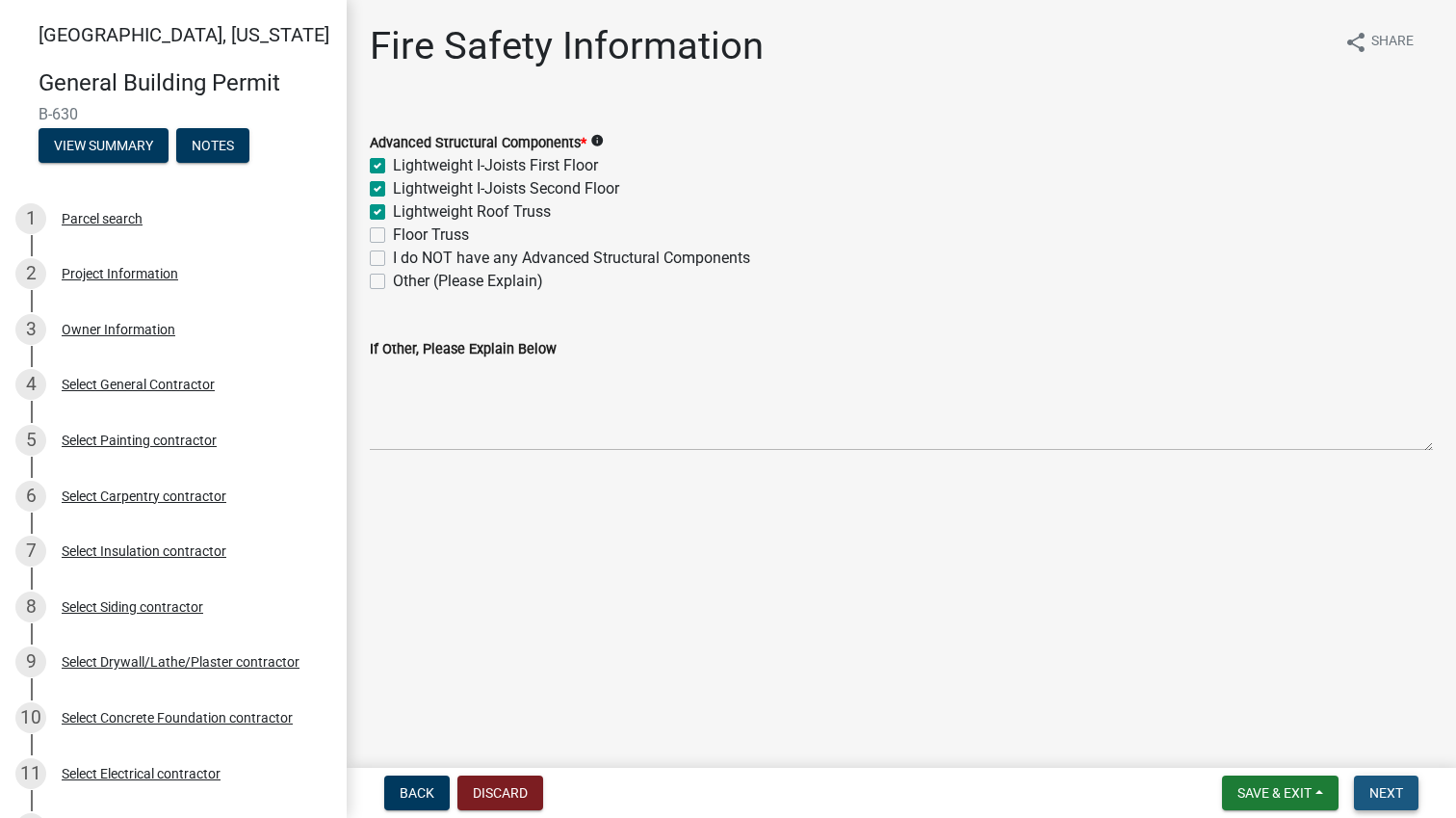 click on "Next" at bounding box center (1386, 793) 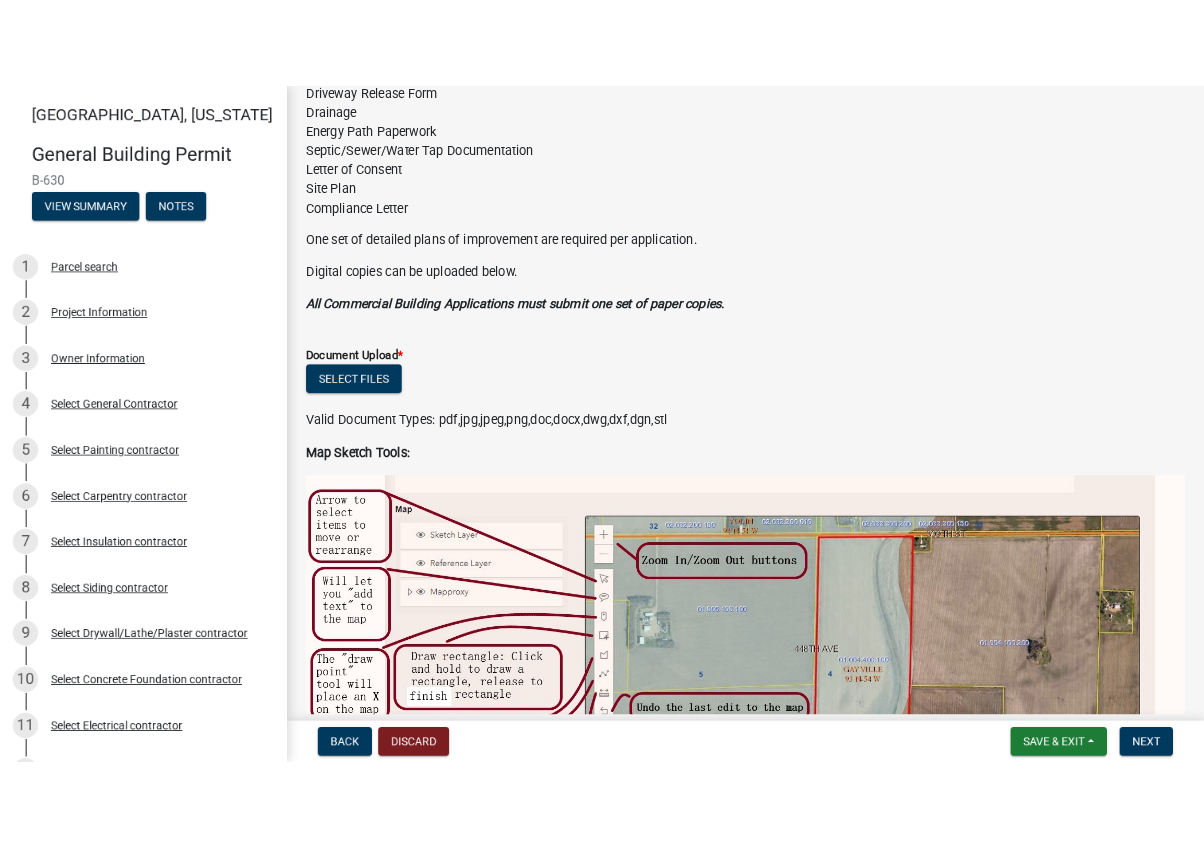 scroll, scrollTop: 307, scrollLeft: 0, axis: vertical 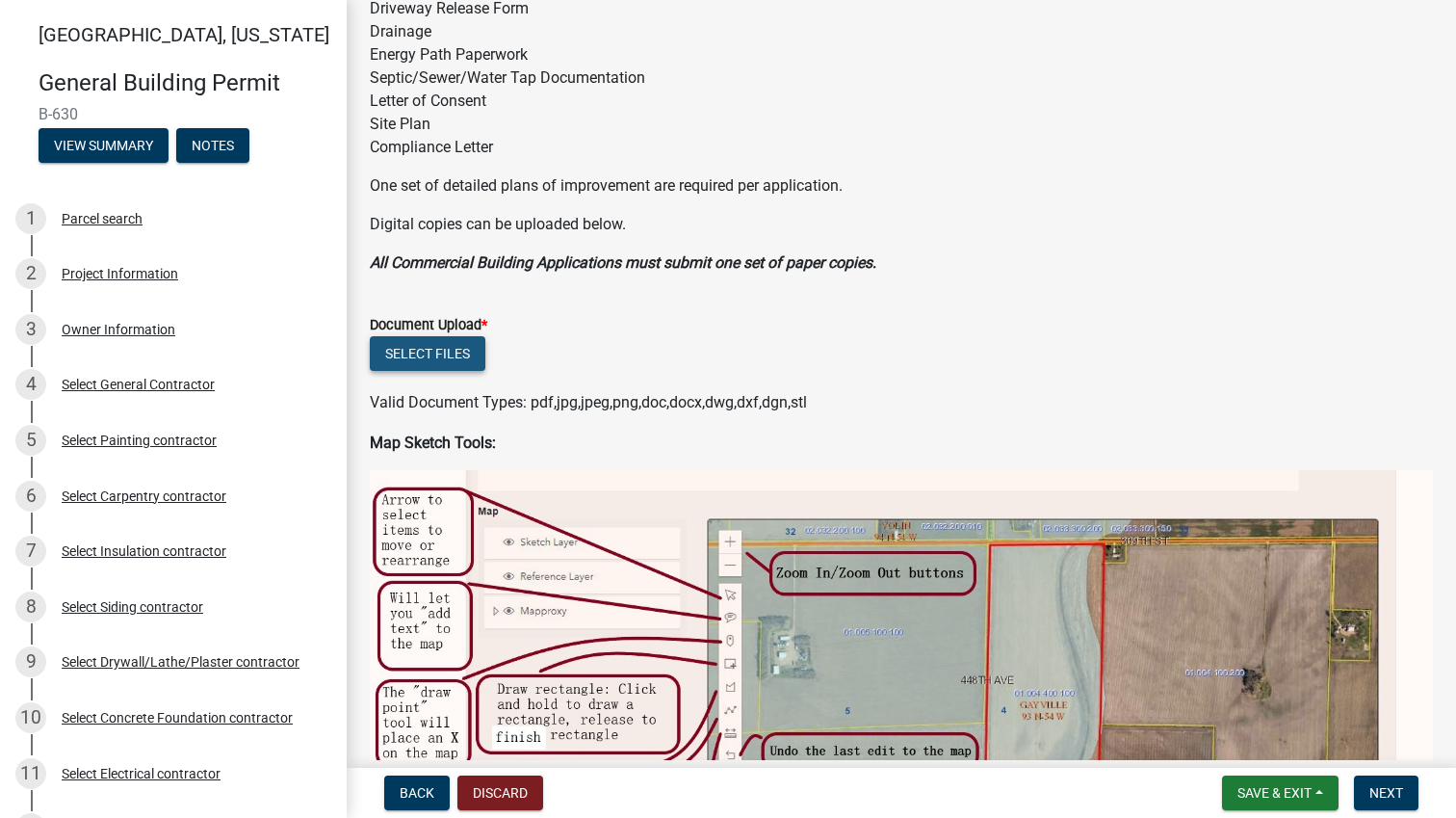 click on "Select files" 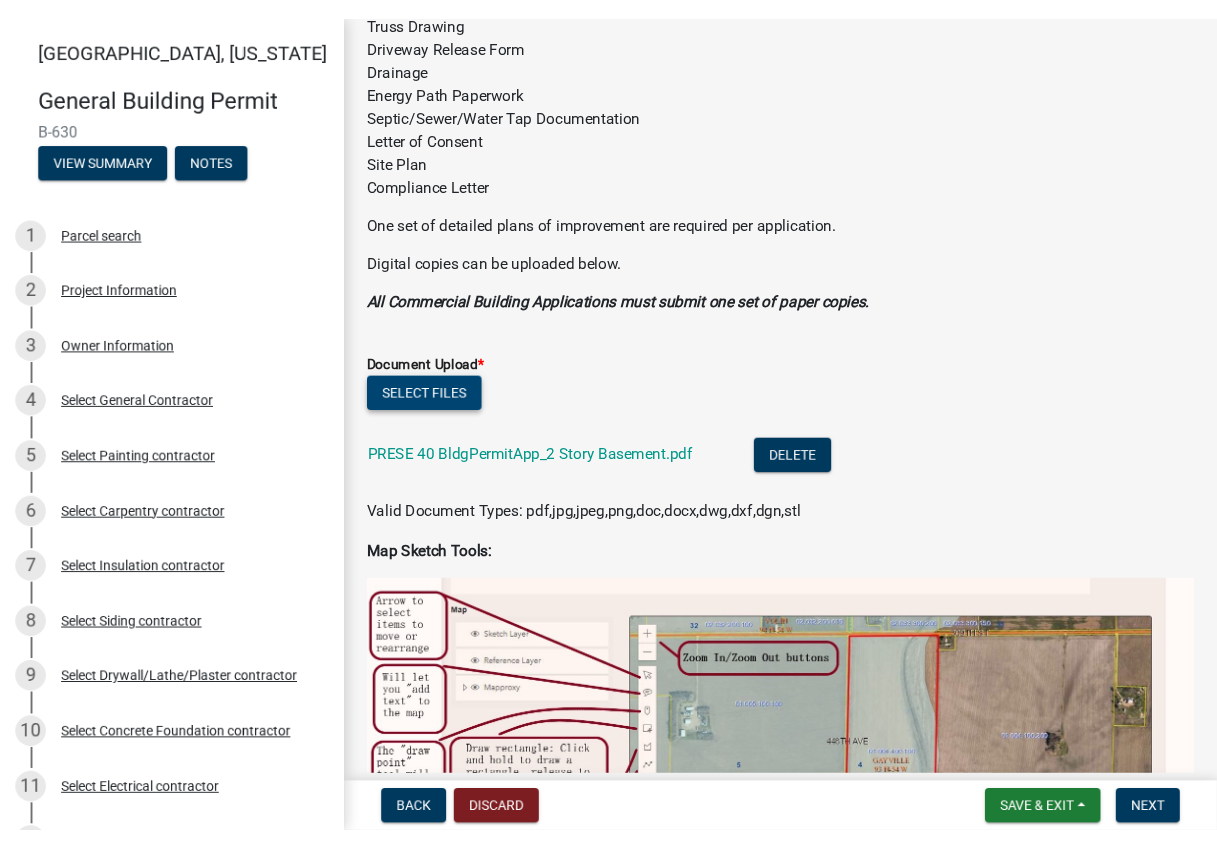 scroll, scrollTop: 331, scrollLeft: 0, axis: vertical 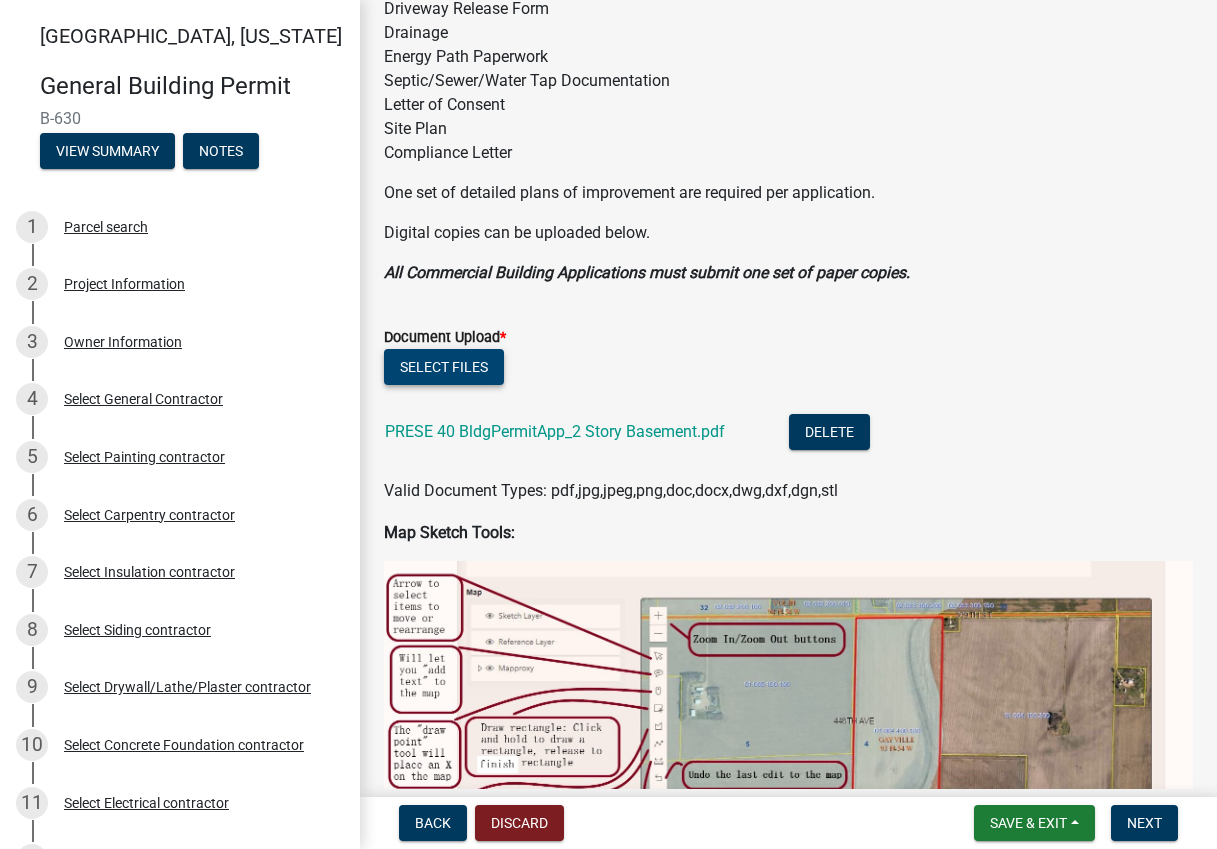 click on "Select files" 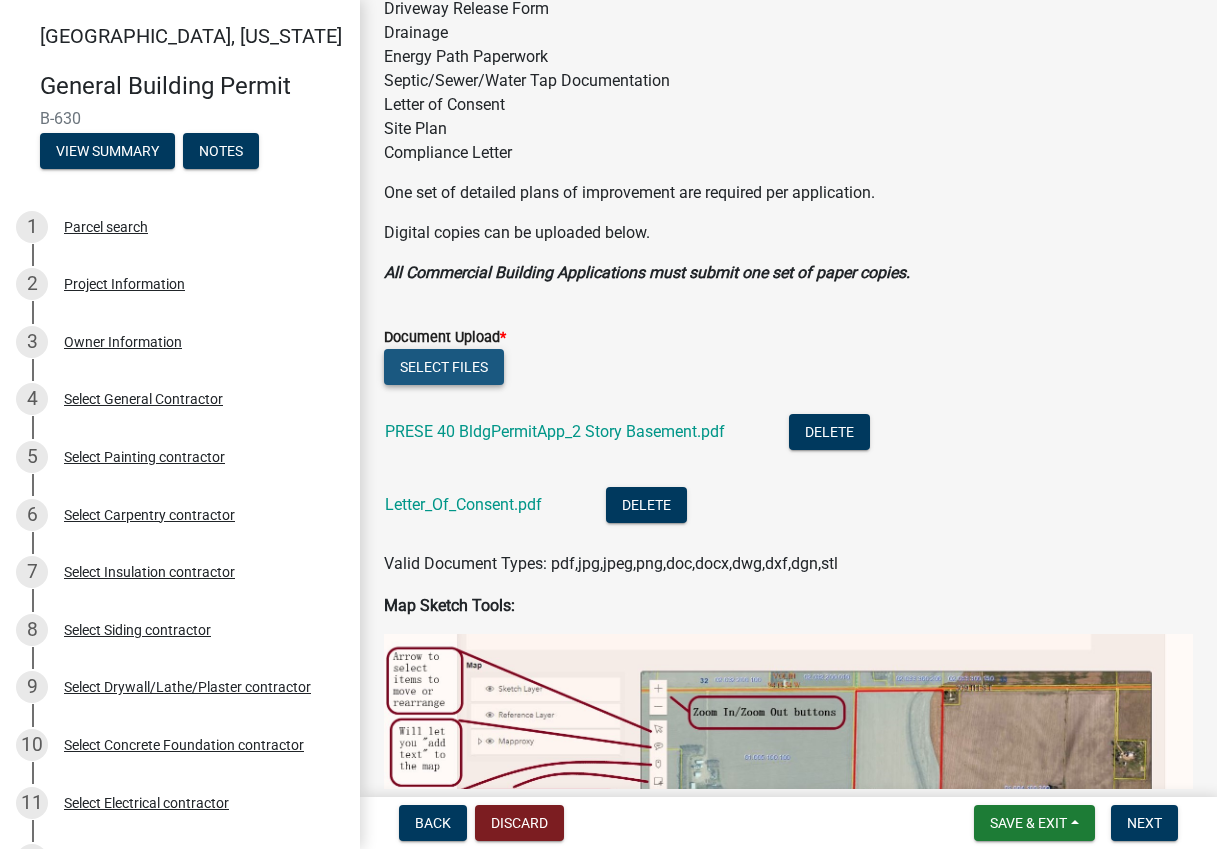 click on "Select files" 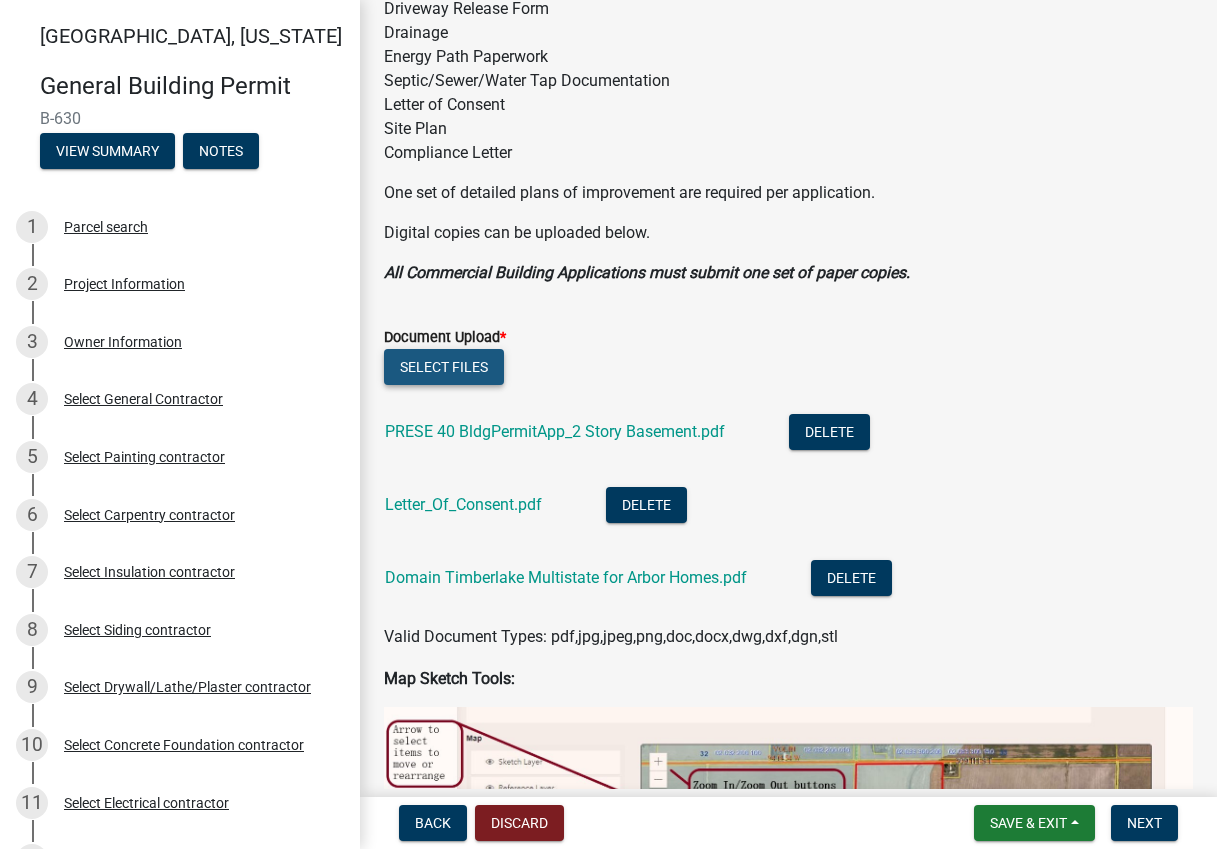 click on "Select files" 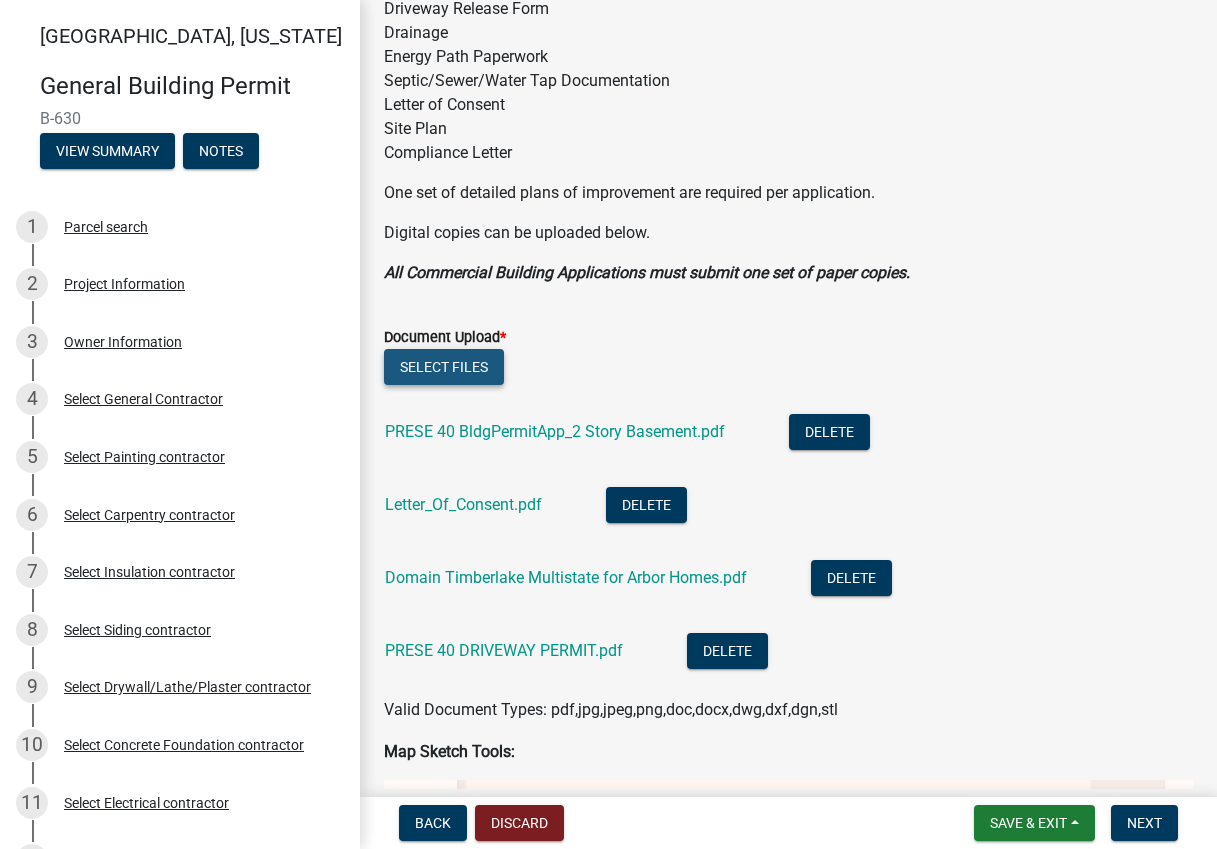 click on "Select files" 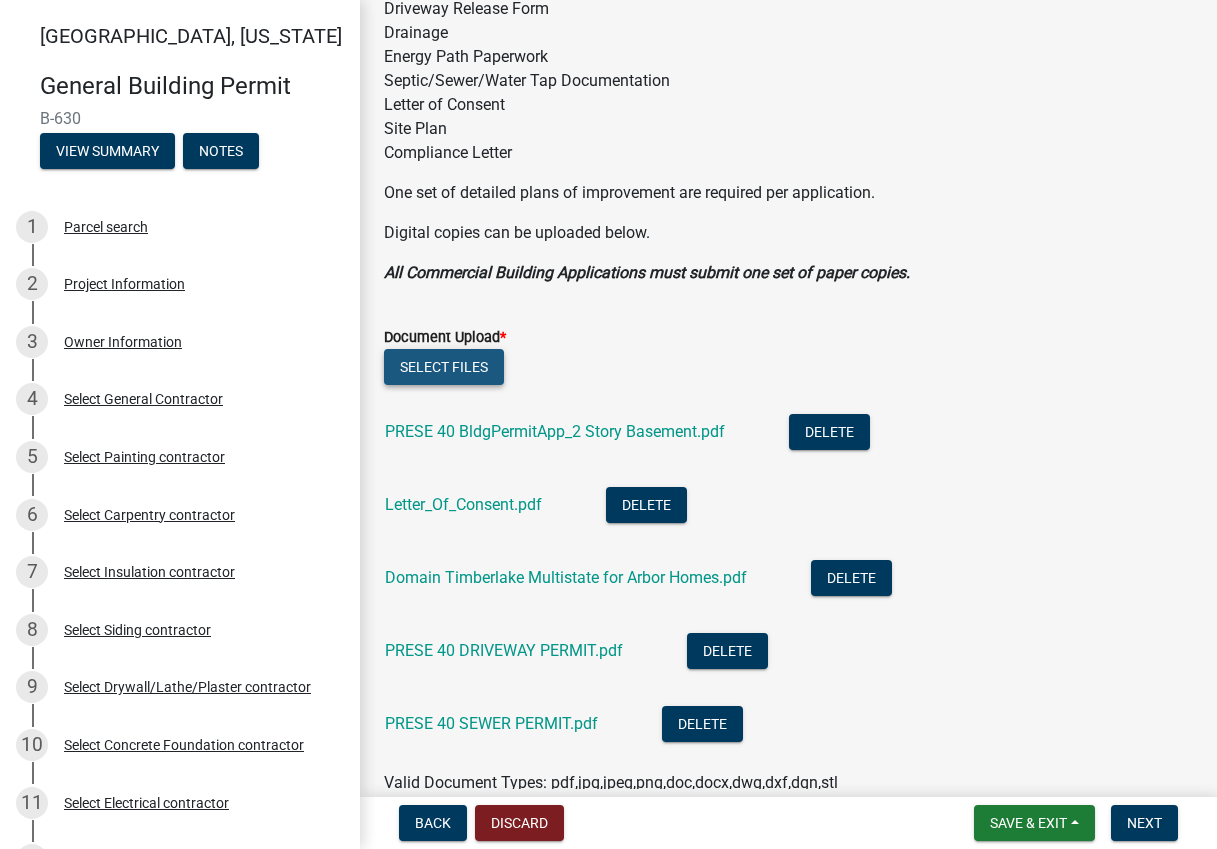 click on "Select files" 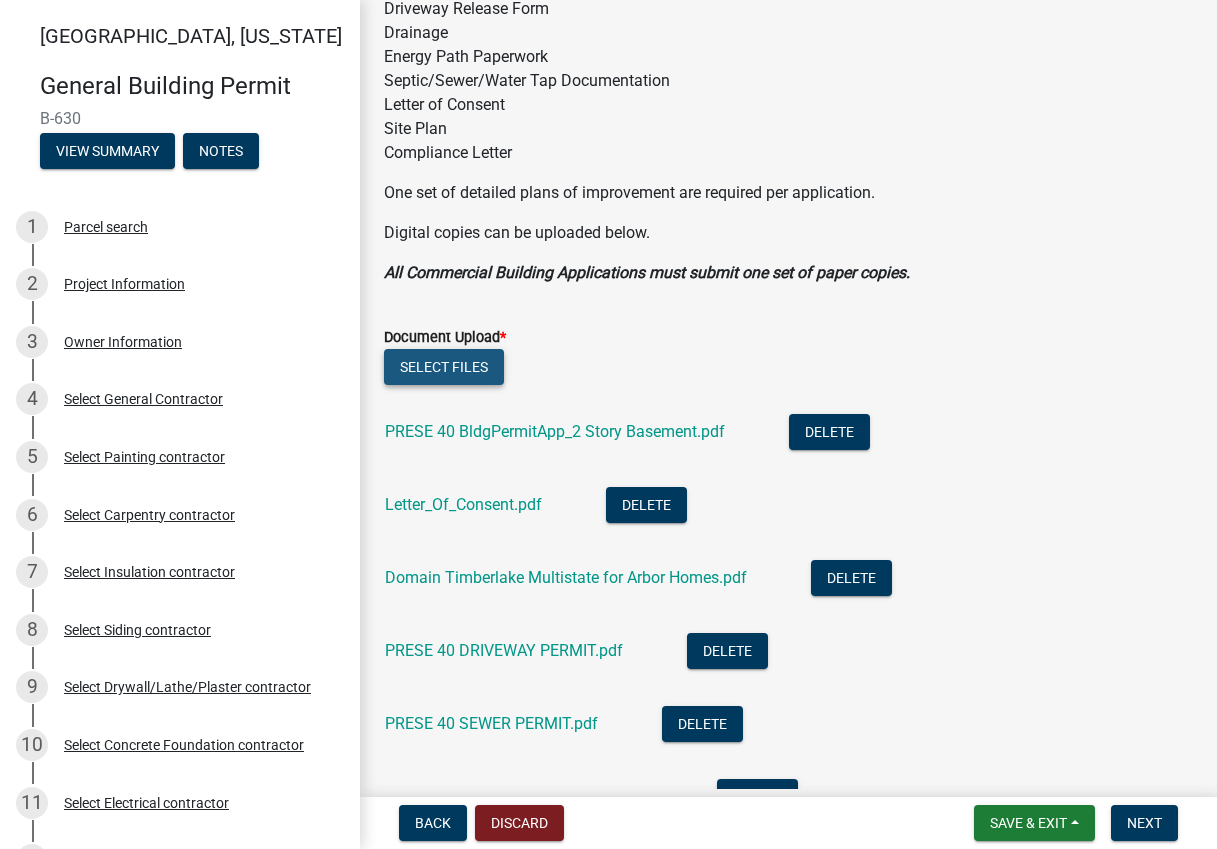 click on "Select files" 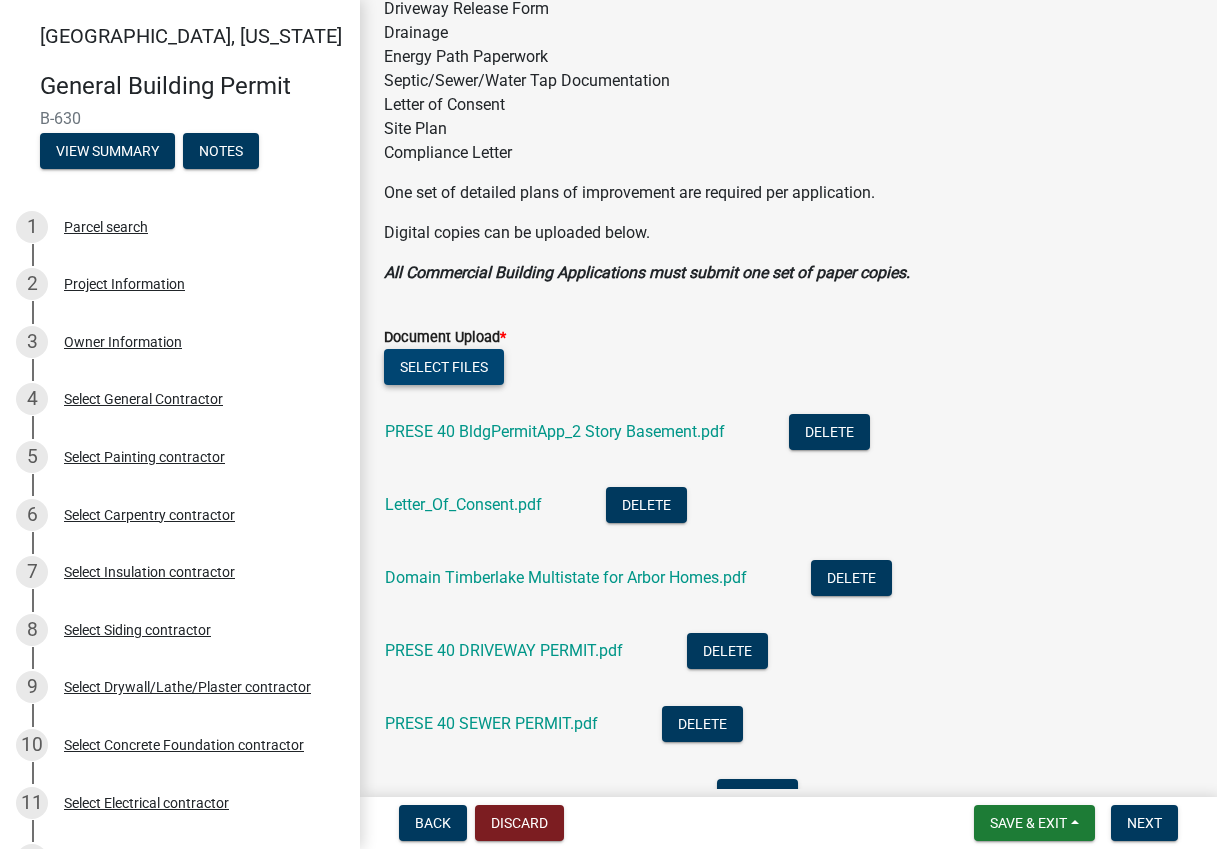 click on "Select files" 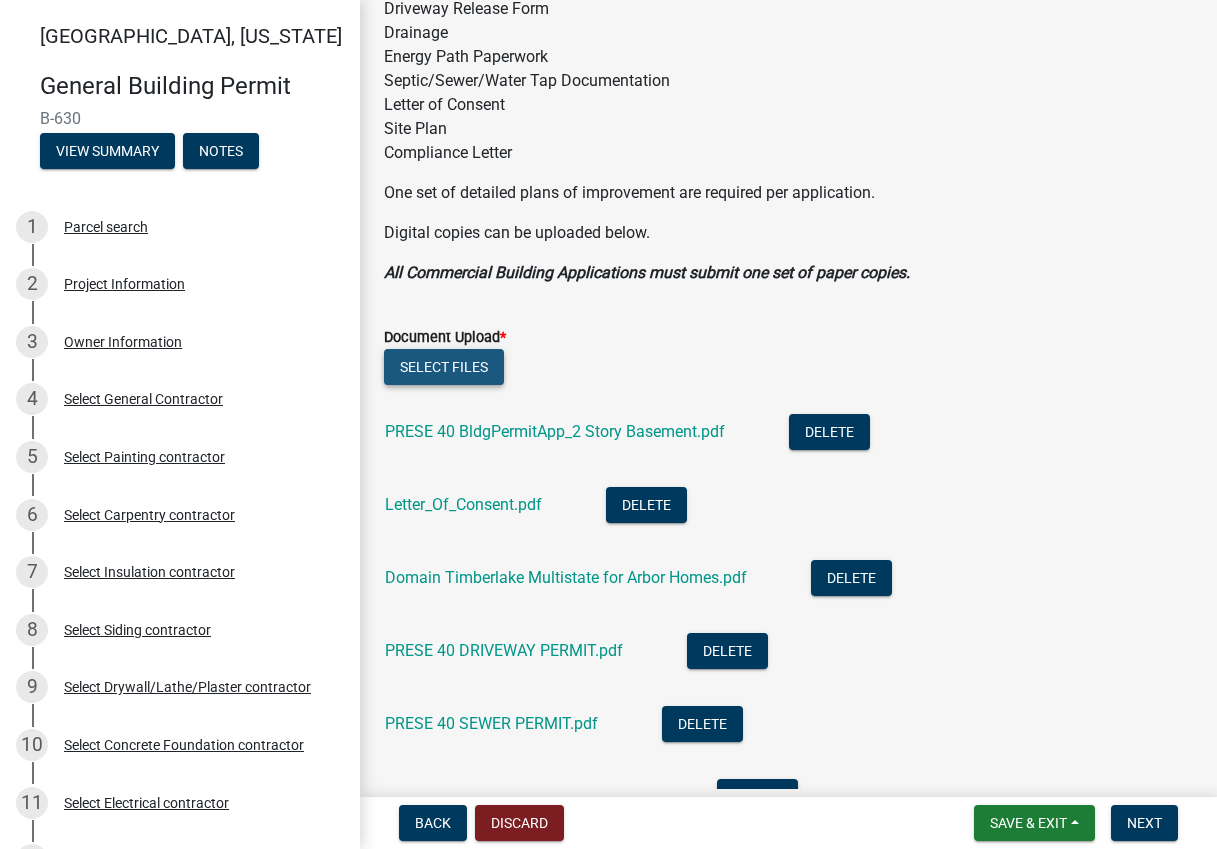 click on "Select files" 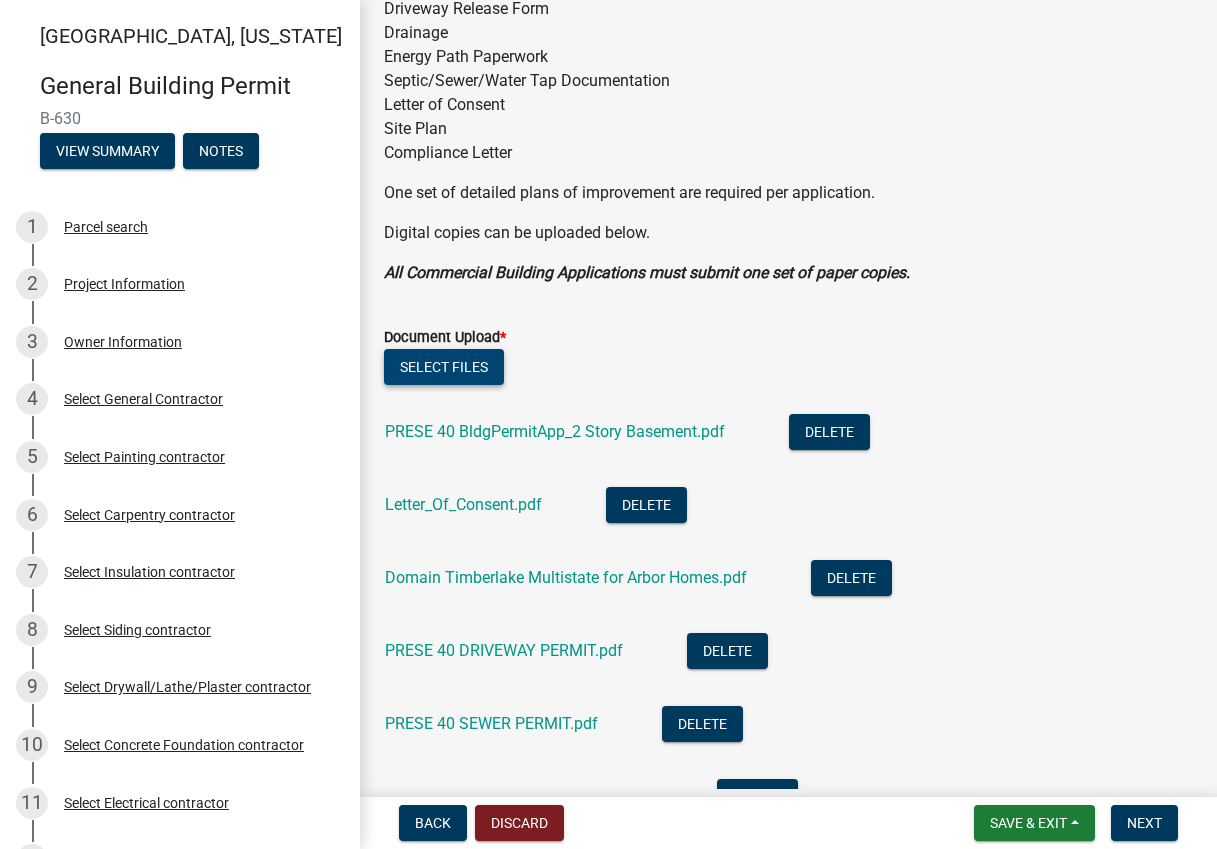 click on "Select files" 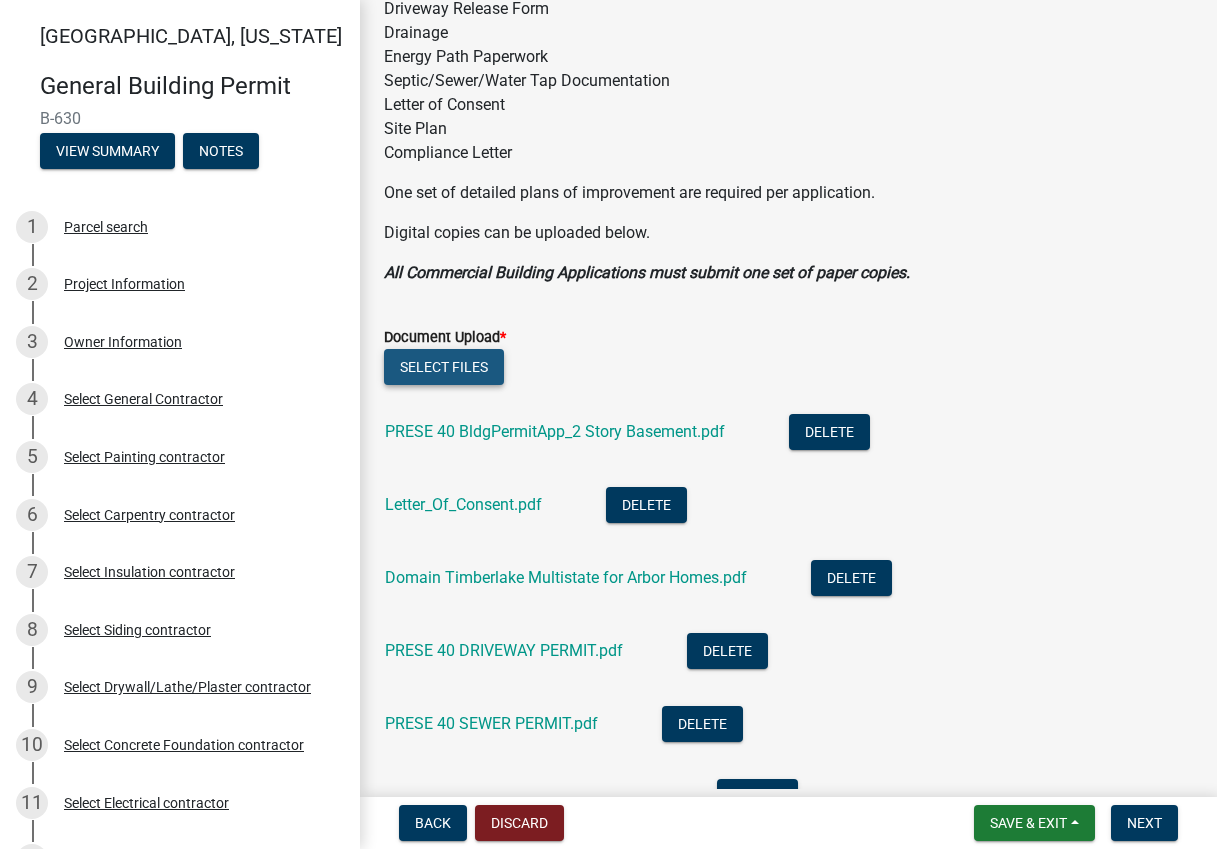 click on "Select files" 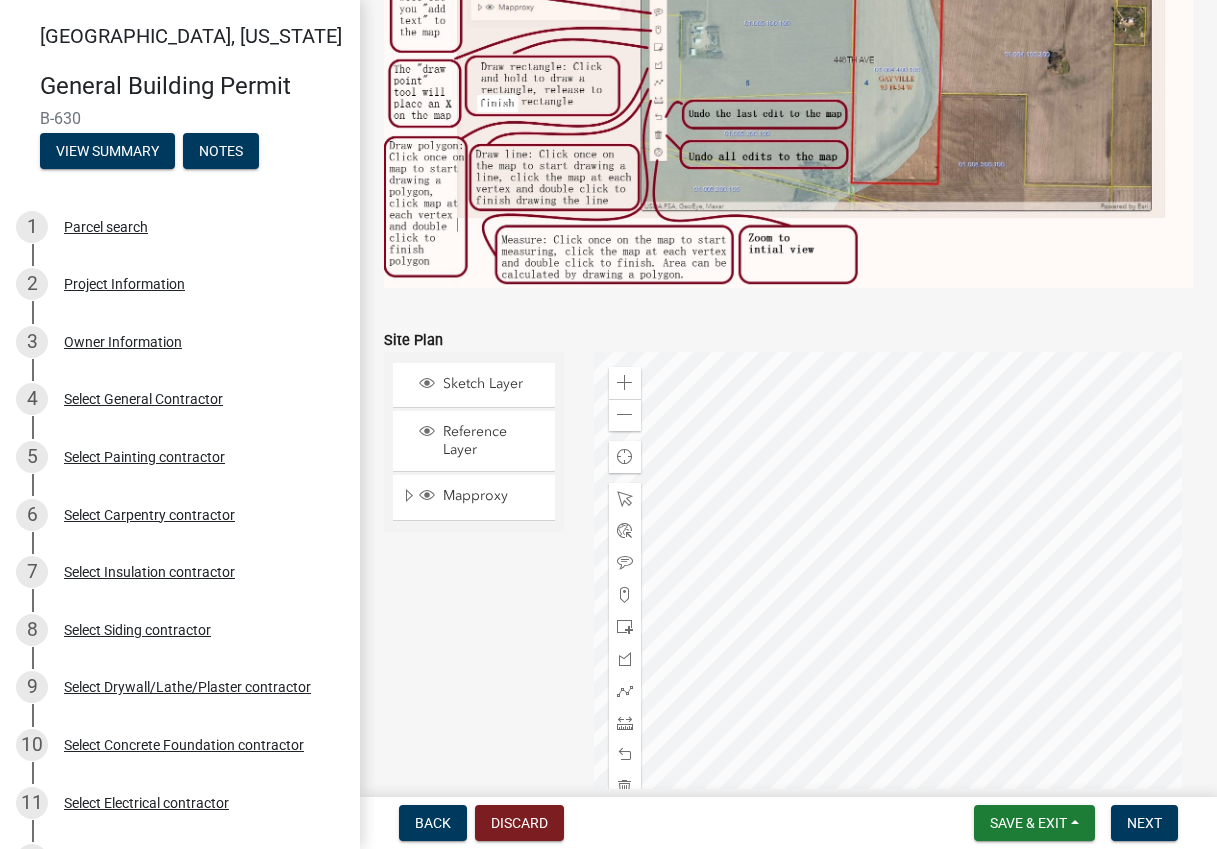 scroll, scrollTop: 2165, scrollLeft: 0, axis: vertical 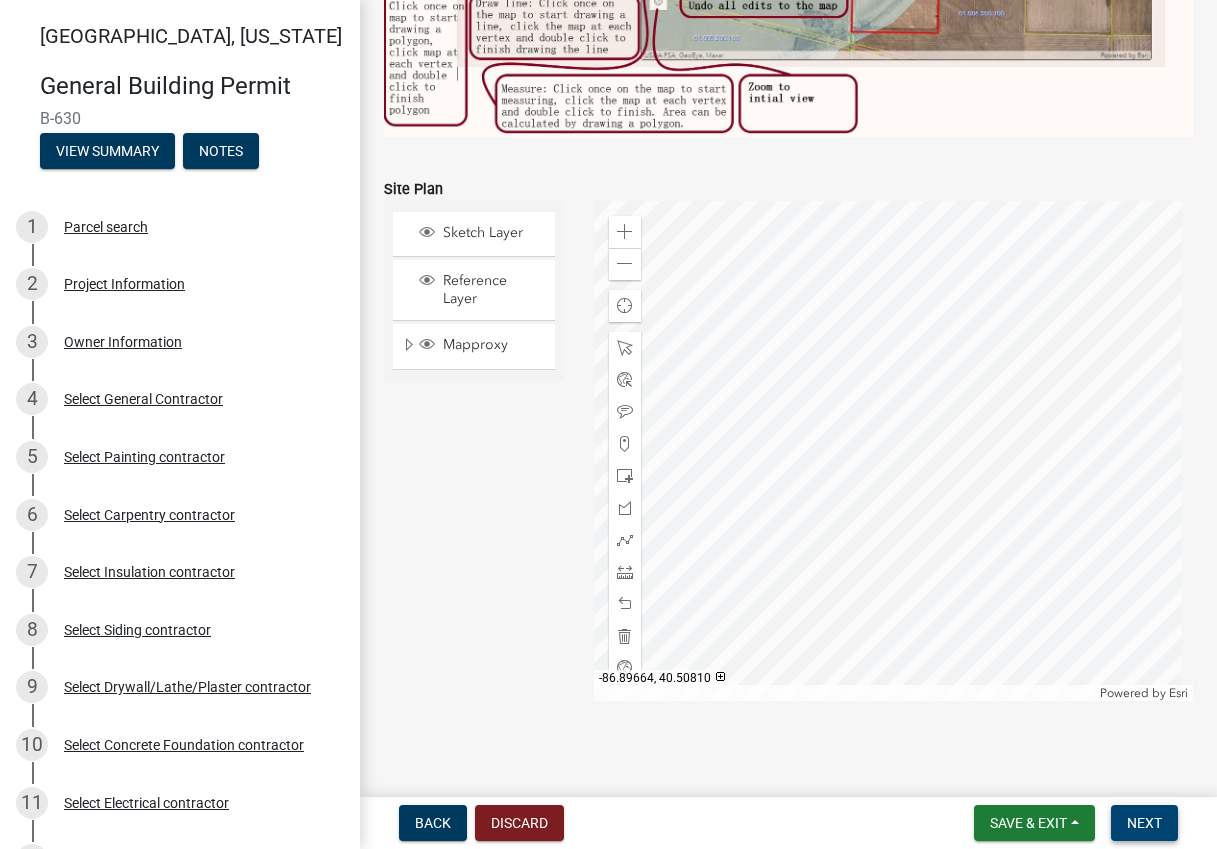 click on "Next" at bounding box center (1144, 823) 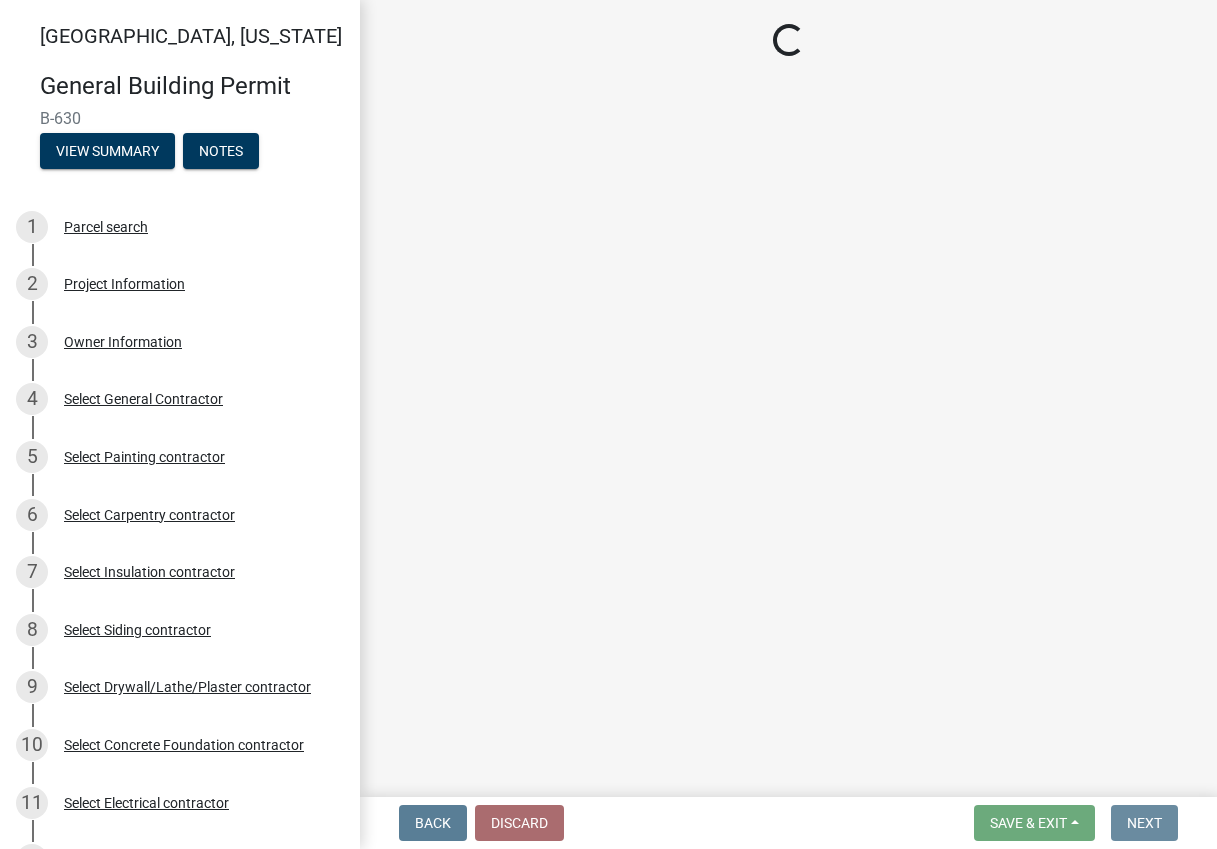 scroll, scrollTop: 0, scrollLeft: 0, axis: both 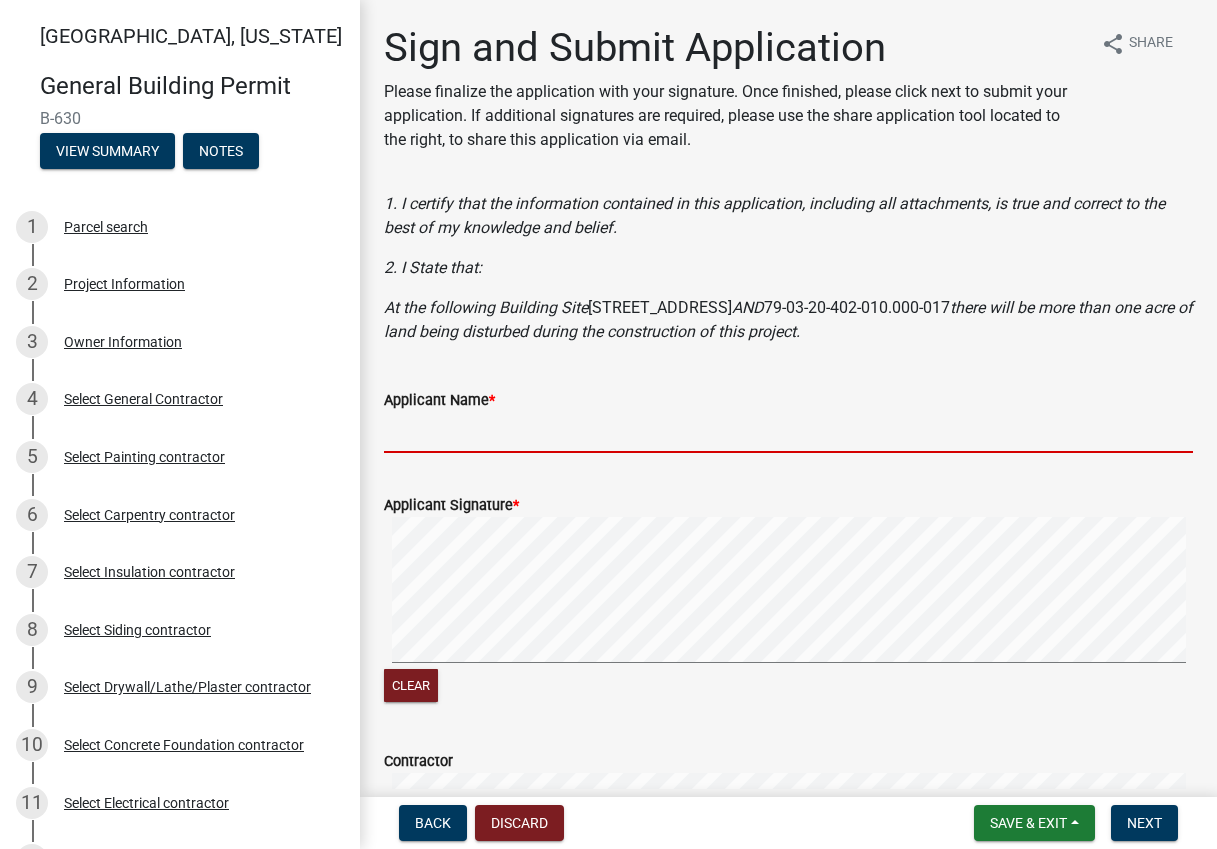 click on "Applicant Name  *" at bounding box center [788, 432] 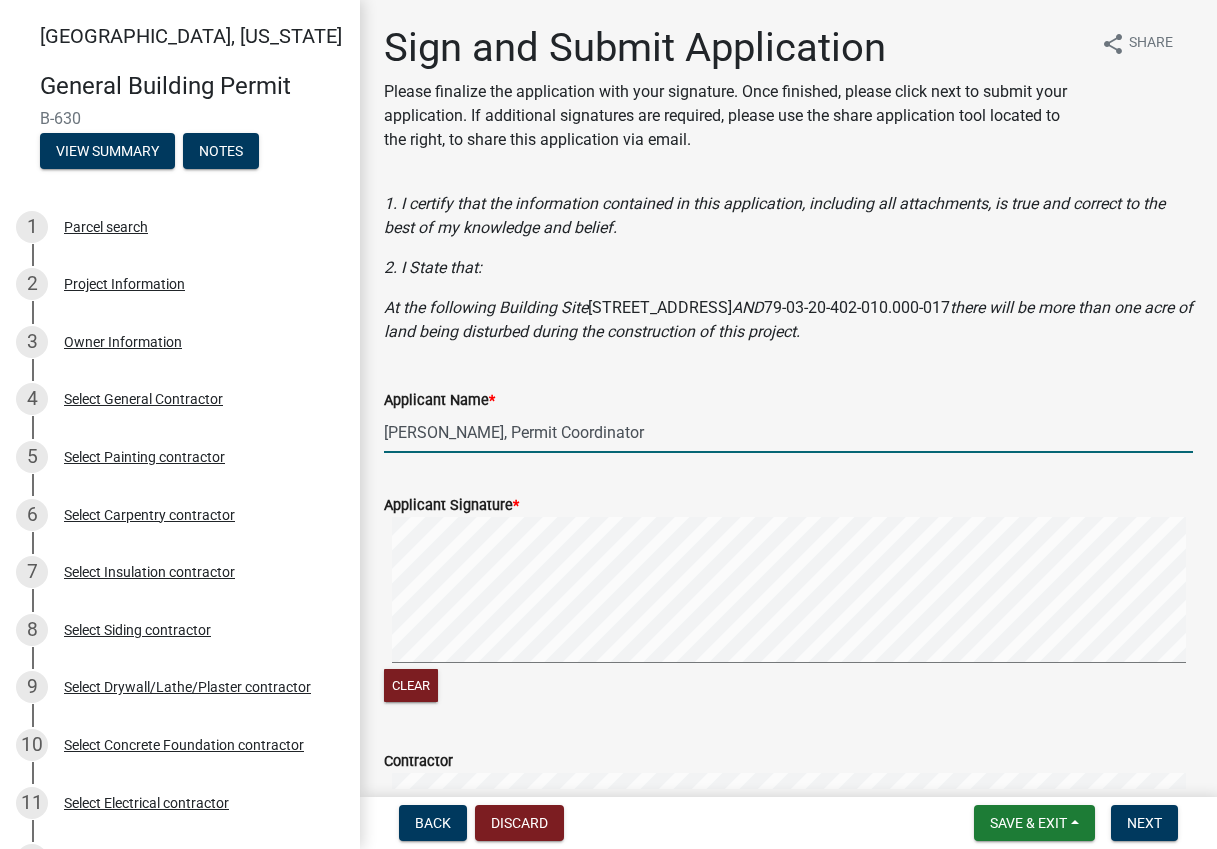 click on "Clear" 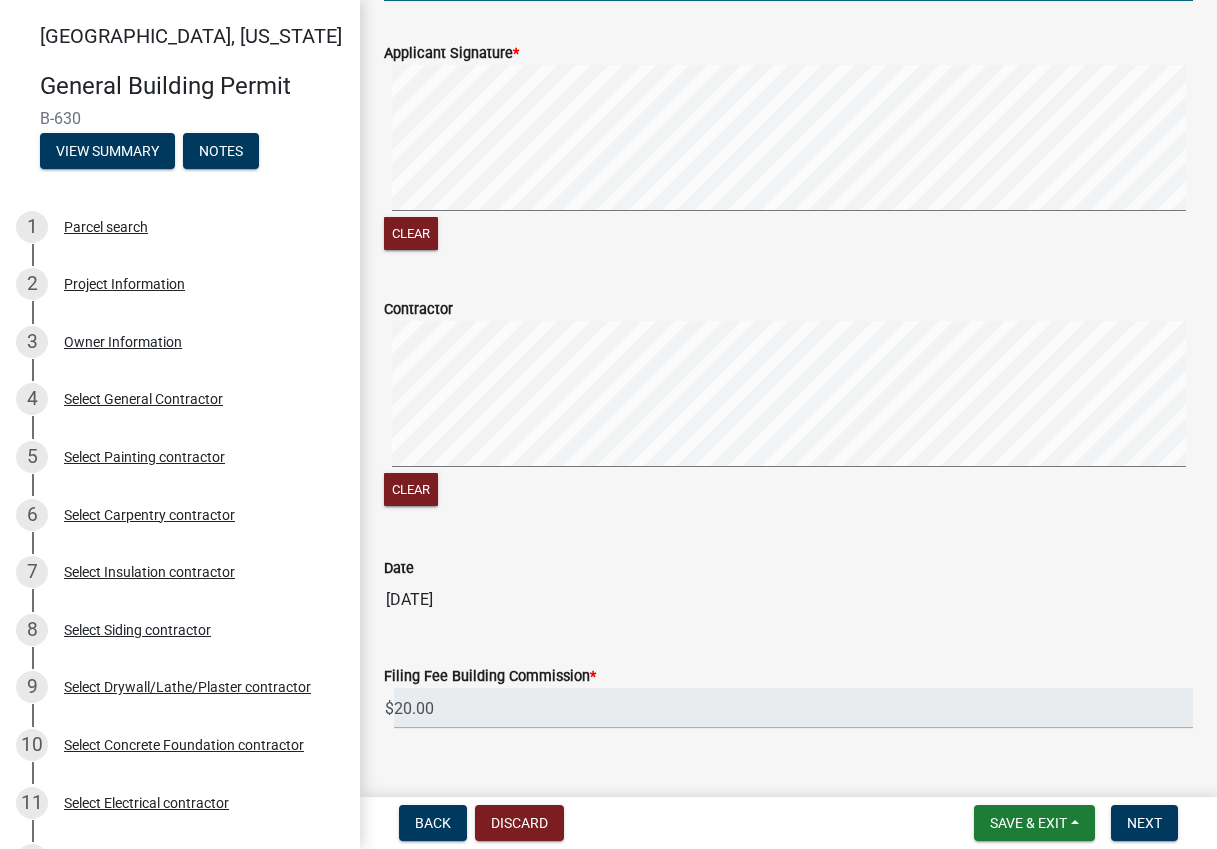 scroll, scrollTop: 488, scrollLeft: 0, axis: vertical 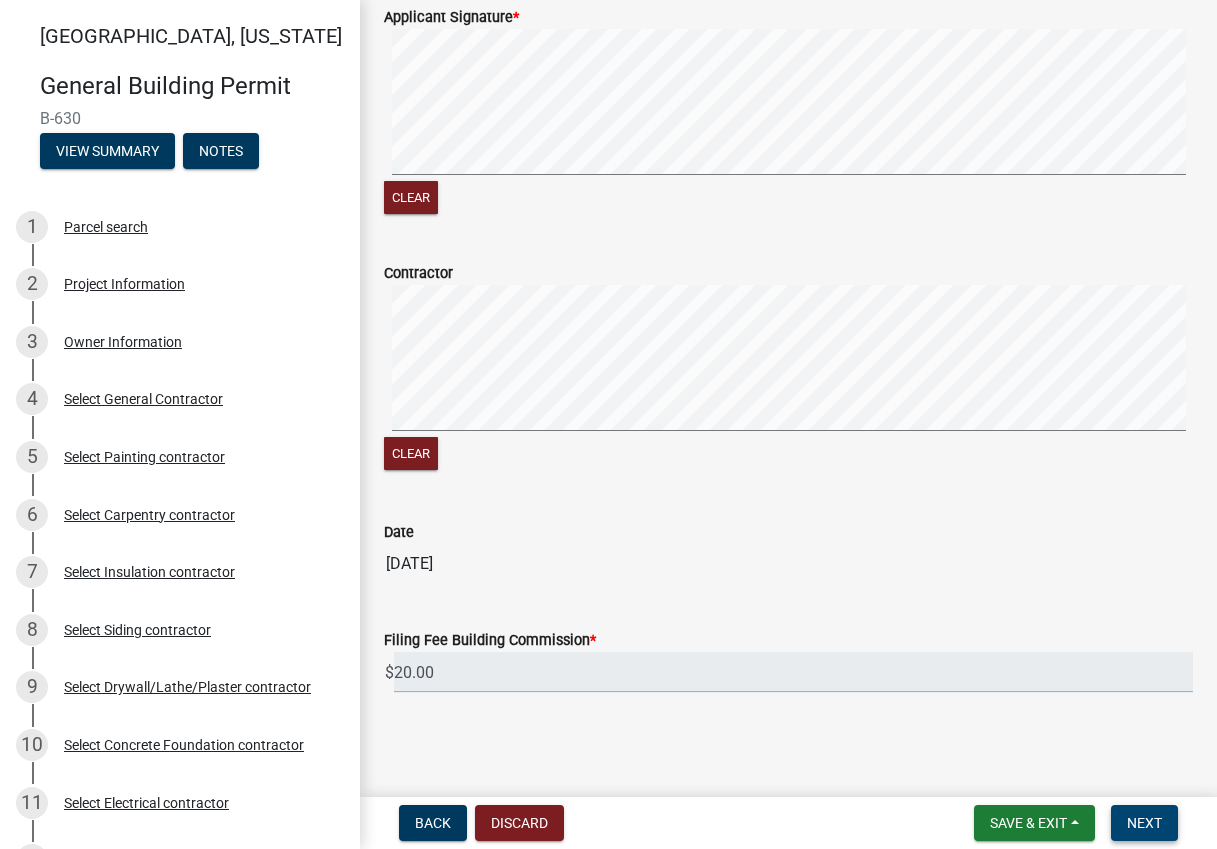 click on "Next" at bounding box center [1144, 823] 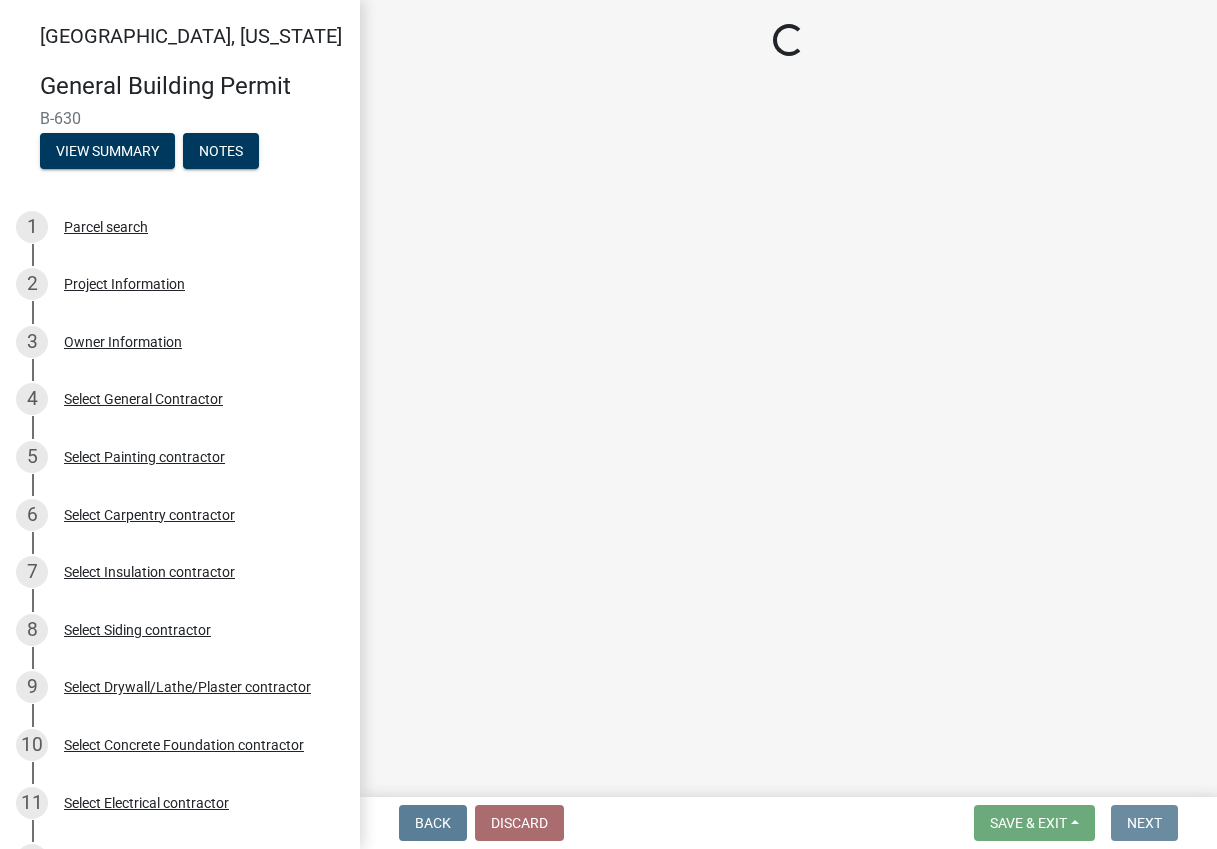 scroll, scrollTop: 0, scrollLeft: 0, axis: both 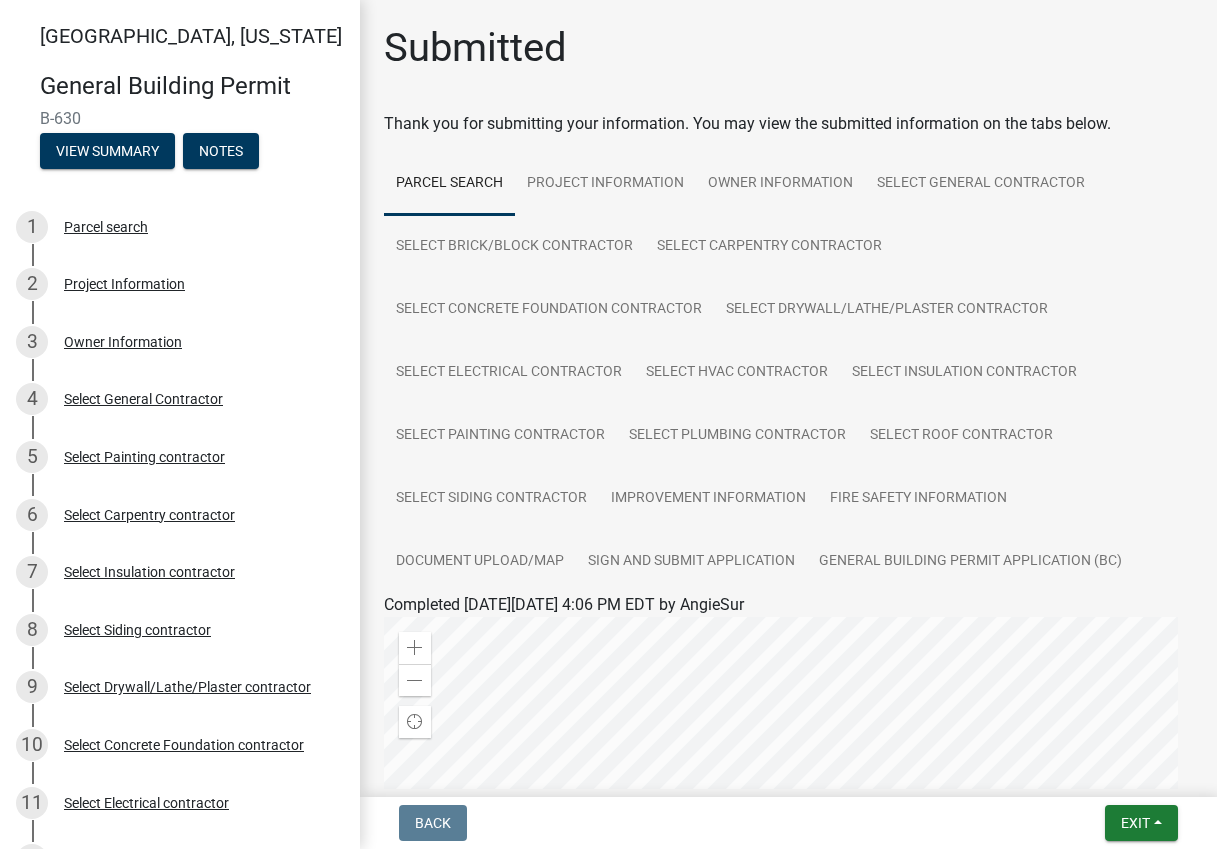 drag, startPoint x: 43, startPoint y: 121, endPoint x: 83, endPoint y: 120, distance: 40.012497 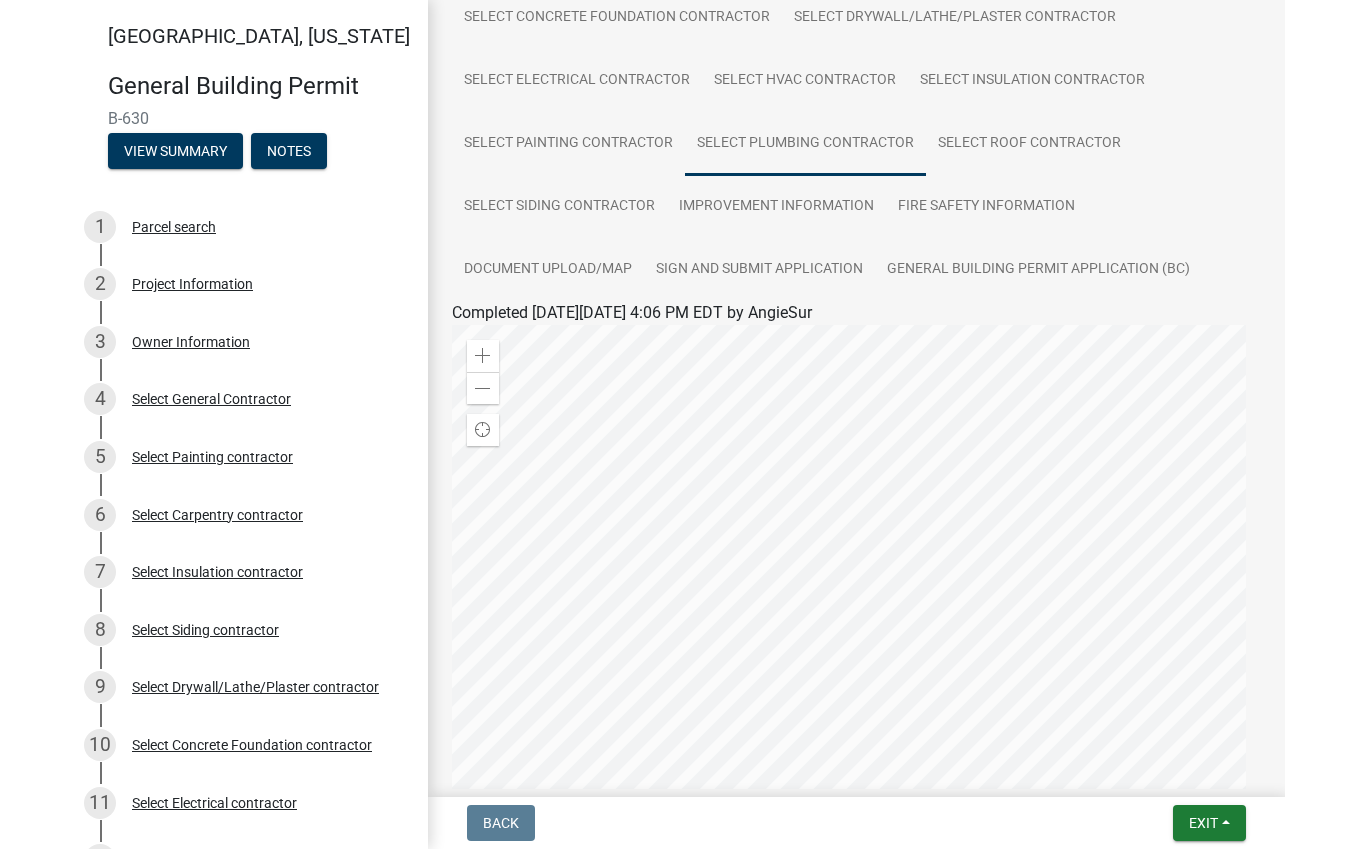 scroll, scrollTop: 568, scrollLeft: 0, axis: vertical 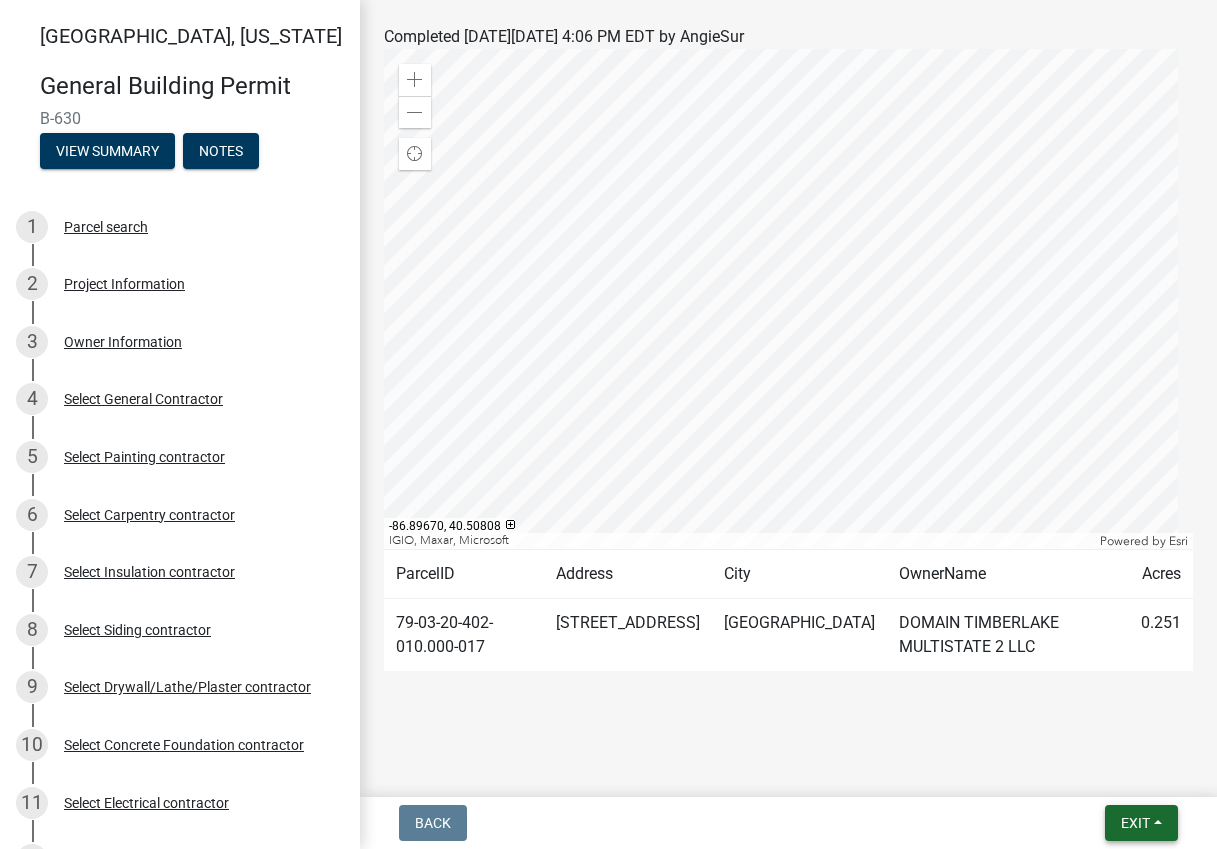 click on "Exit" at bounding box center (1135, 823) 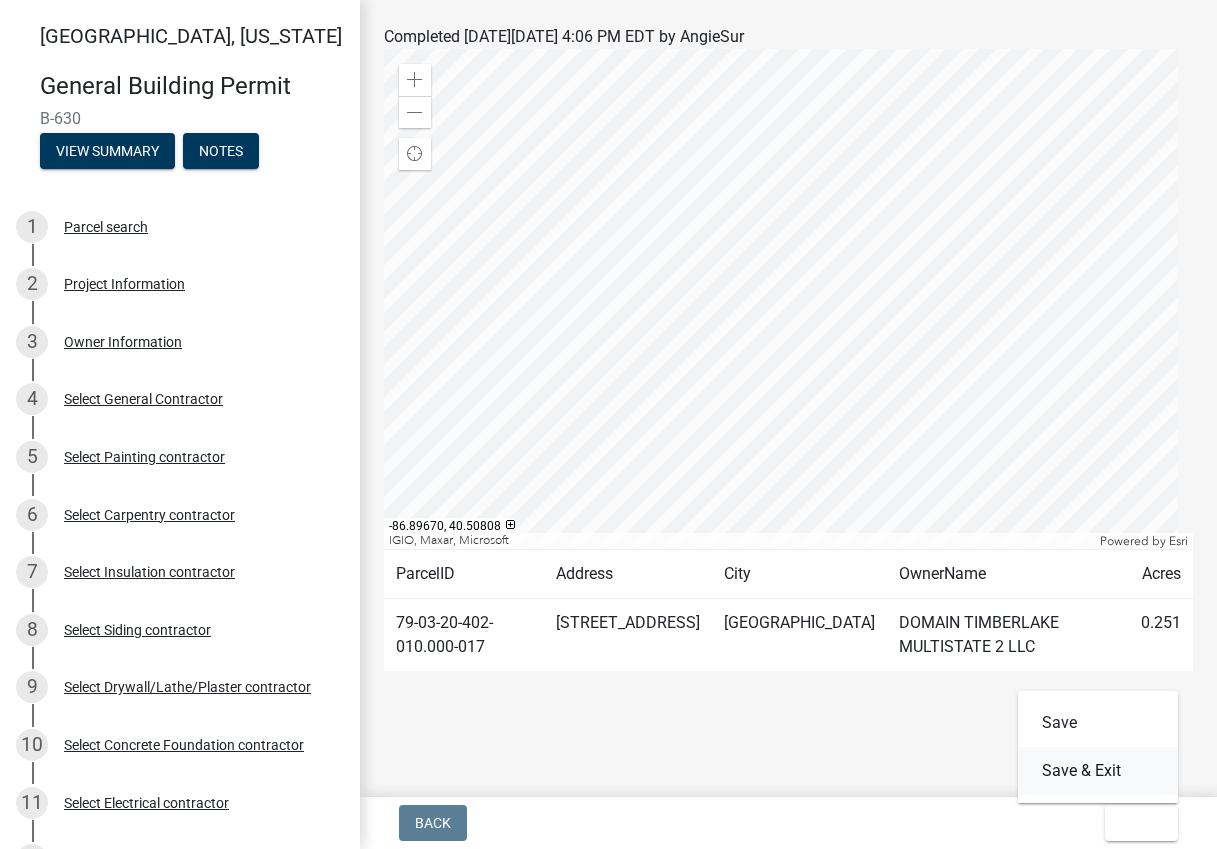 click on "Save & Exit" at bounding box center [1098, 771] 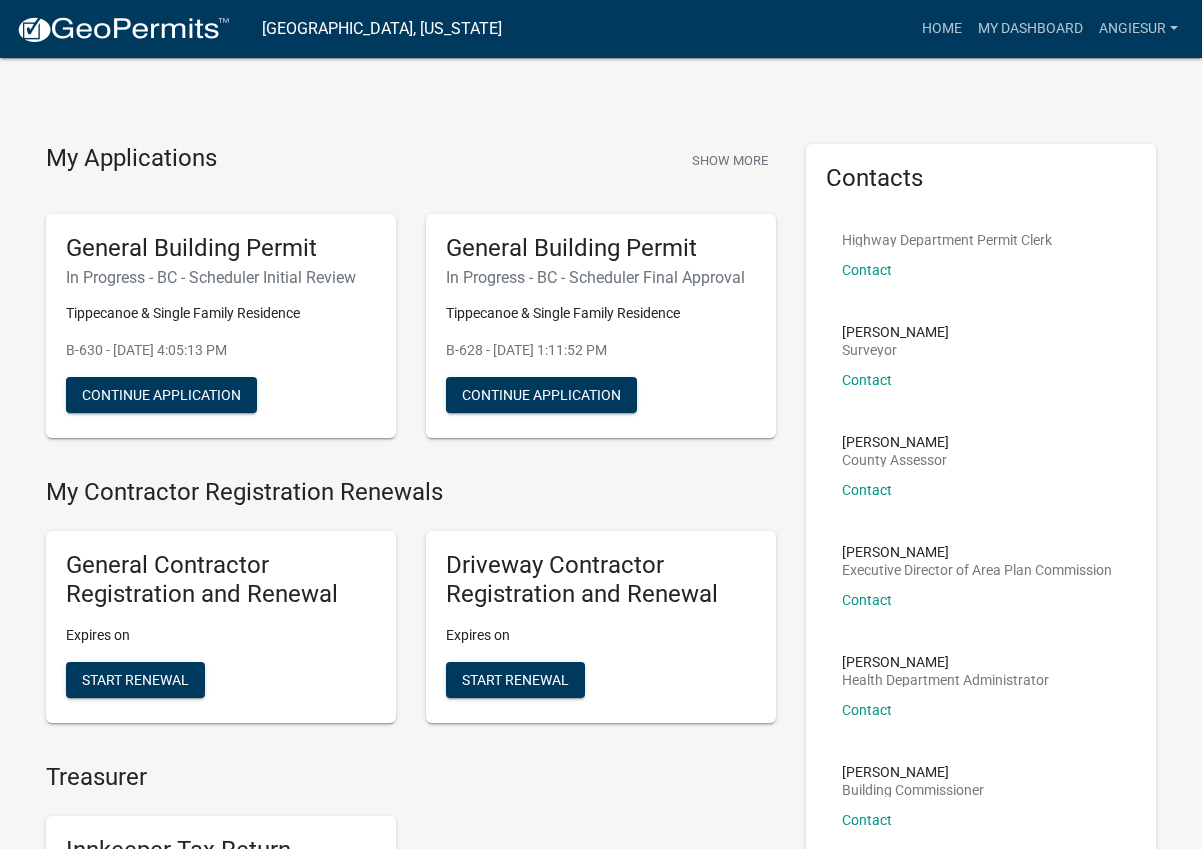 click on "My Applications  Show More" 